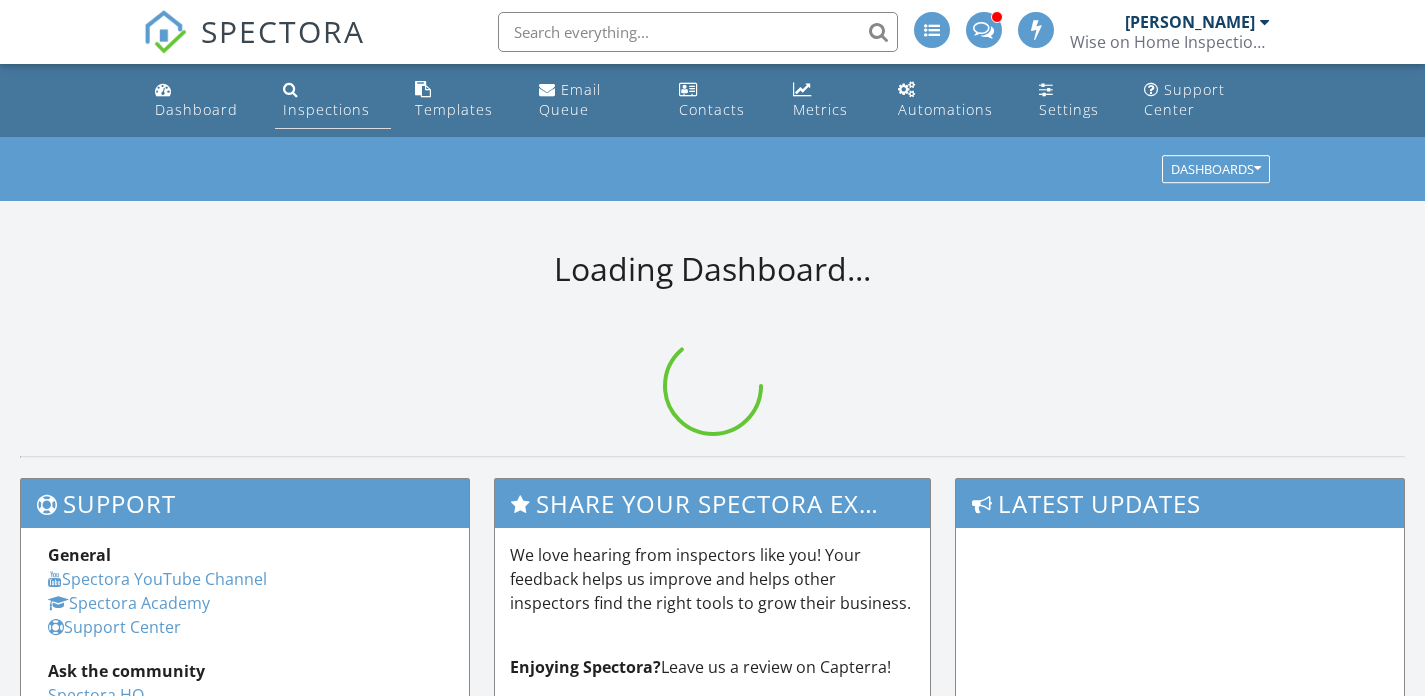 scroll, scrollTop: 0, scrollLeft: 0, axis: both 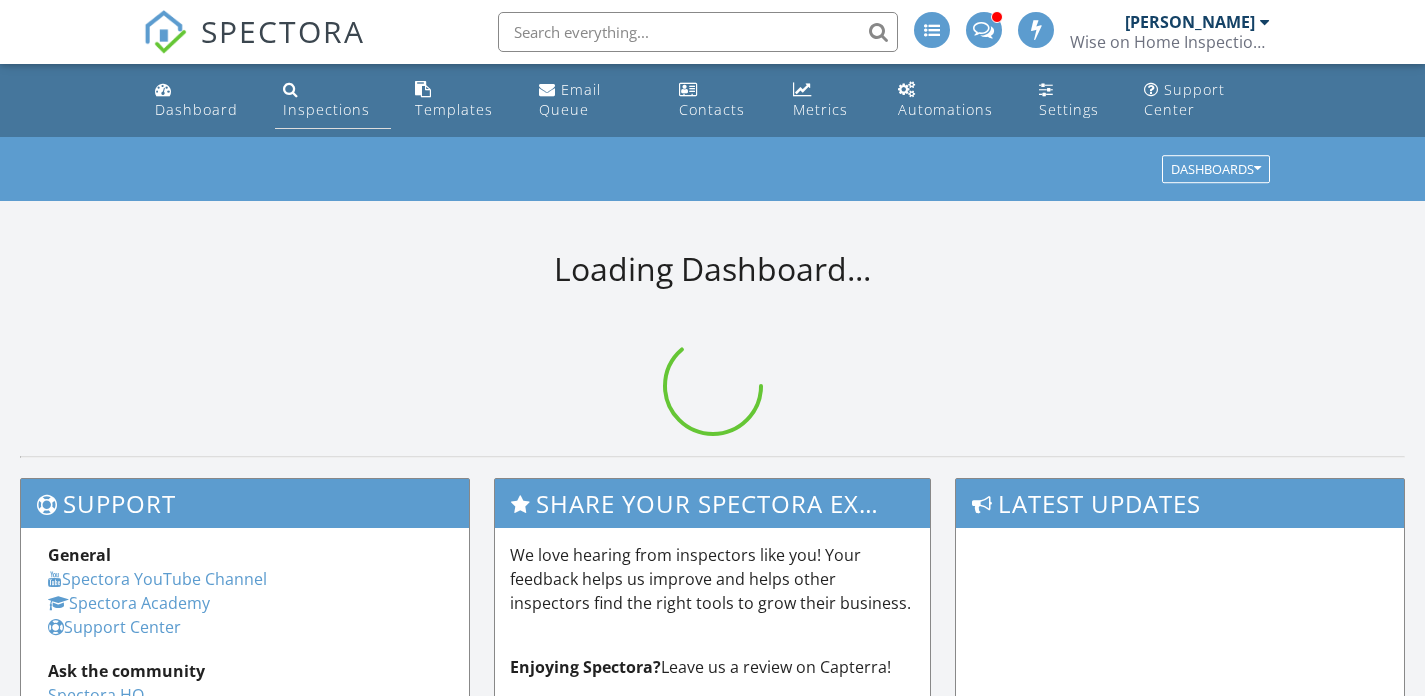 click at bounding box center (291, 89) 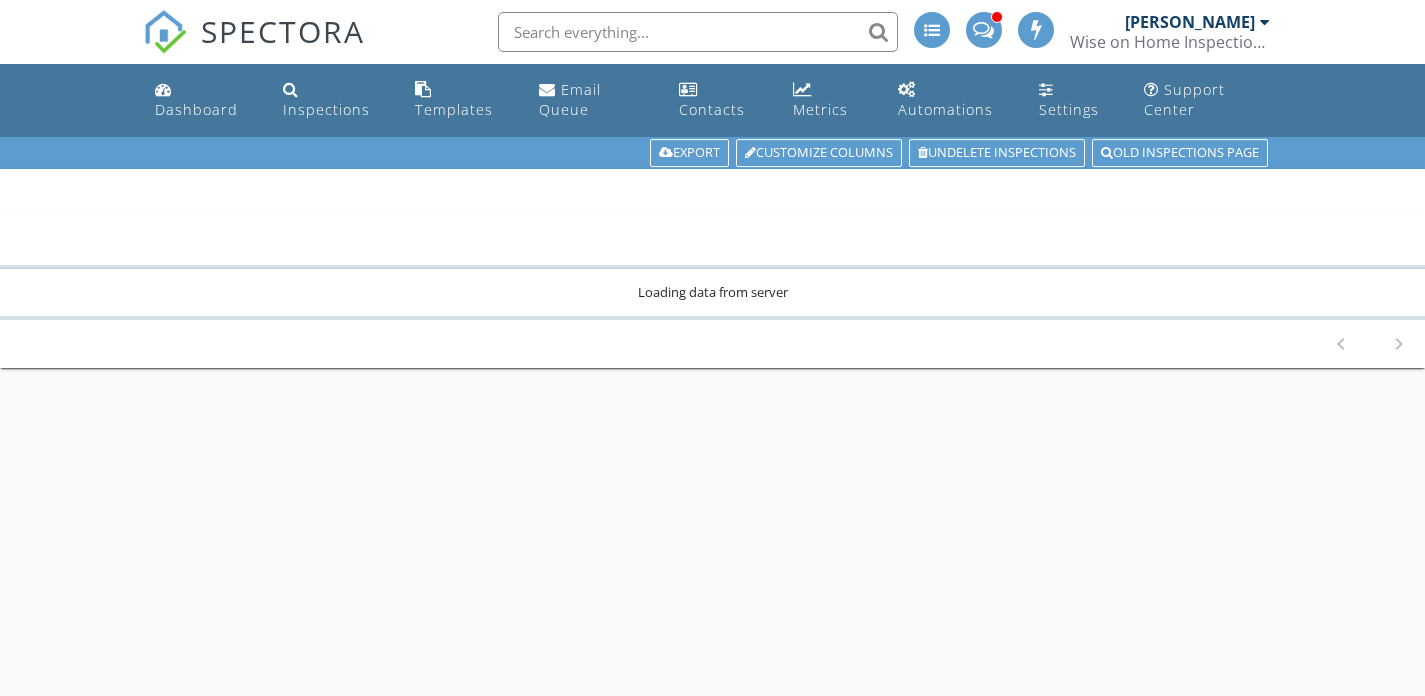 scroll, scrollTop: 0, scrollLeft: 0, axis: both 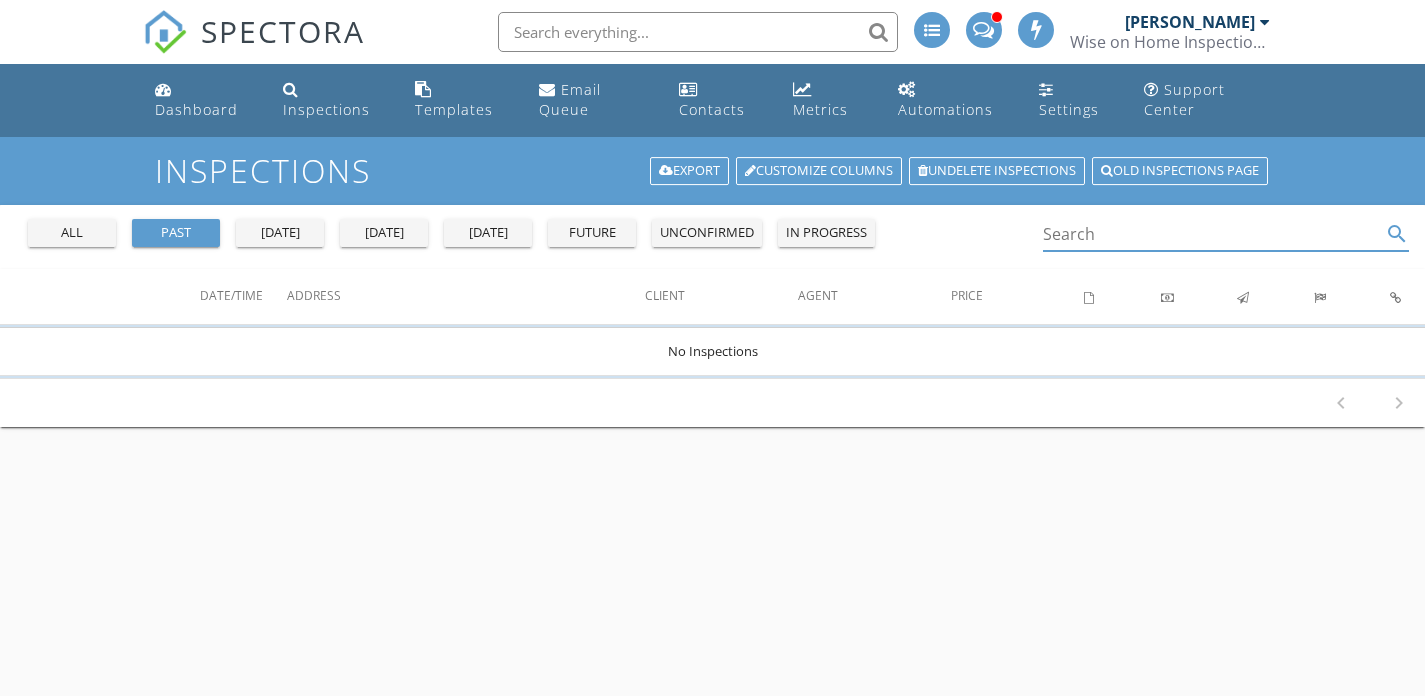 click at bounding box center (1212, 234) 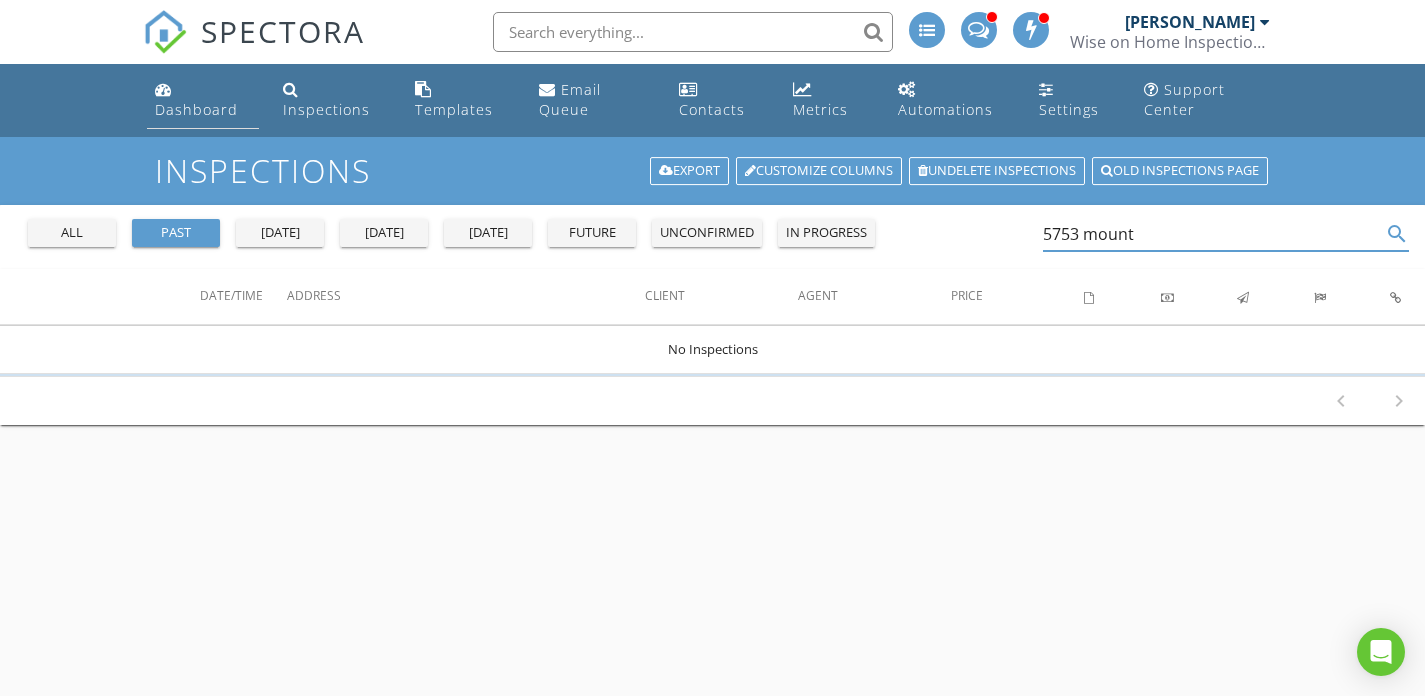 type on "5753 mount" 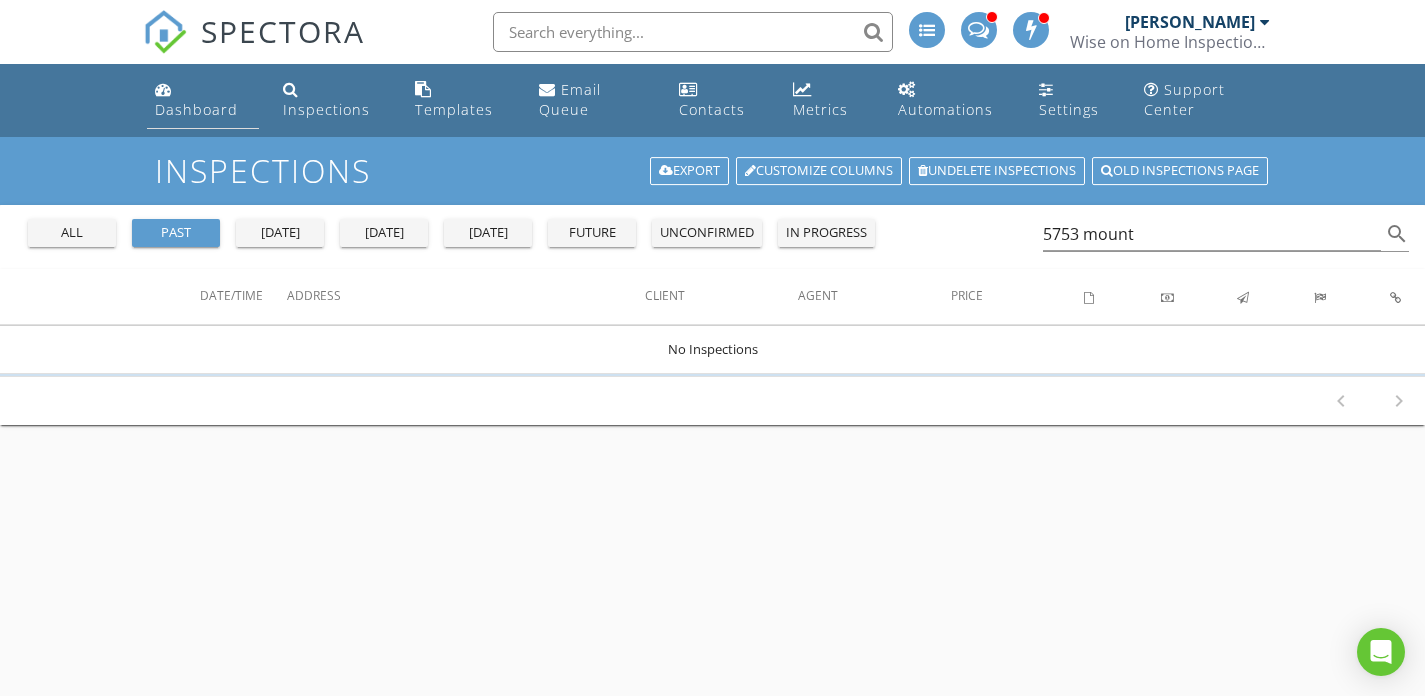 click on "Dashboard" at bounding box center [196, 109] 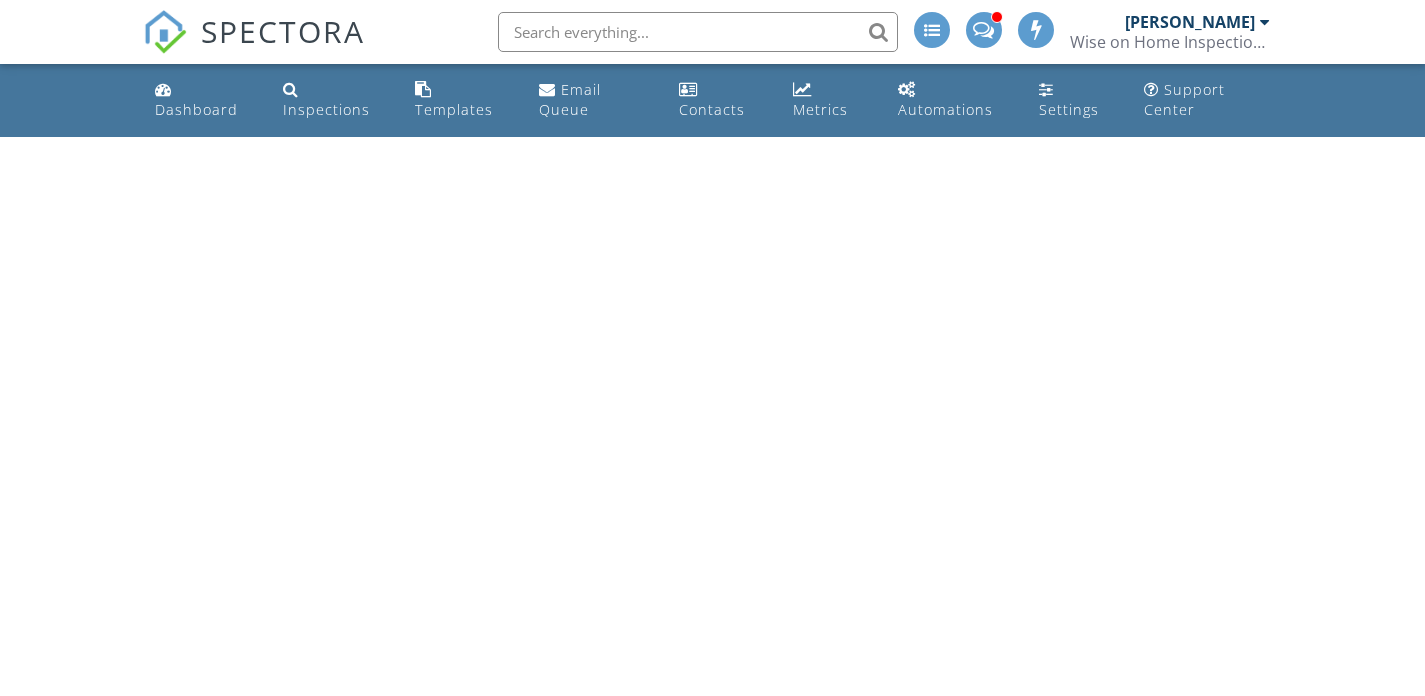 scroll, scrollTop: 0, scrollLeft: 0, axis: both 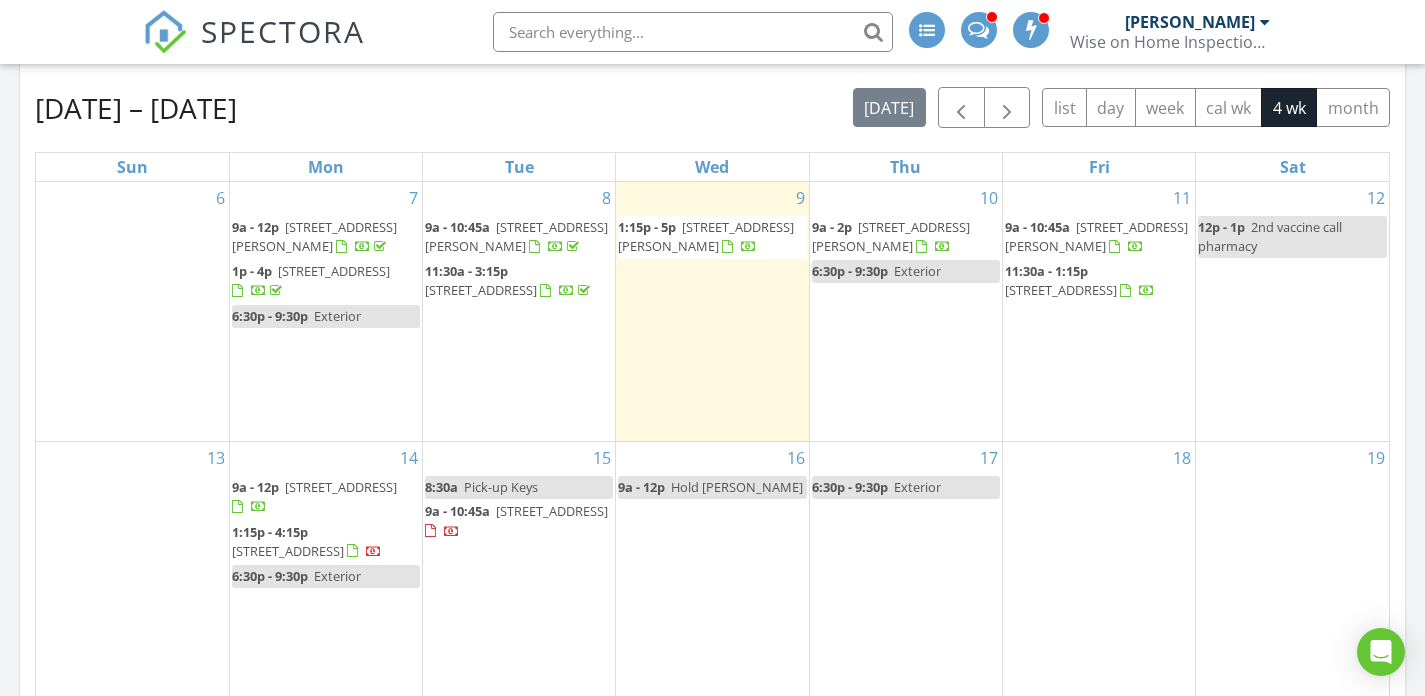 click on "Hold Cornelia" at bounding box center [737, 487] 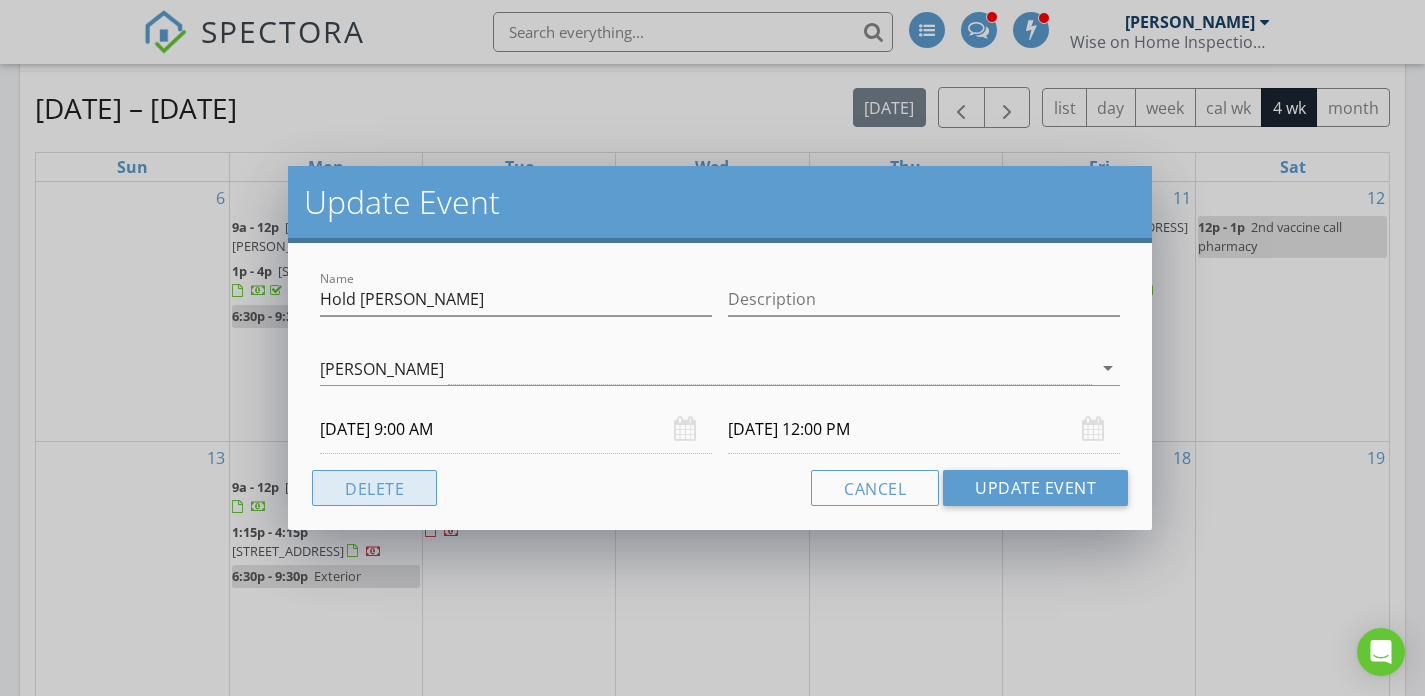 click on "Delete" at bounding box center [374, 488] 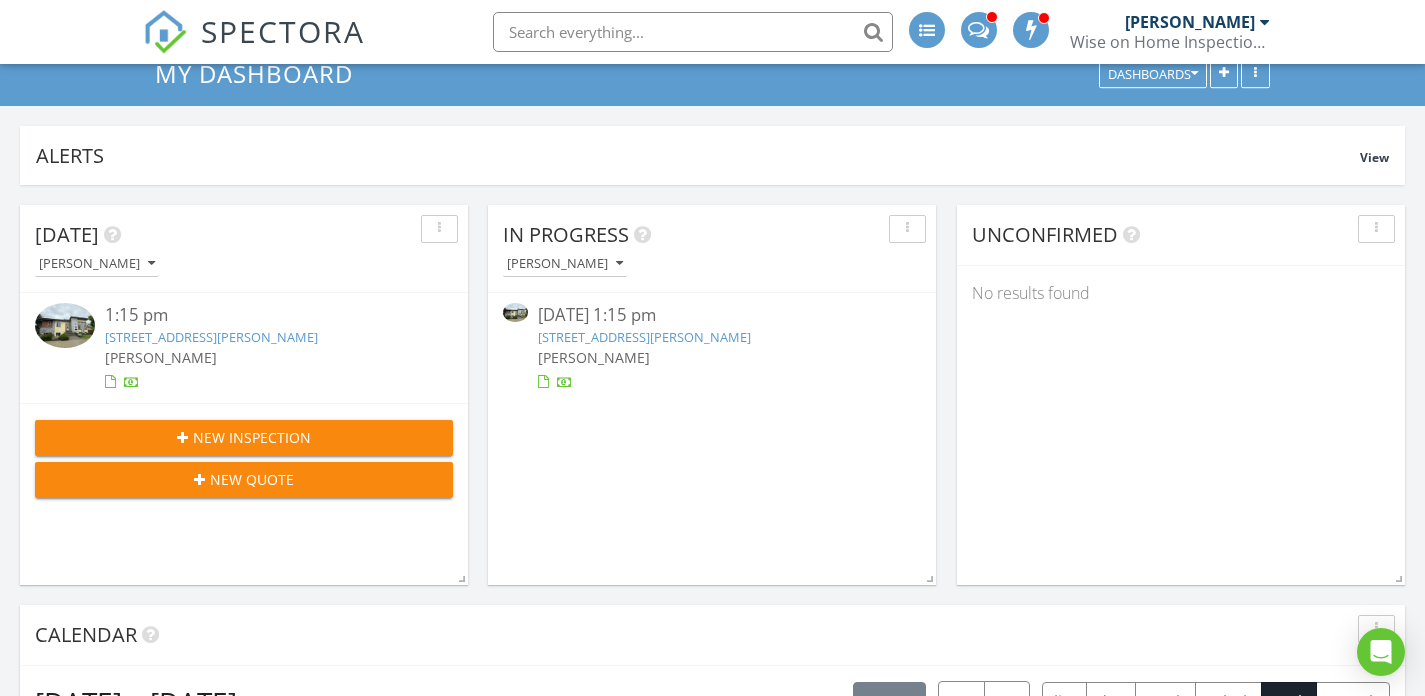 scroll, scrollTop: 94, scrollLeft: 0, axis: vertical 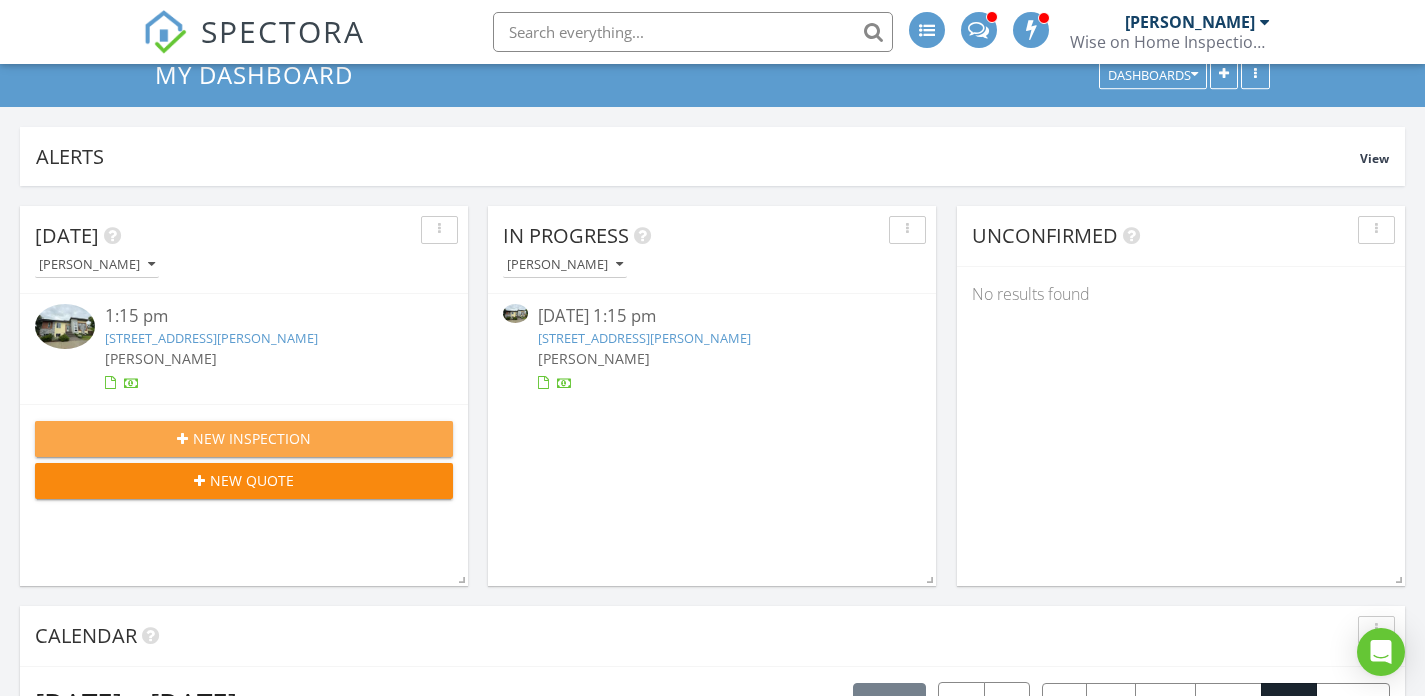 click on "New Inspection" at bounding box center (252, 438) 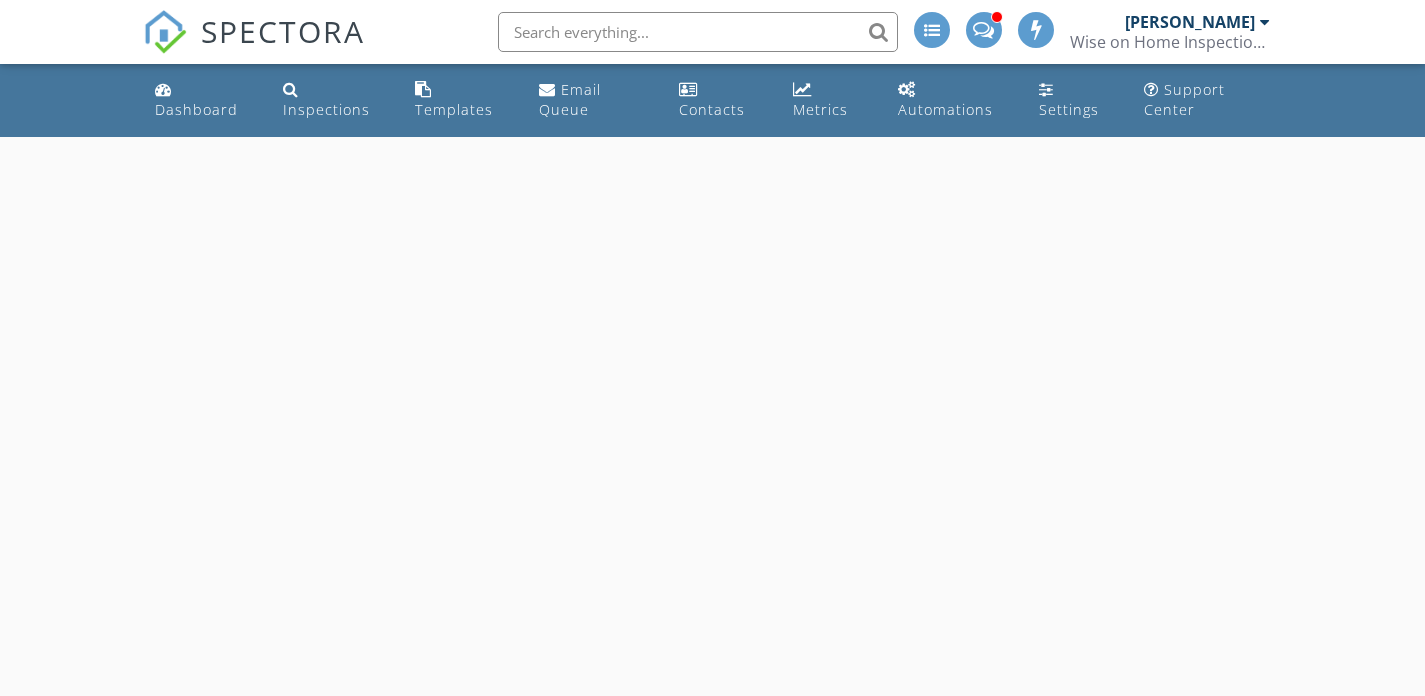 scroll, scrollTop: 0, scrollLeft: 0, axis: both 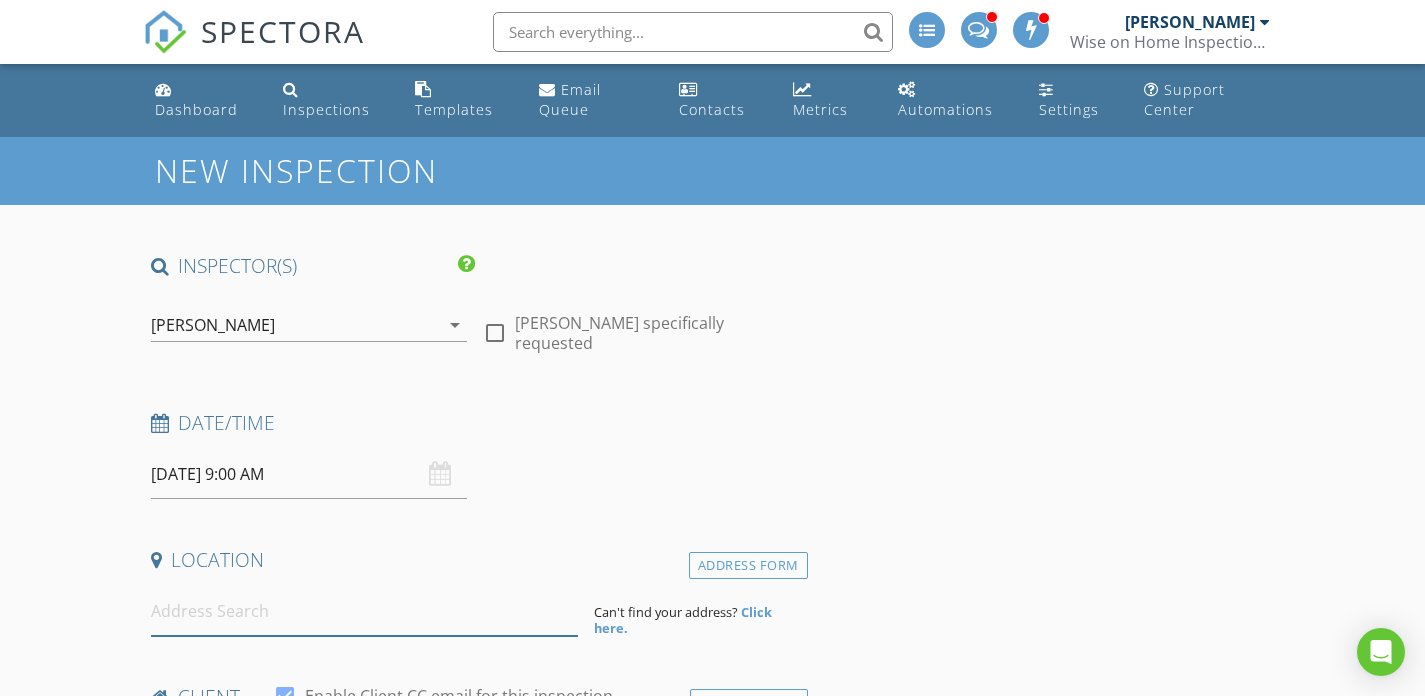 click at bounding box center (364, 611) 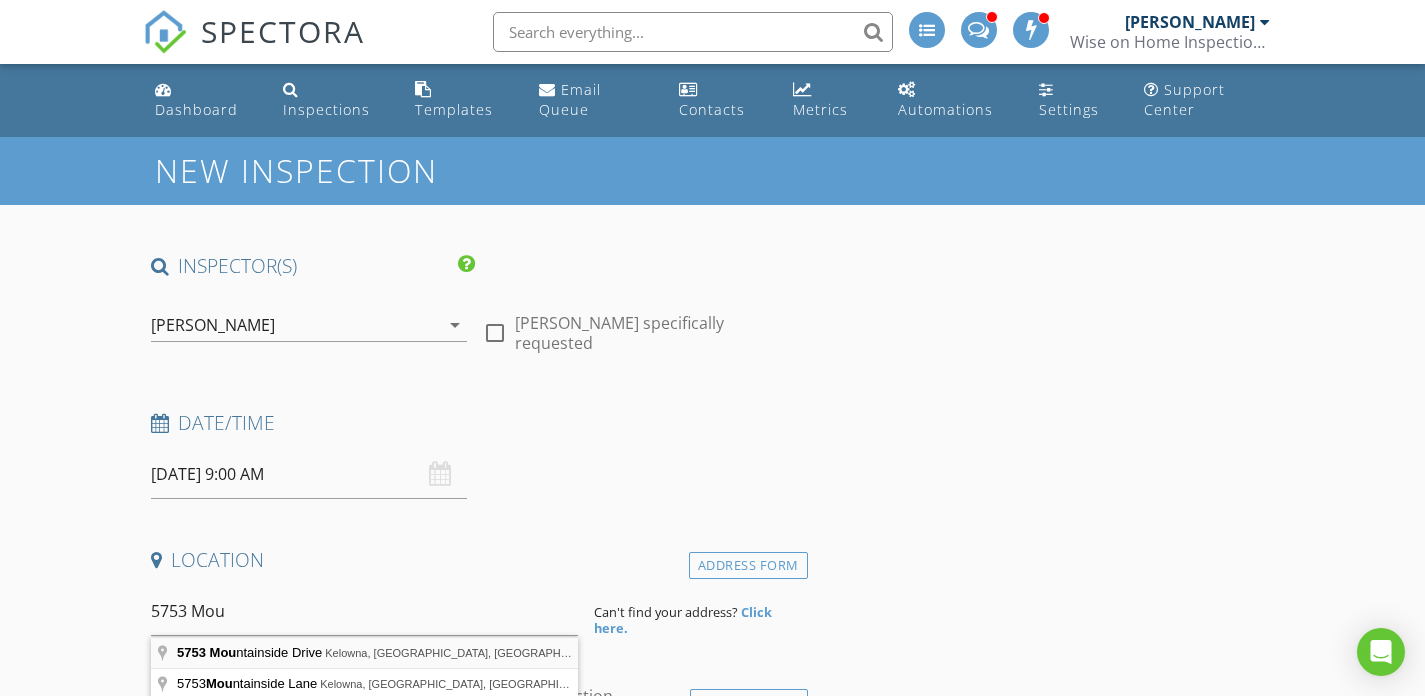 type on "[STREET_ADDRESS]" 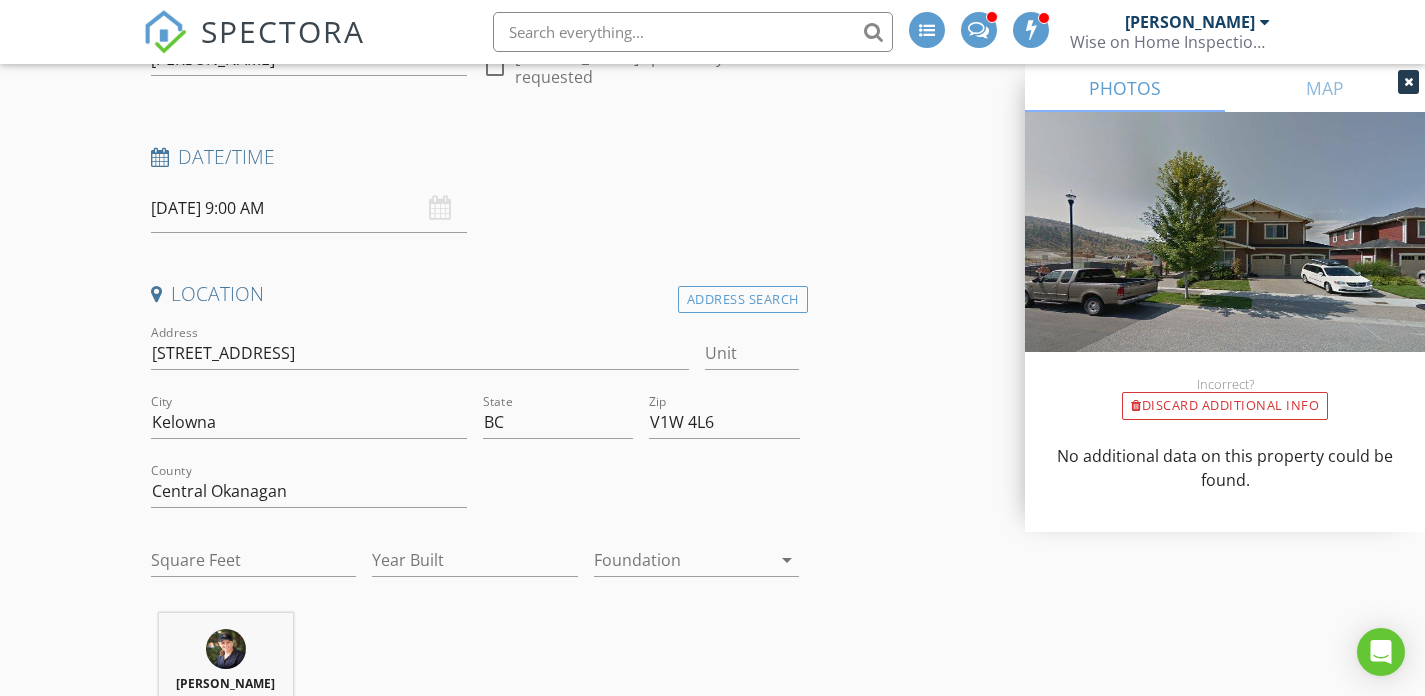 scroll, scrollTop: 295, scrollLeft: 0, axis: vertical 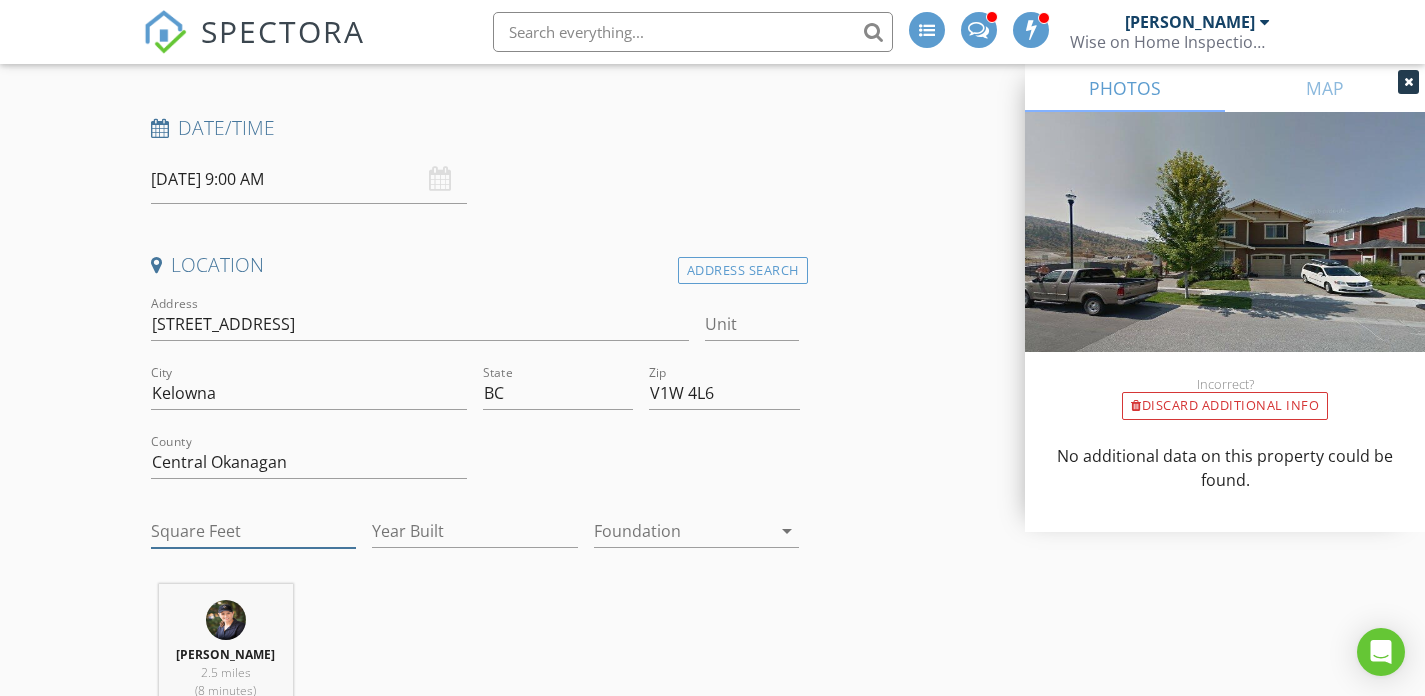 click on "Square Feet" at bounding box center [254, 531] 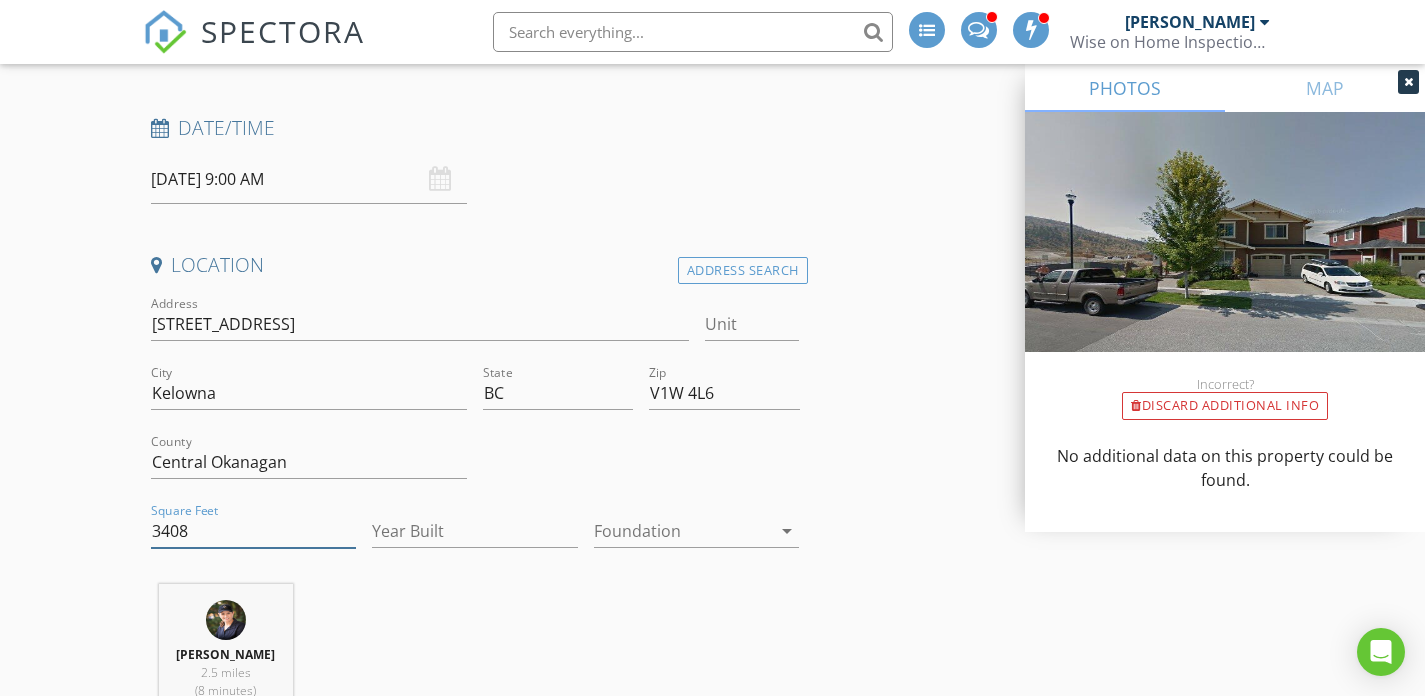 type on "3408" 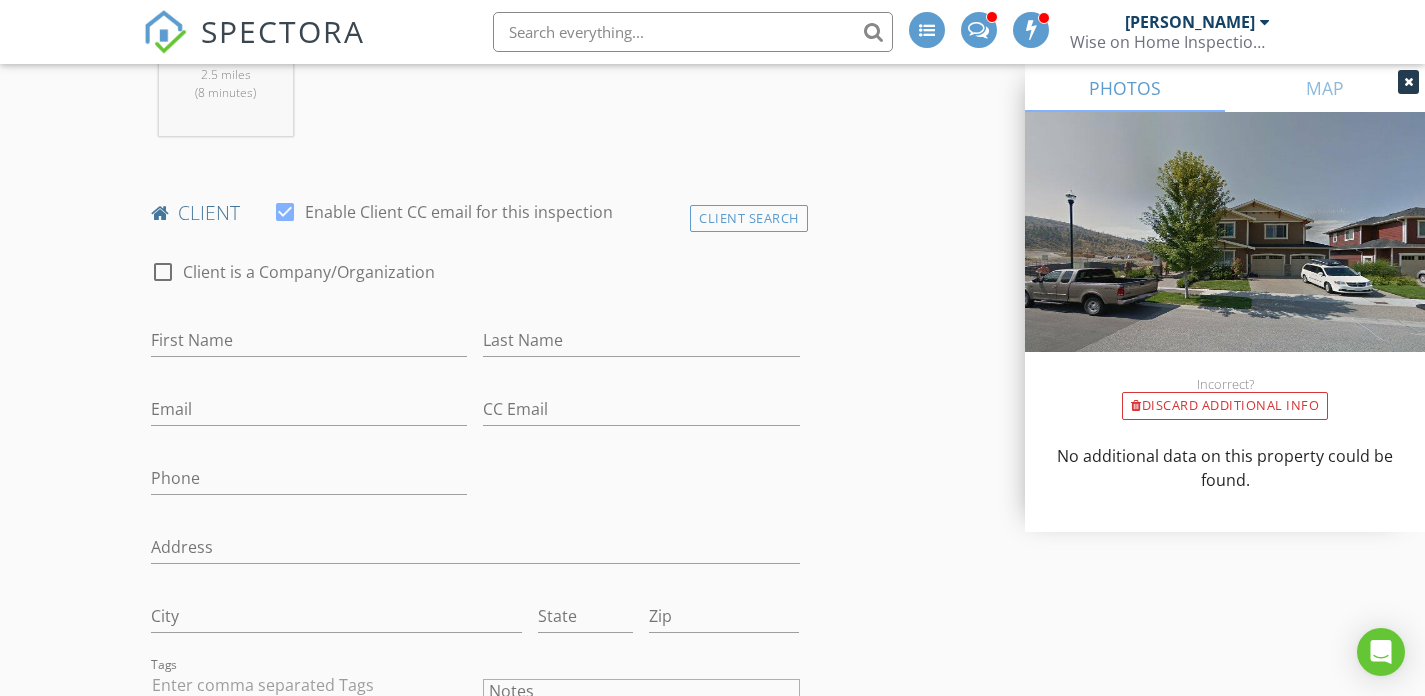scroll, scrollTop: 896, scrollLeft: 0, axis: vertical 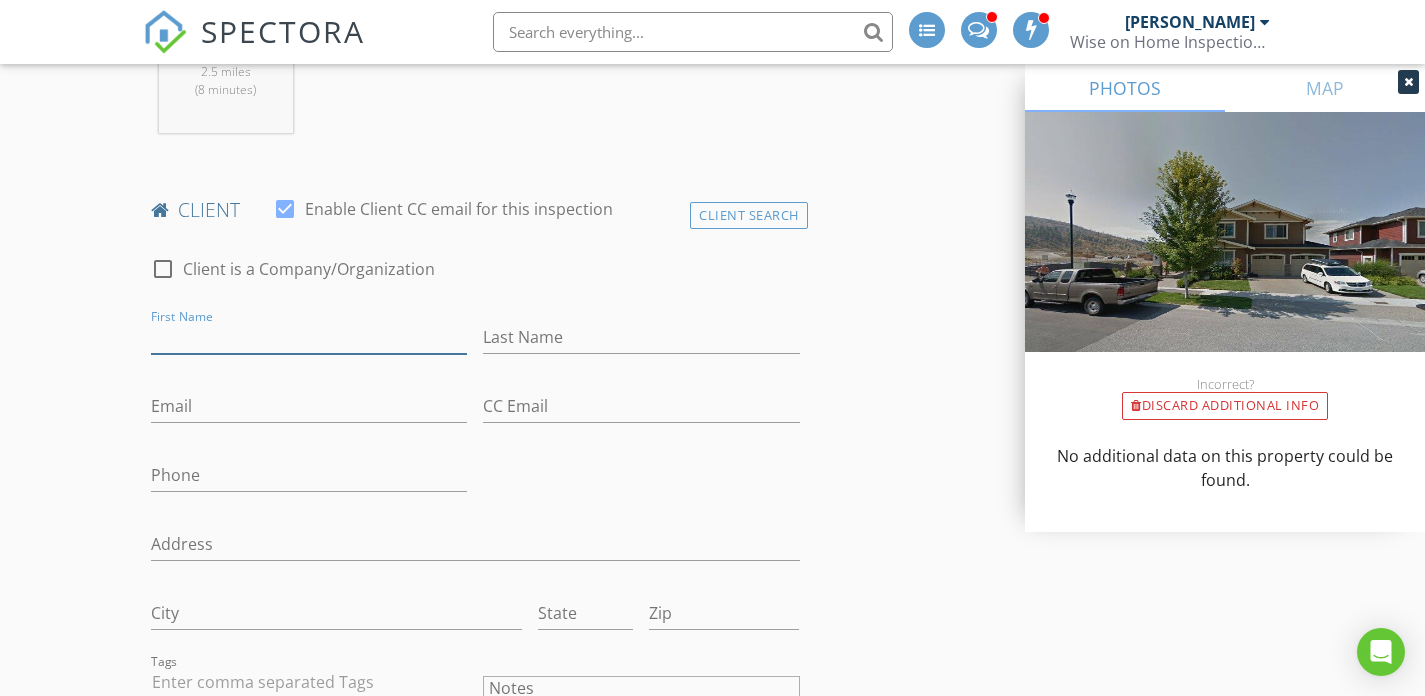 drag, startPoint x: 194, startPoint y: 338, endPoint x: 220, endPoint y: 340, distance: 26.076809 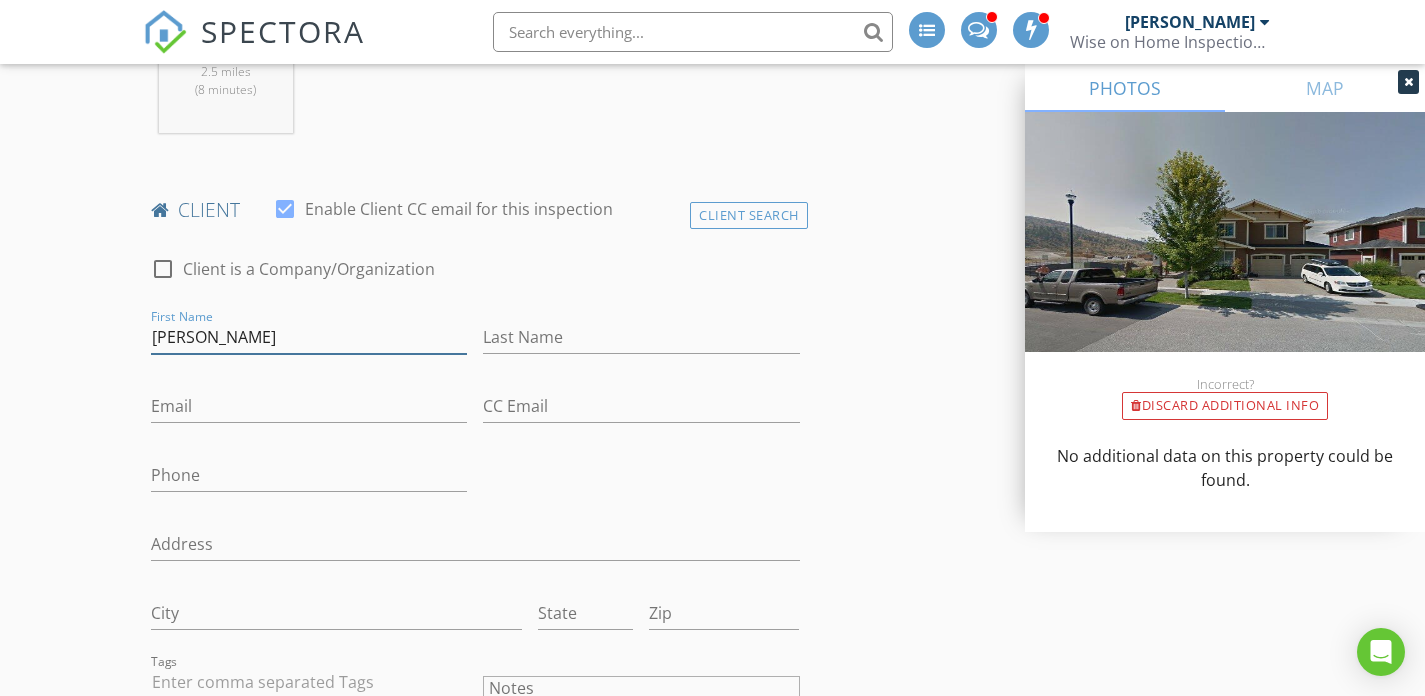 type on "Robyn" 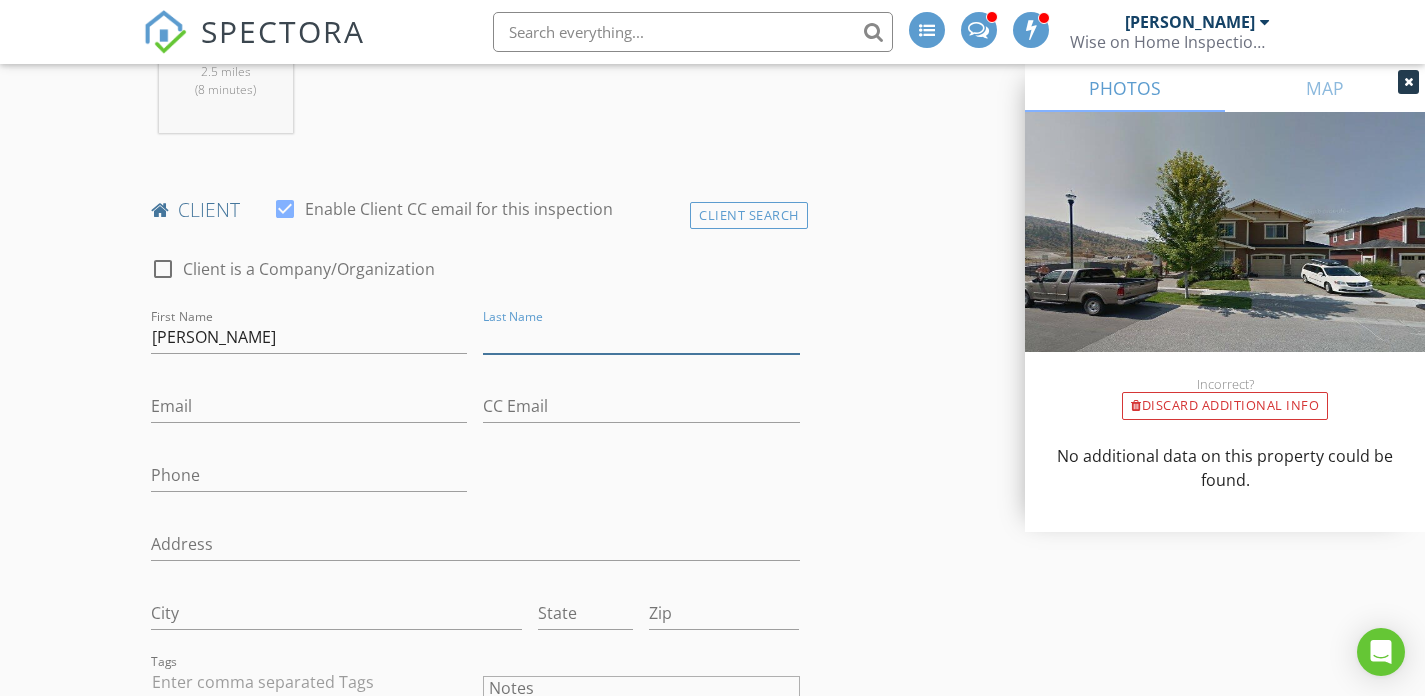 paste on "Gooding a" 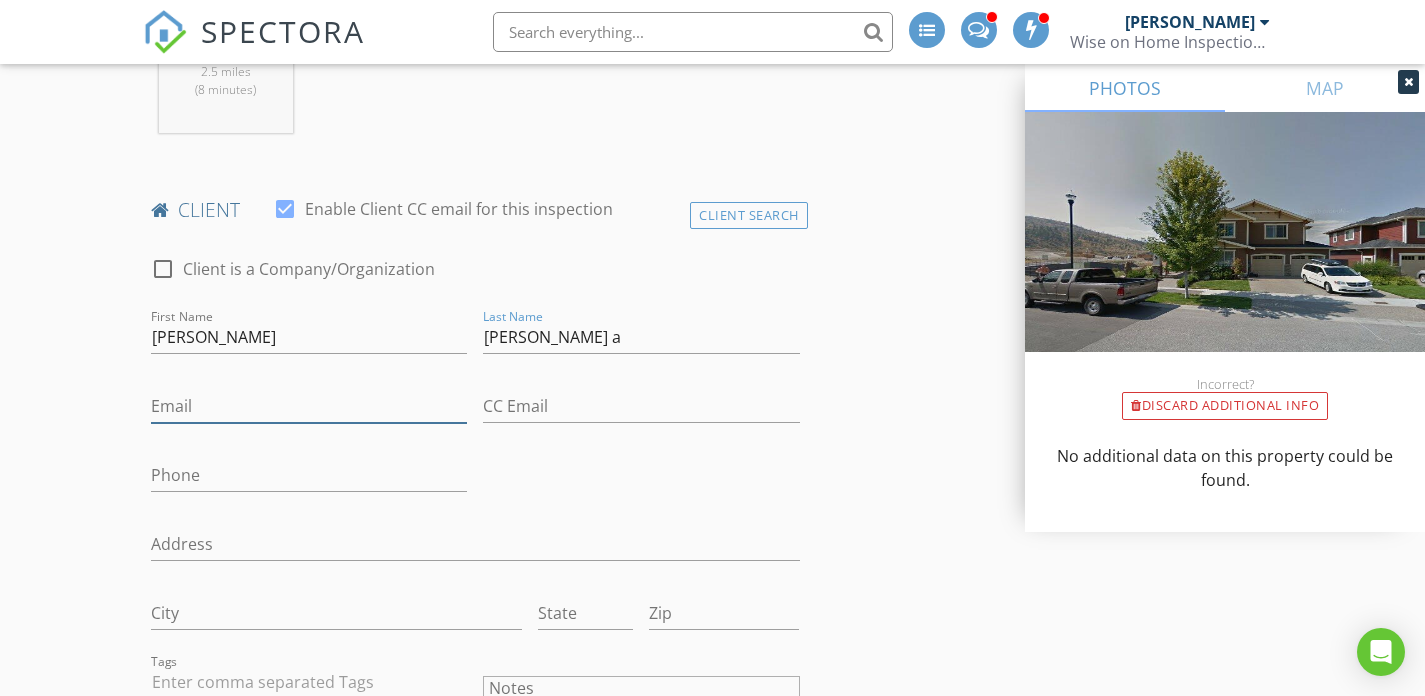 click on "Email" at bounding box center (309, 406) 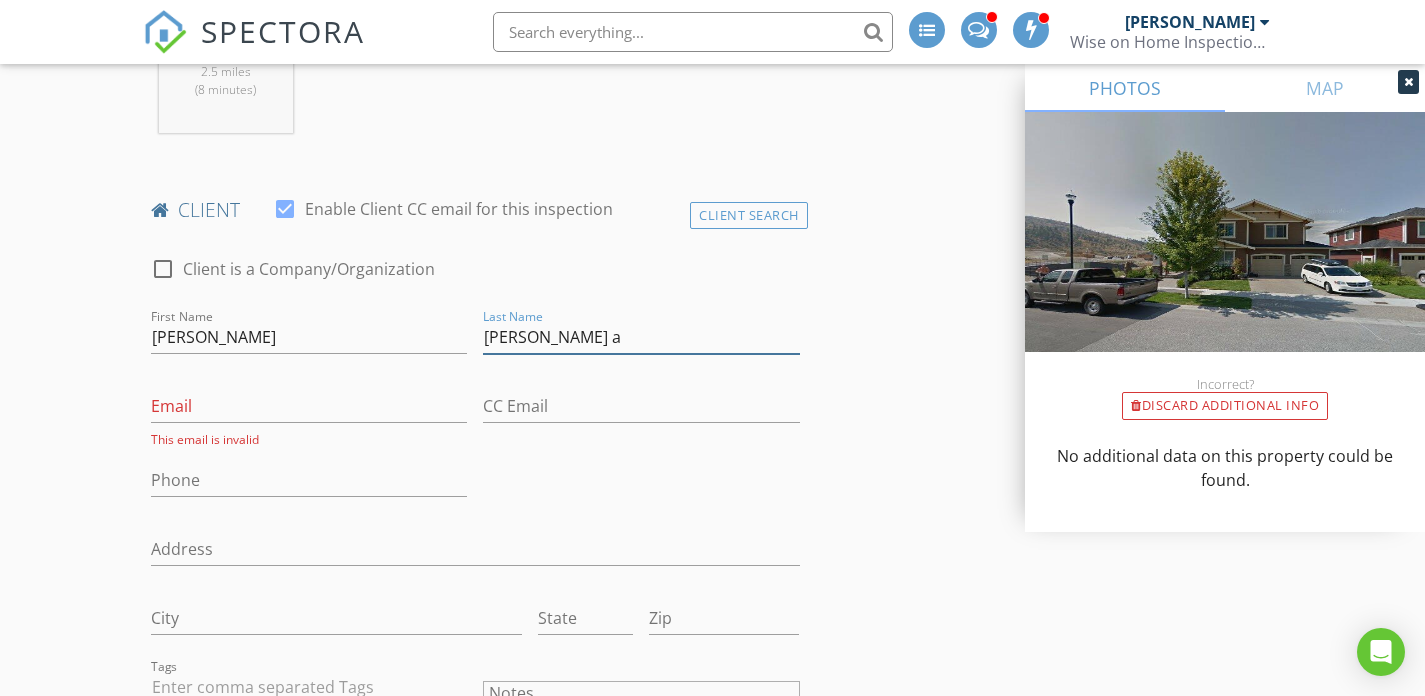 click on "Gooding a" at bounding box center [641, 337] 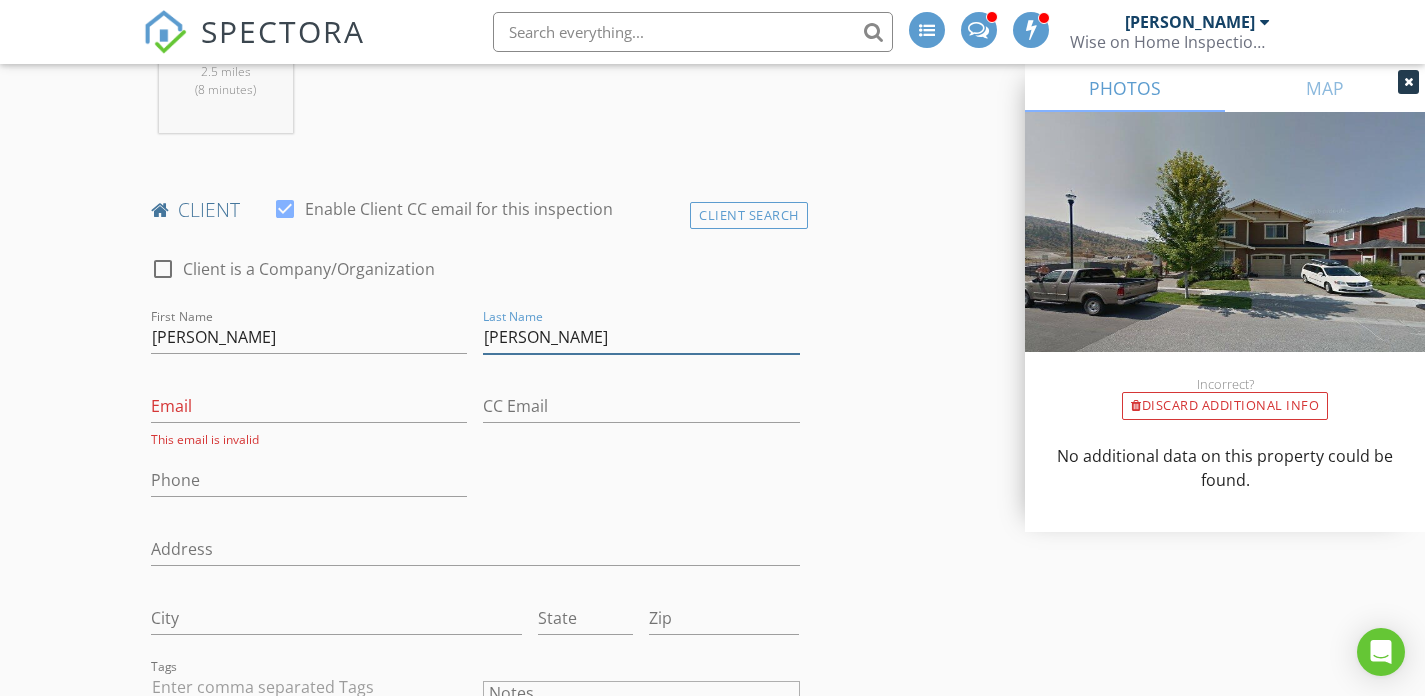 type on "Gooding" 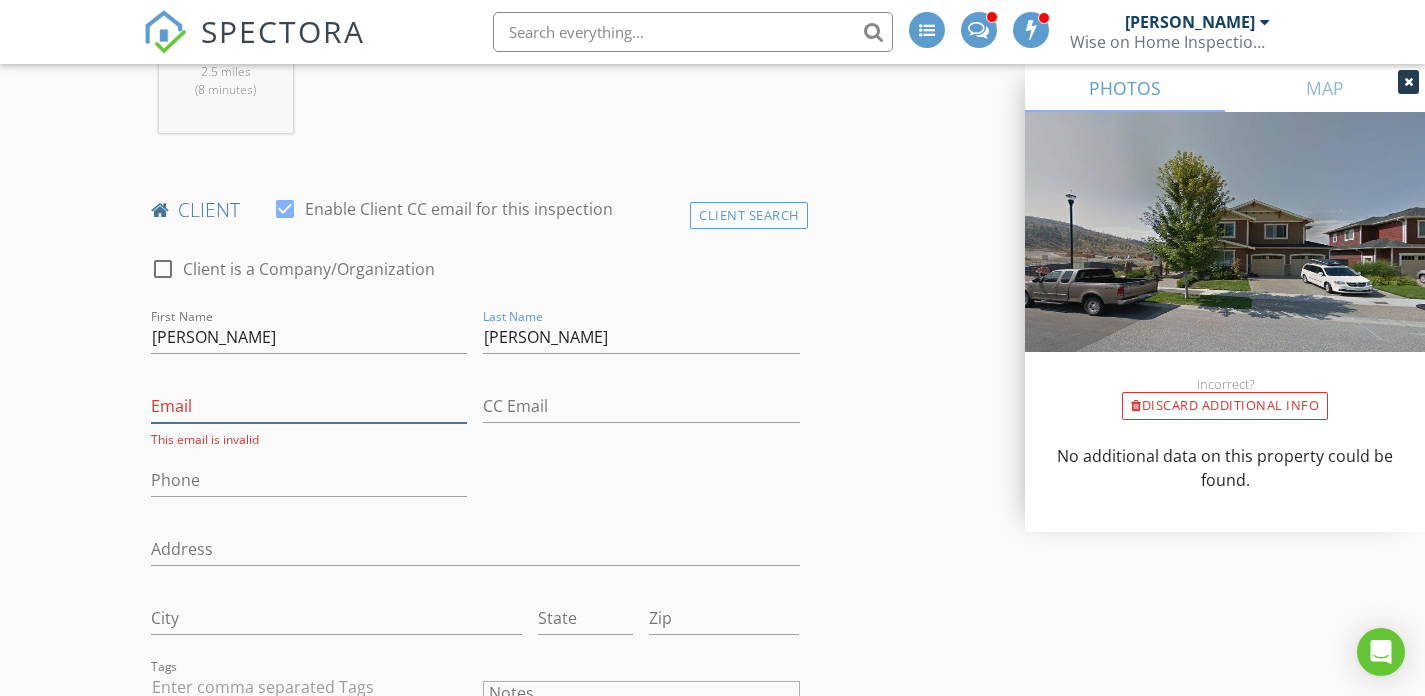 click on "Email" at bounding box center [309, 406] 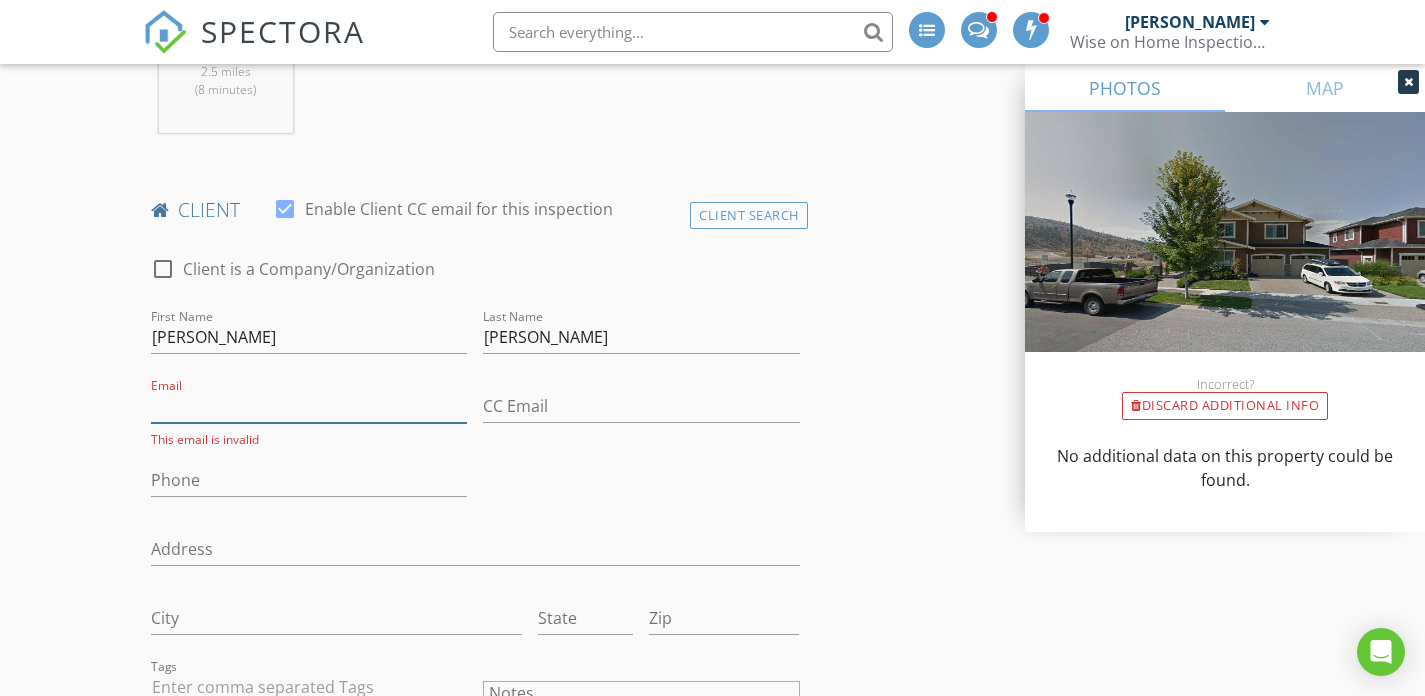 paste on "robyn@robyngooding.com" 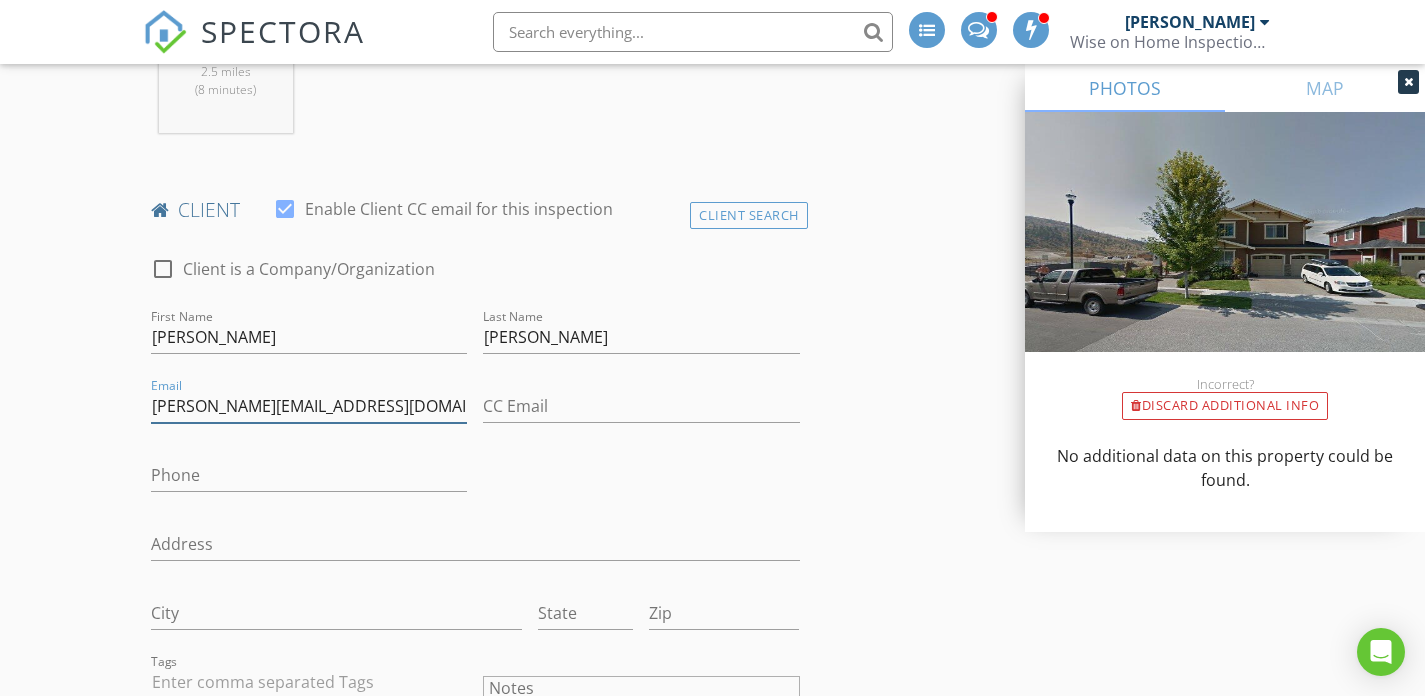 type on "robyn@robyngooding.com" 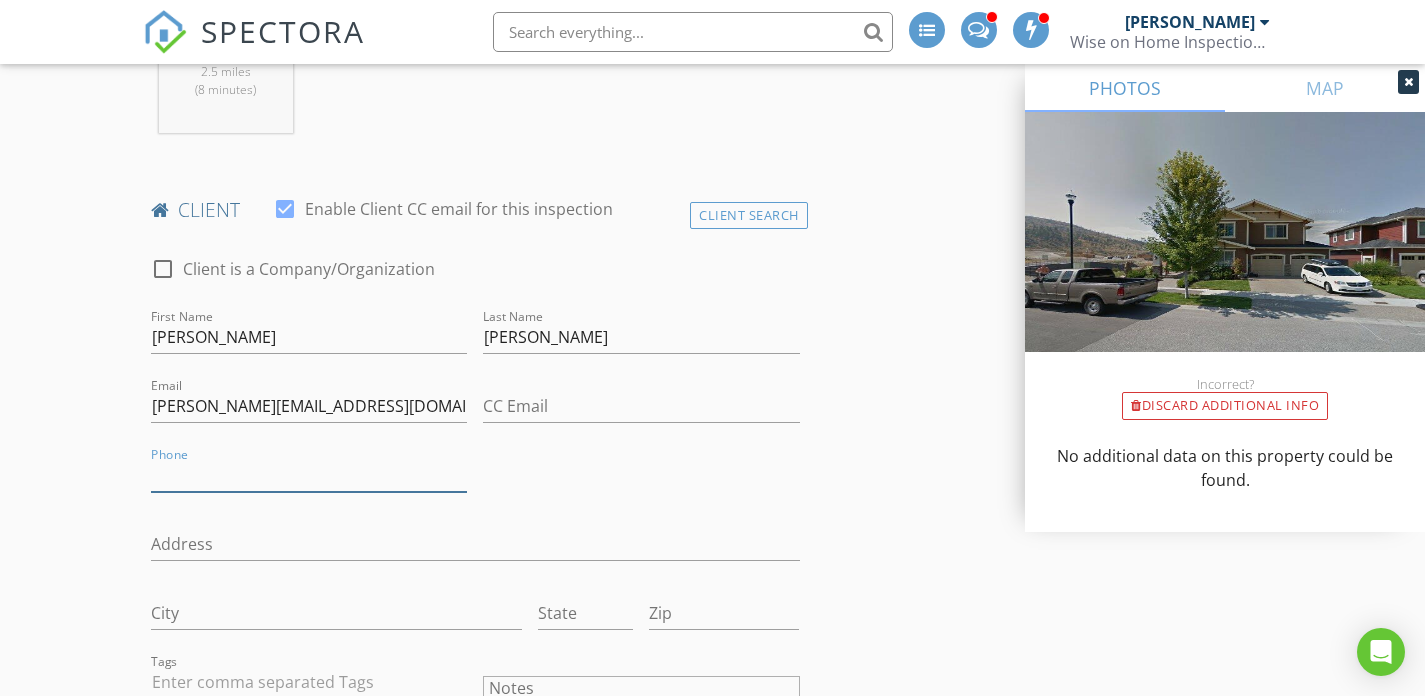 paste on "647-067-9242" 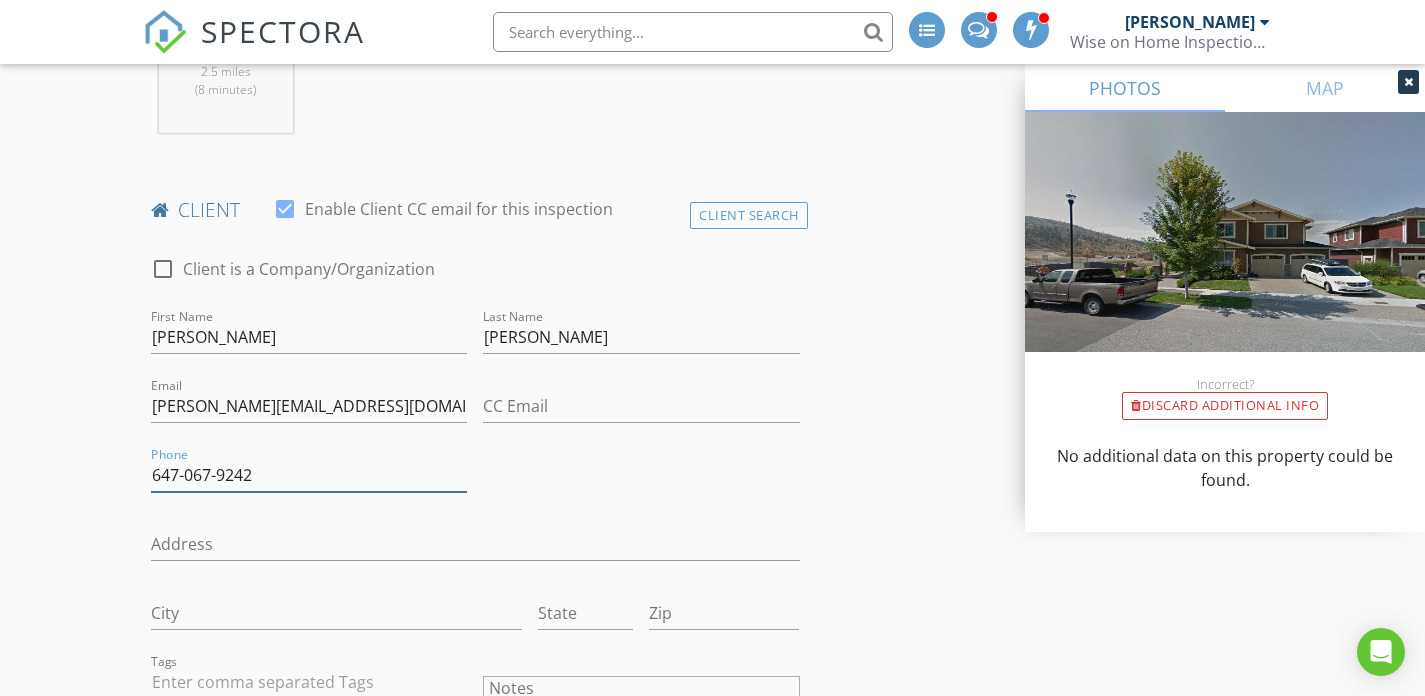 drag, startPoint x: 195, startPoint y: 469, endPoint x: 324, endPoint y: 500, distance: 132.67253 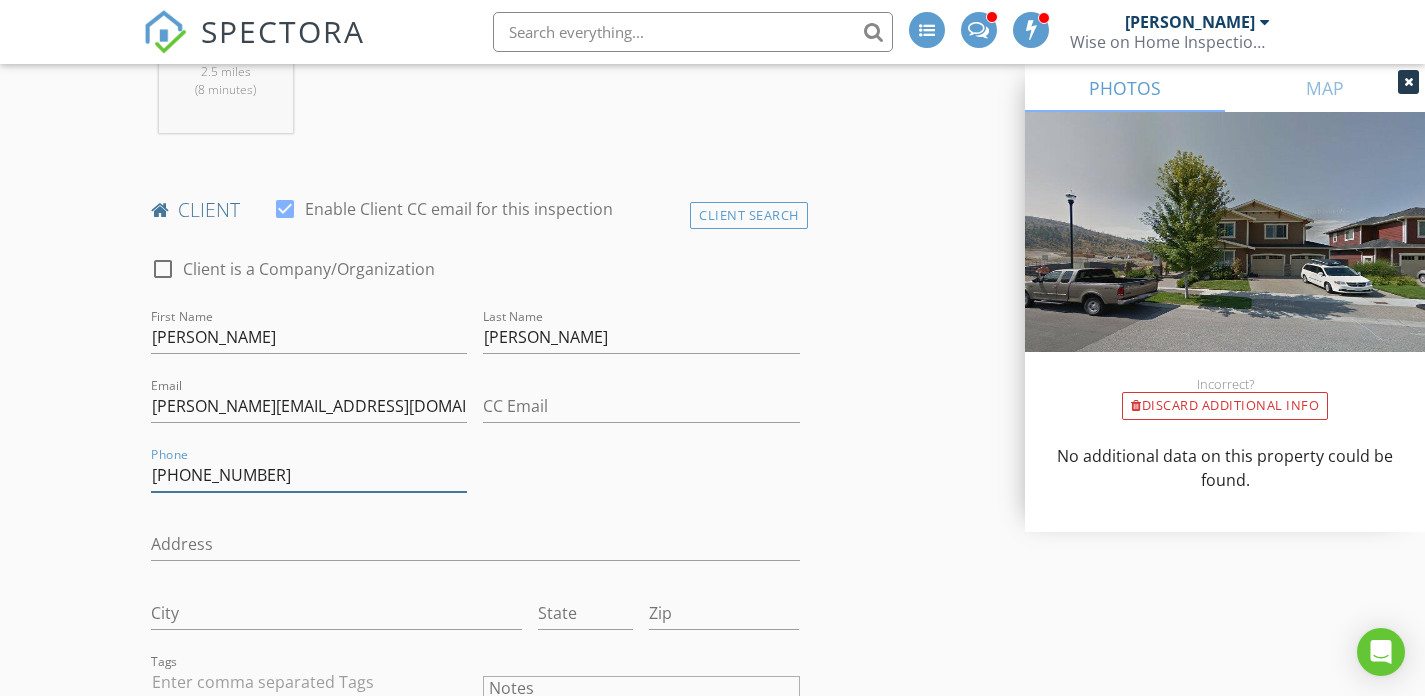 scroll, scrollTop: 894, scrollLeft: 0, axis: vertical 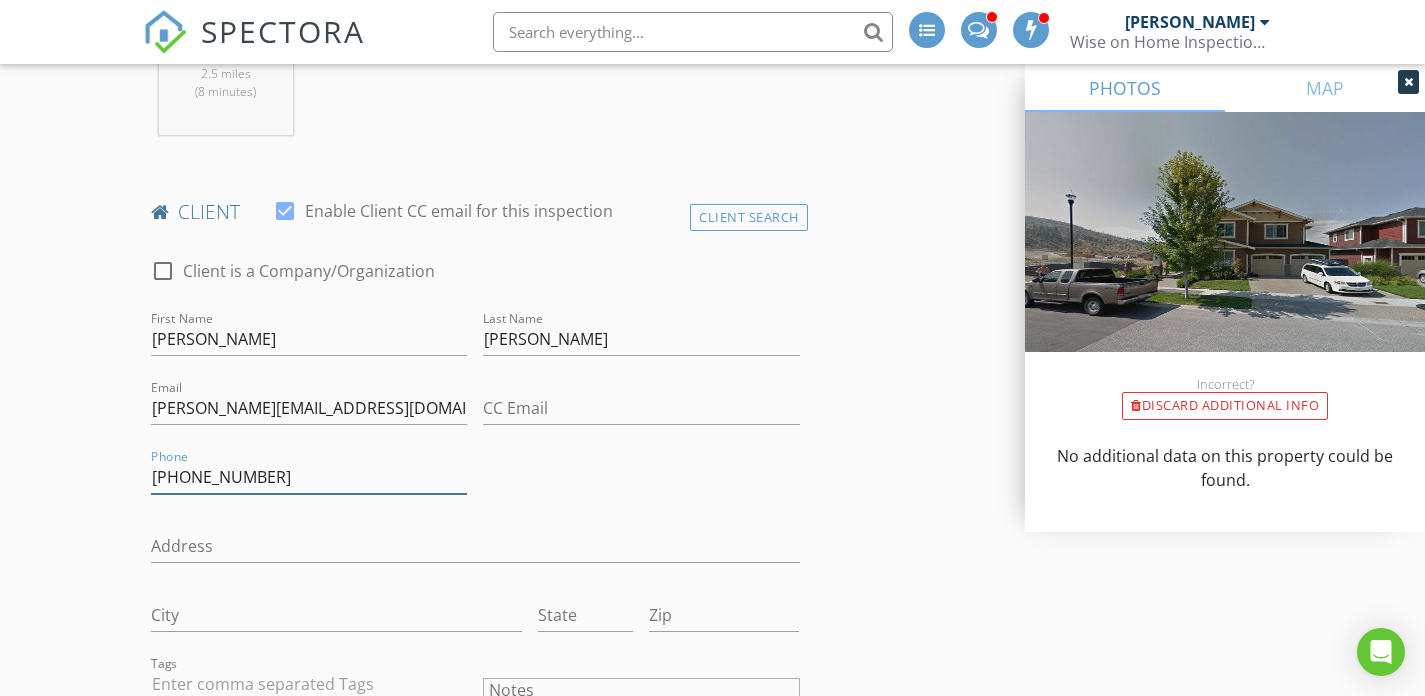 type on "647-679-2423" 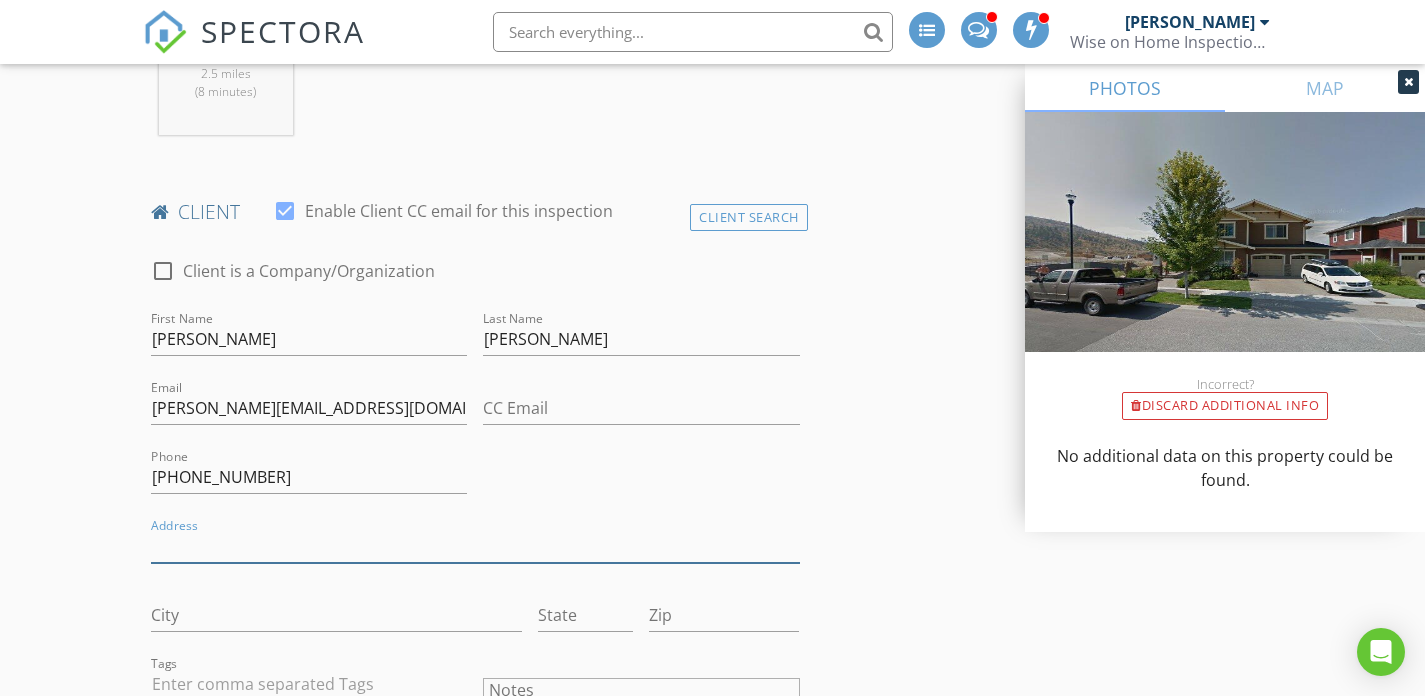 click on "Address" at bounding box center [475, 546] 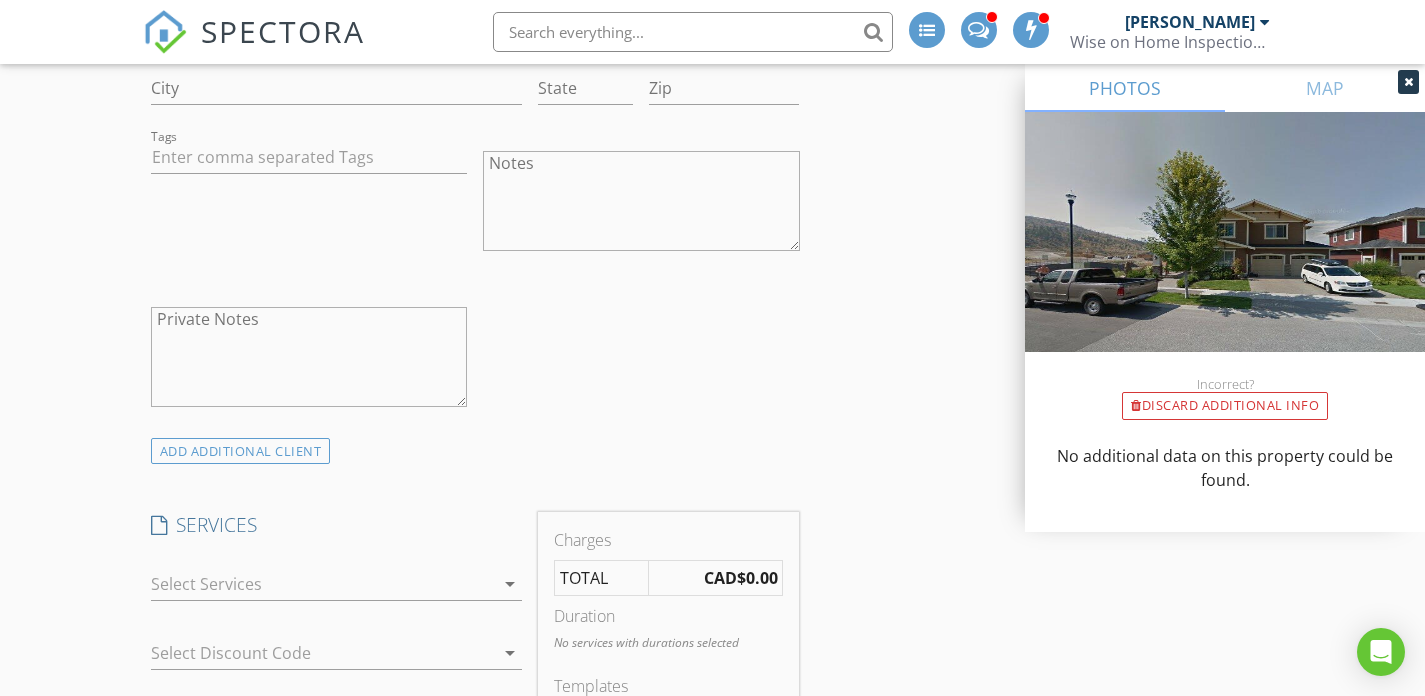 scroll, scrollTop: 1425, scrollLeft: 0, axis: vertical 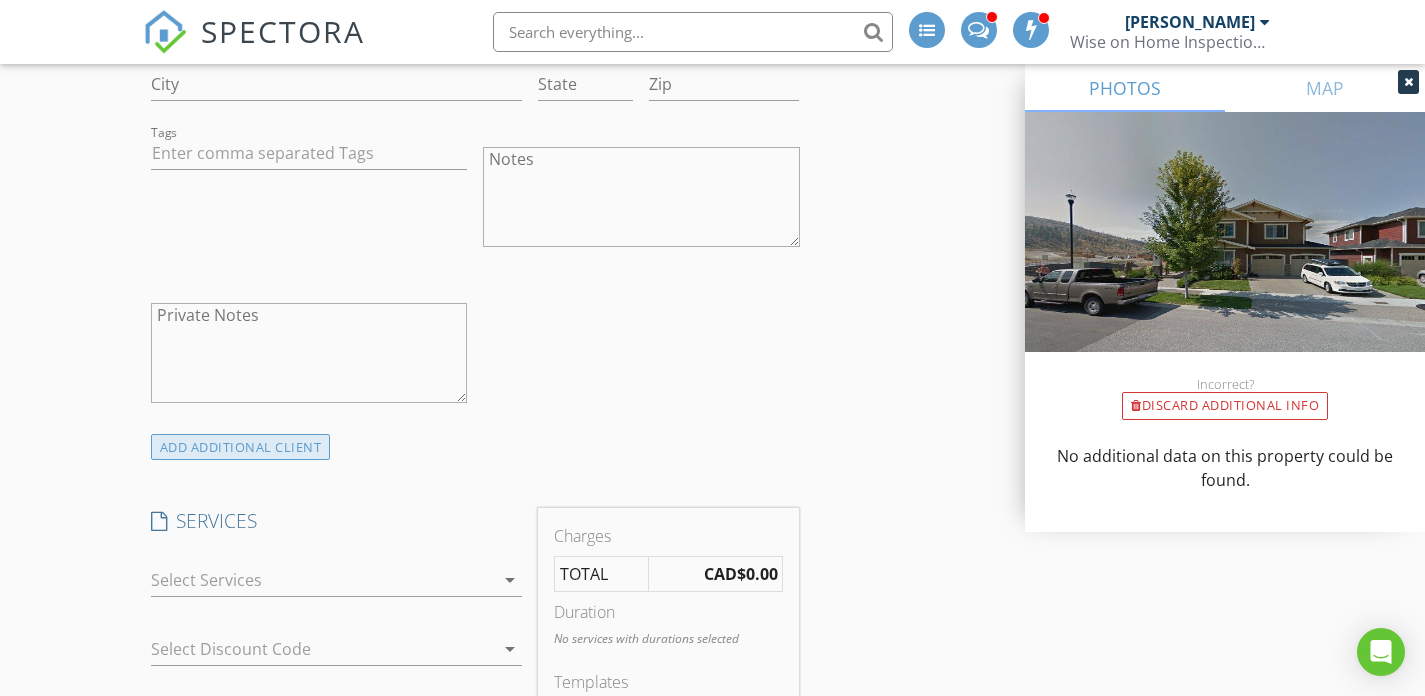 type on "c/o Cornelia Schuster" 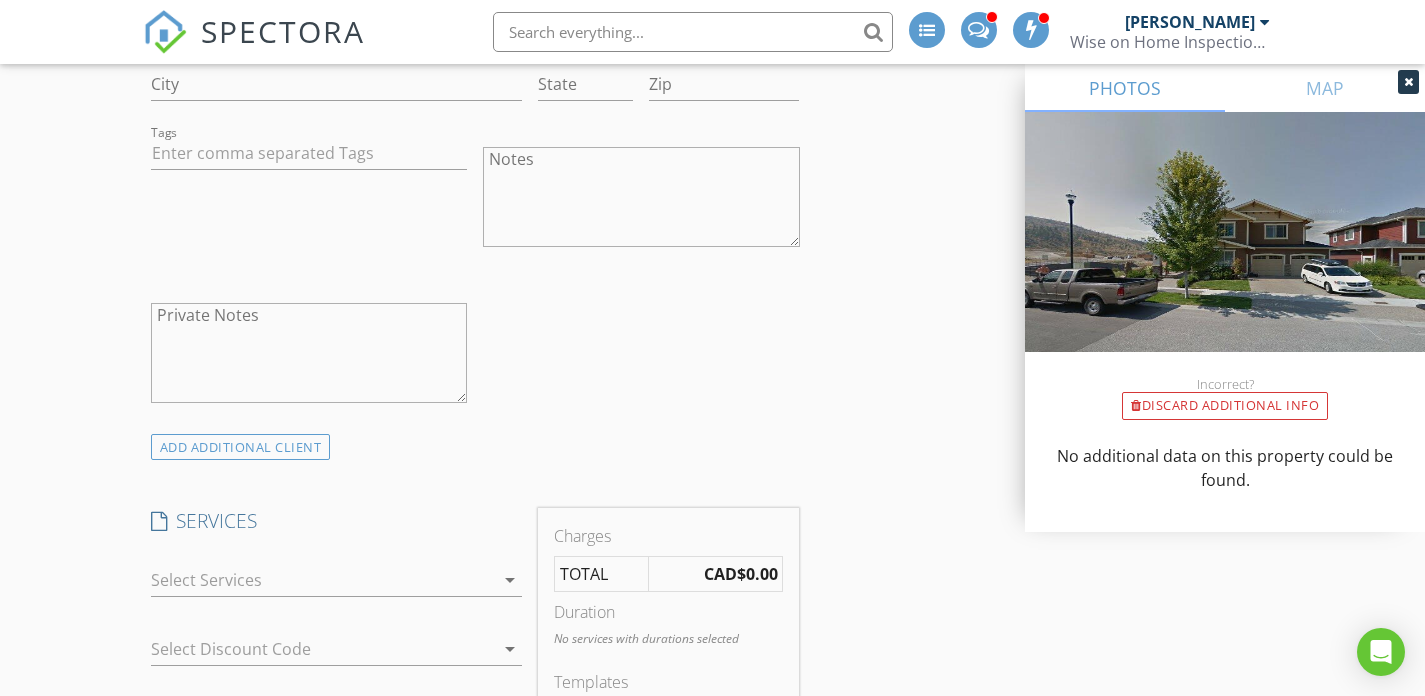 drag, startPoint x: 289, startPoint y: 450, endPoint x: 346, endPoint y: 451, distance: 57.00877 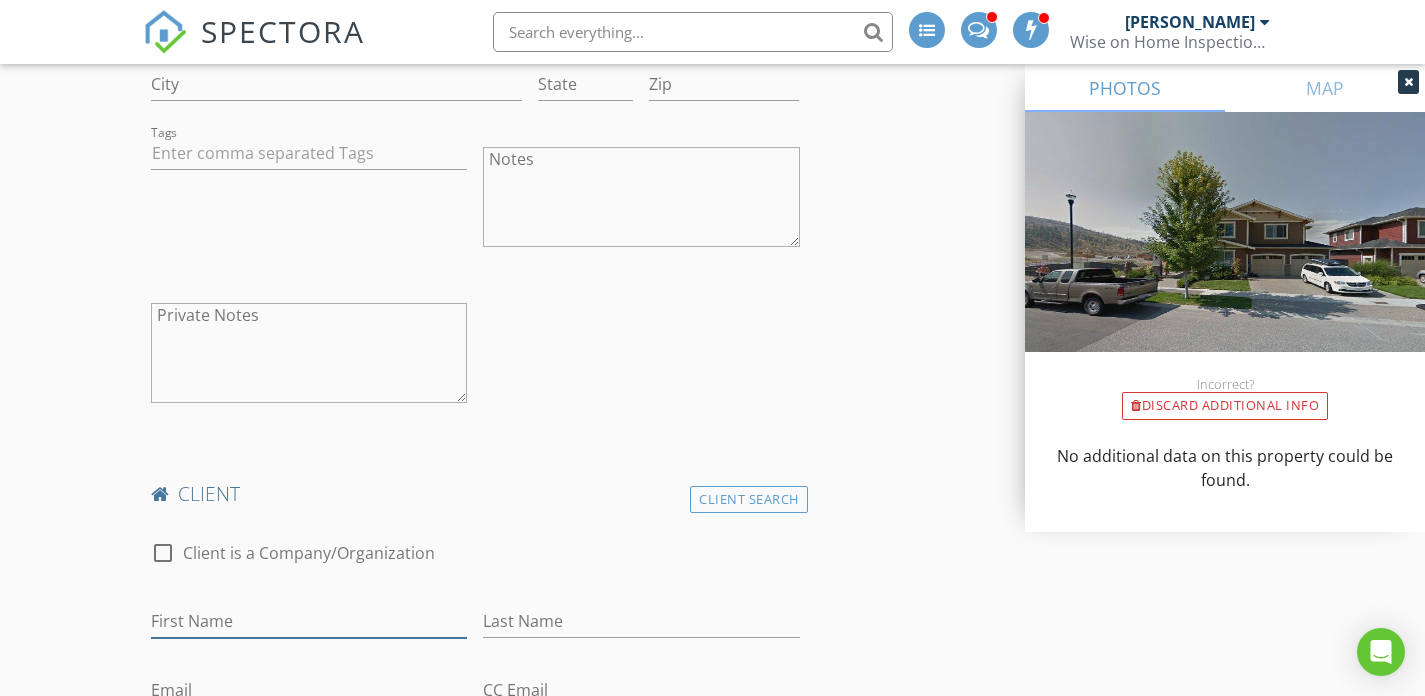 click on "First Name" at bounding box center [309, 621] 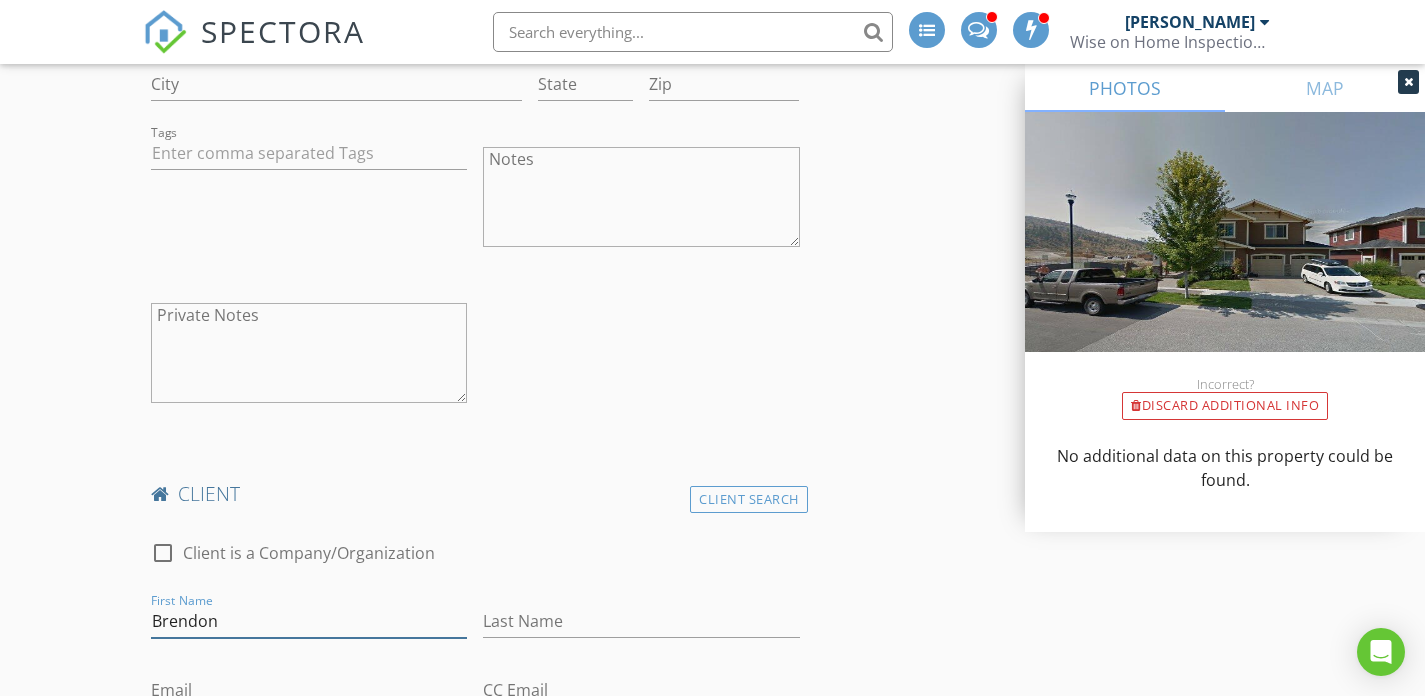type on "Brendon" 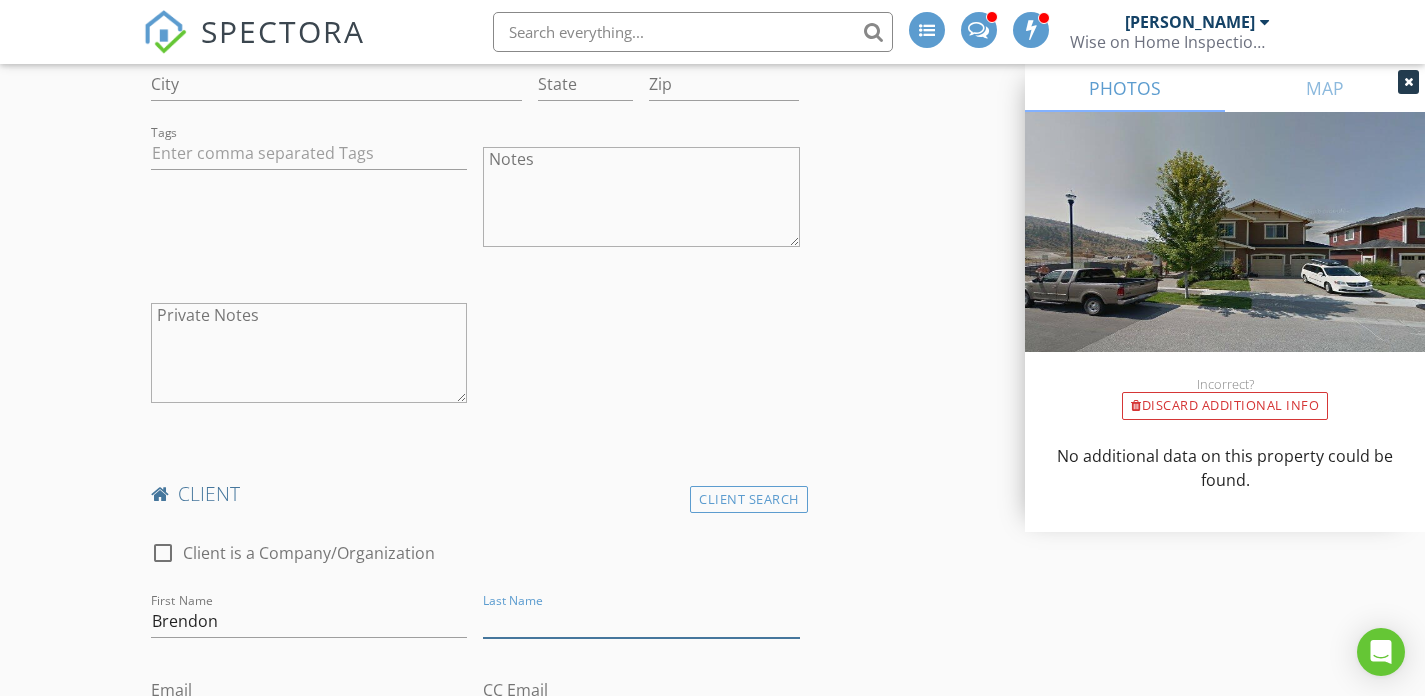 paste on "Woolston" 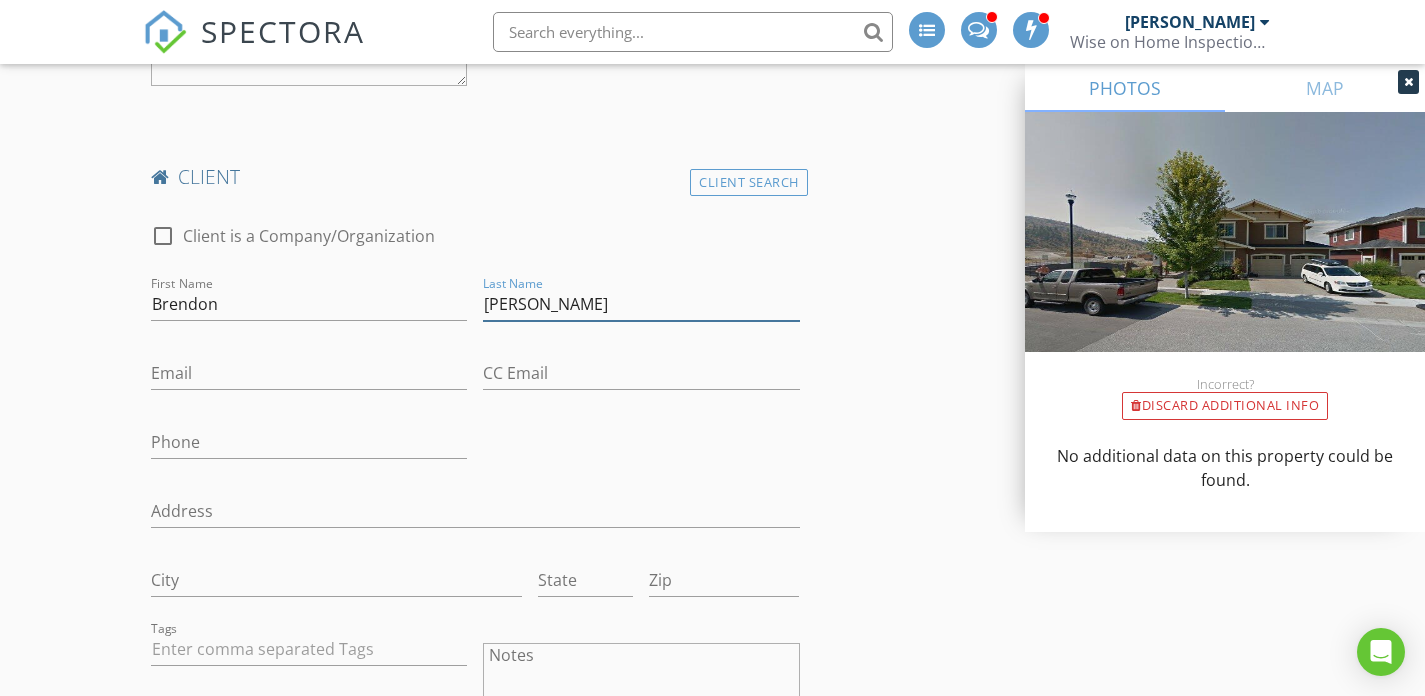 scroll, scrollTop: 1802, scrollLeft: 0, axis: vertical 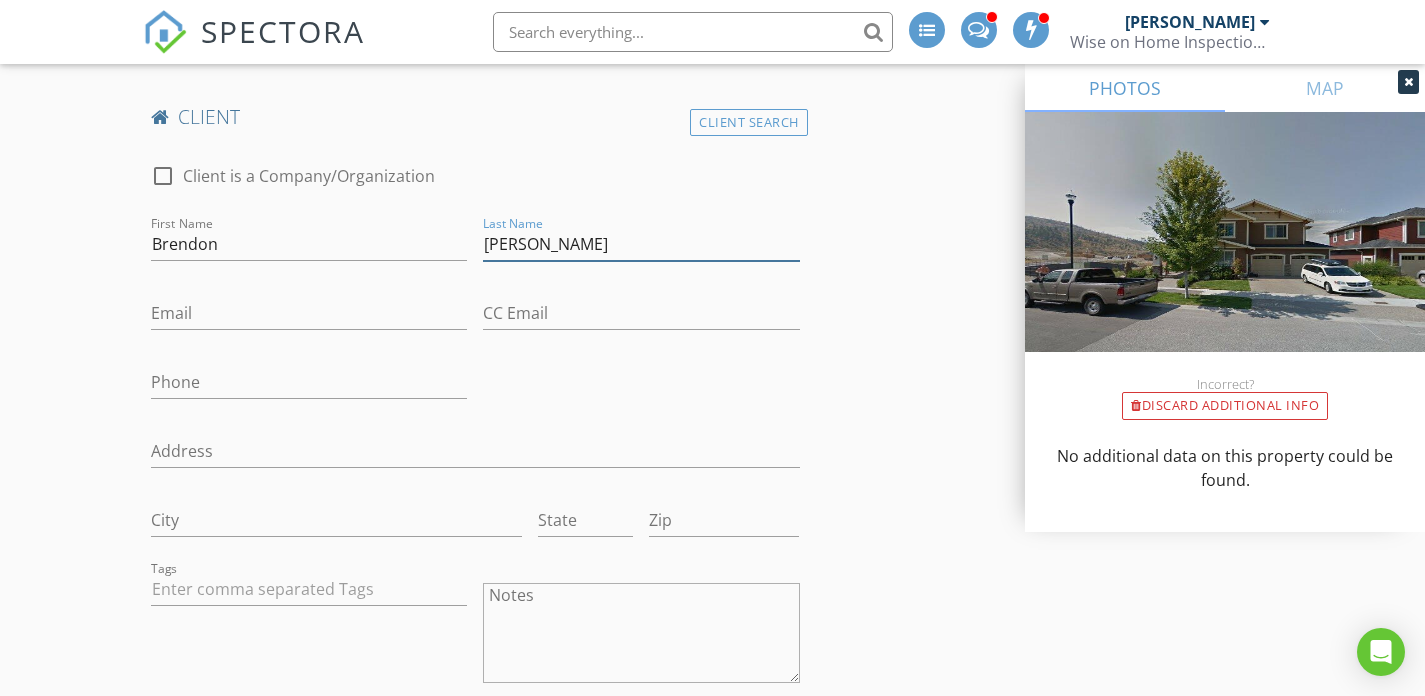 type on "Woolston" 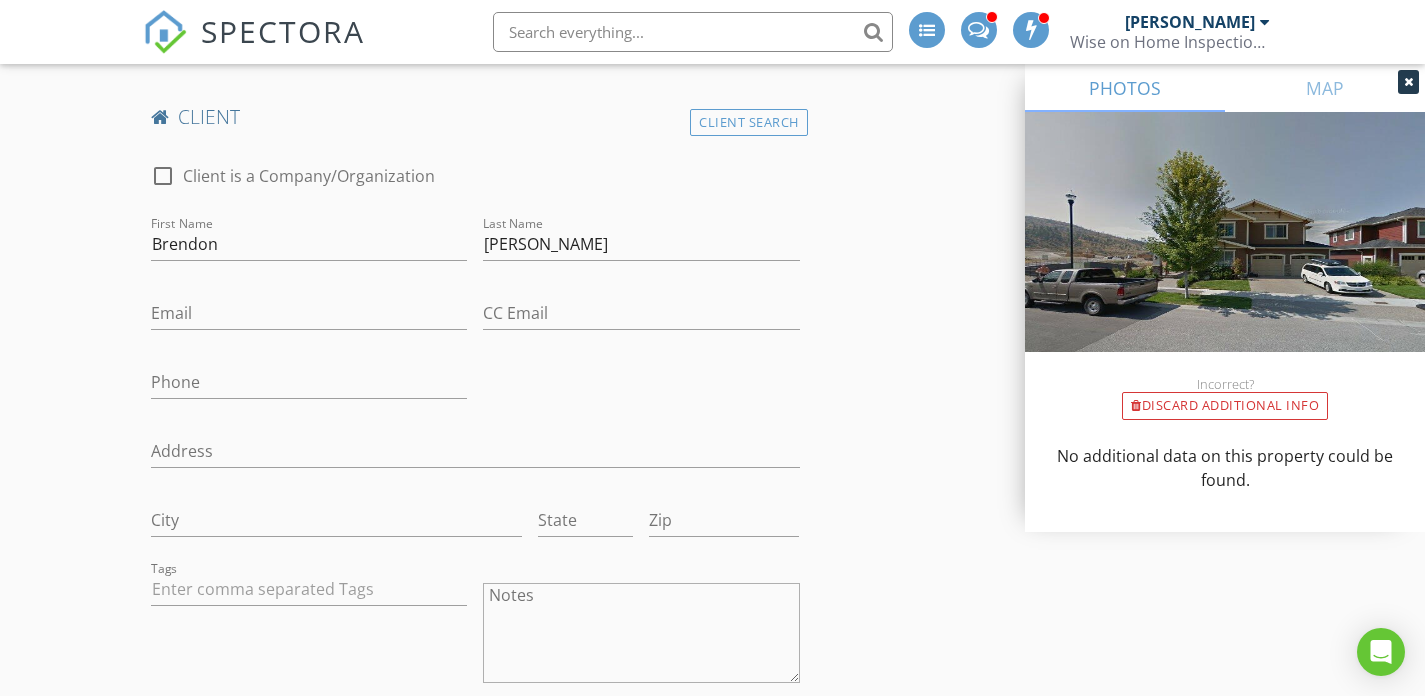 drag, startPoint x: 197, startPoint y: 356, endPoint x: 252, endPoint y: 373, distance: 57.567352 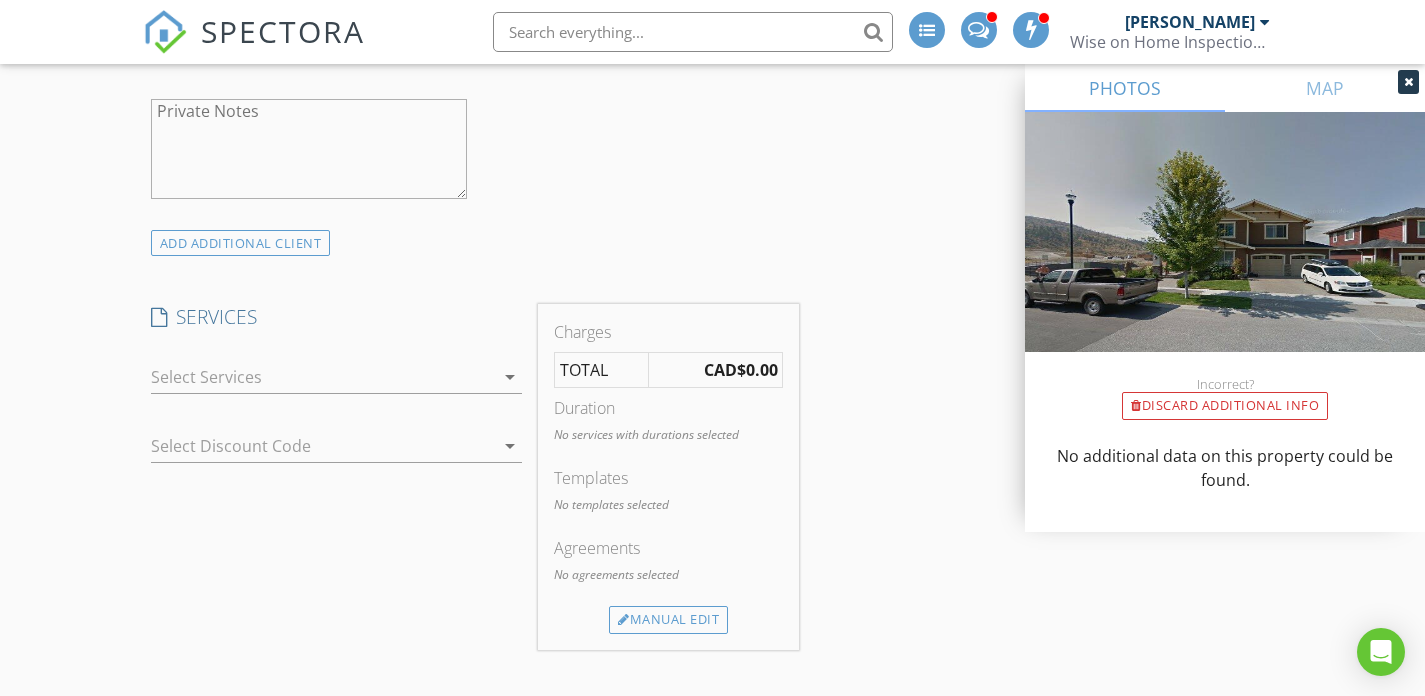 click at bounding box center (323, 377) 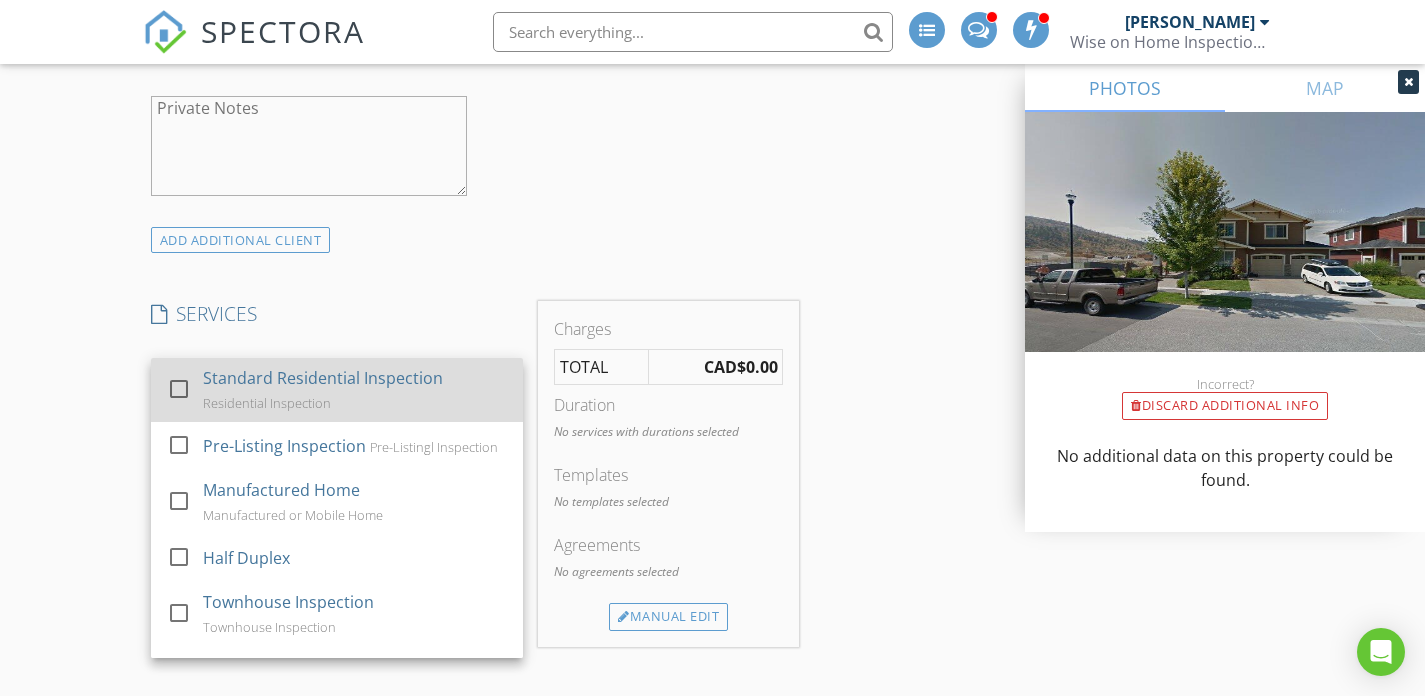 click on "Standard Residential Inspection   Residential Inspection" at bounding box center [355, 390] 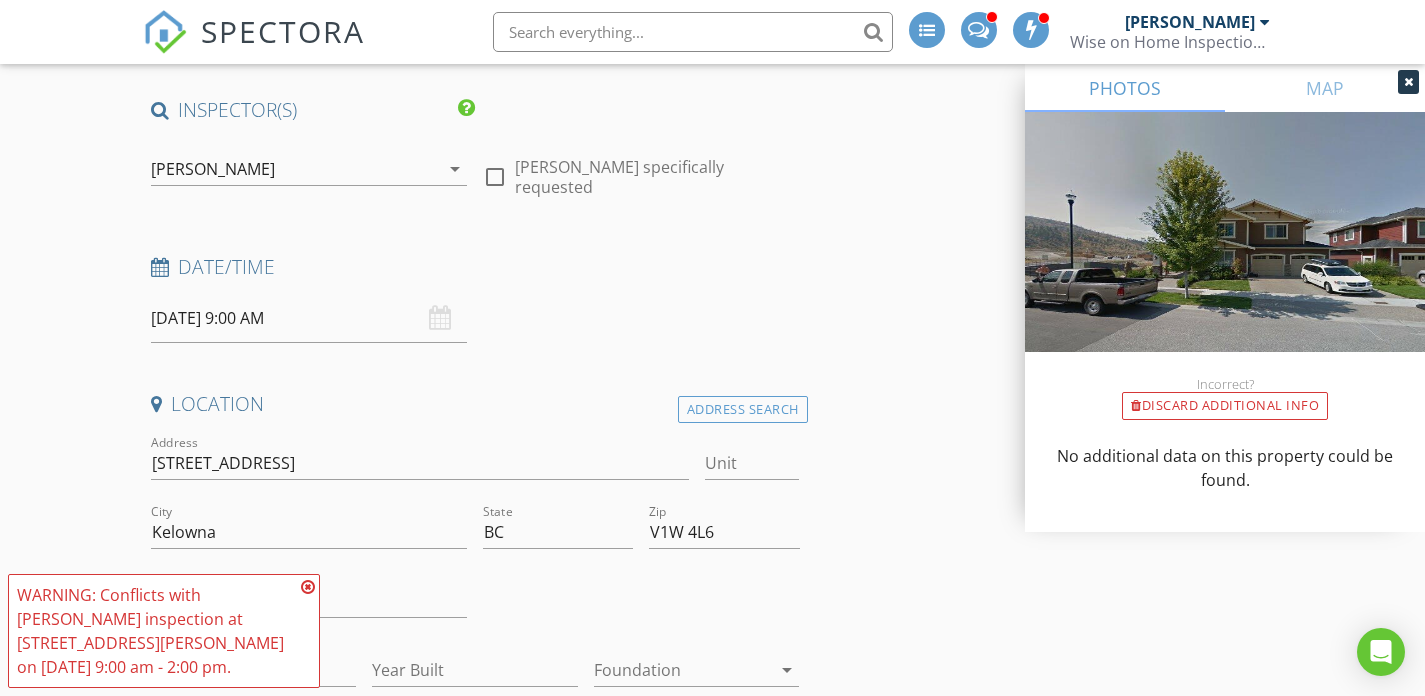 scroll, scrollTop: 0, scrollLeft: 0, axis: both 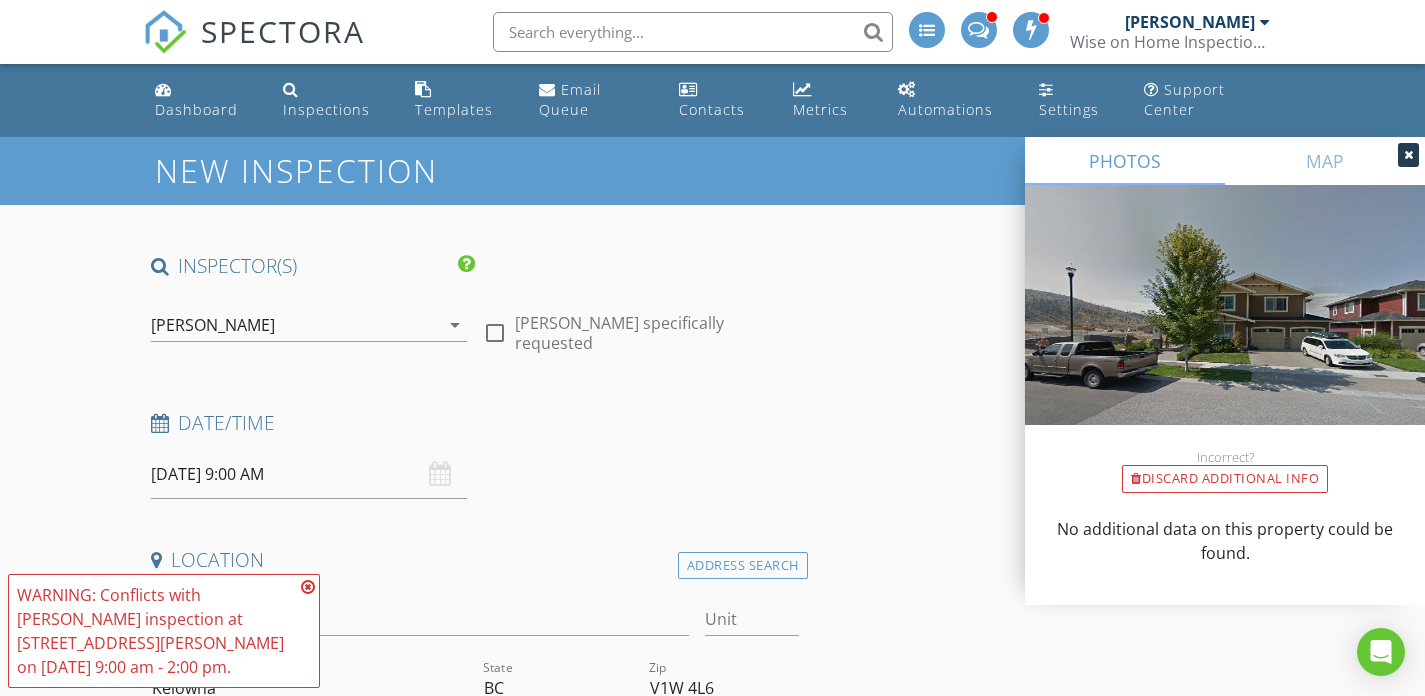 click on "07/10/2025 9:00 AM" at bounding box center (309, 474) 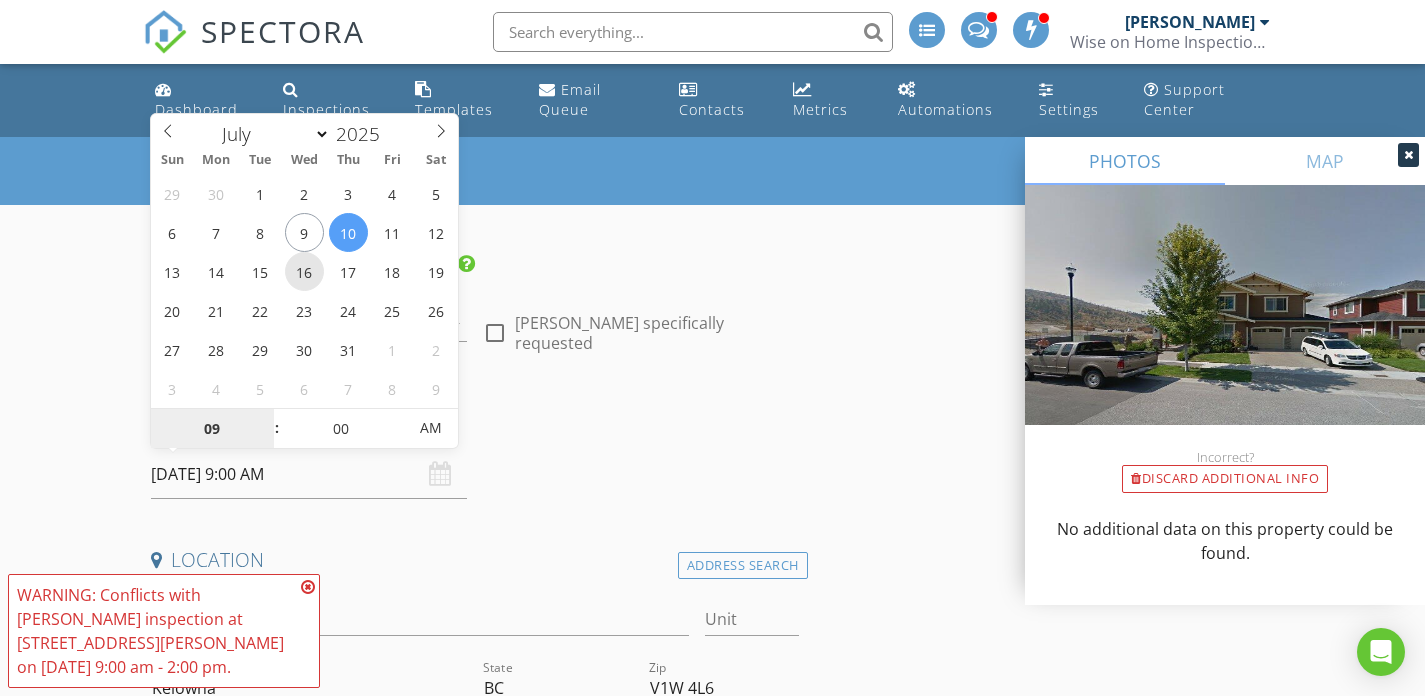 type on "07/16/2025 9:00 AM" 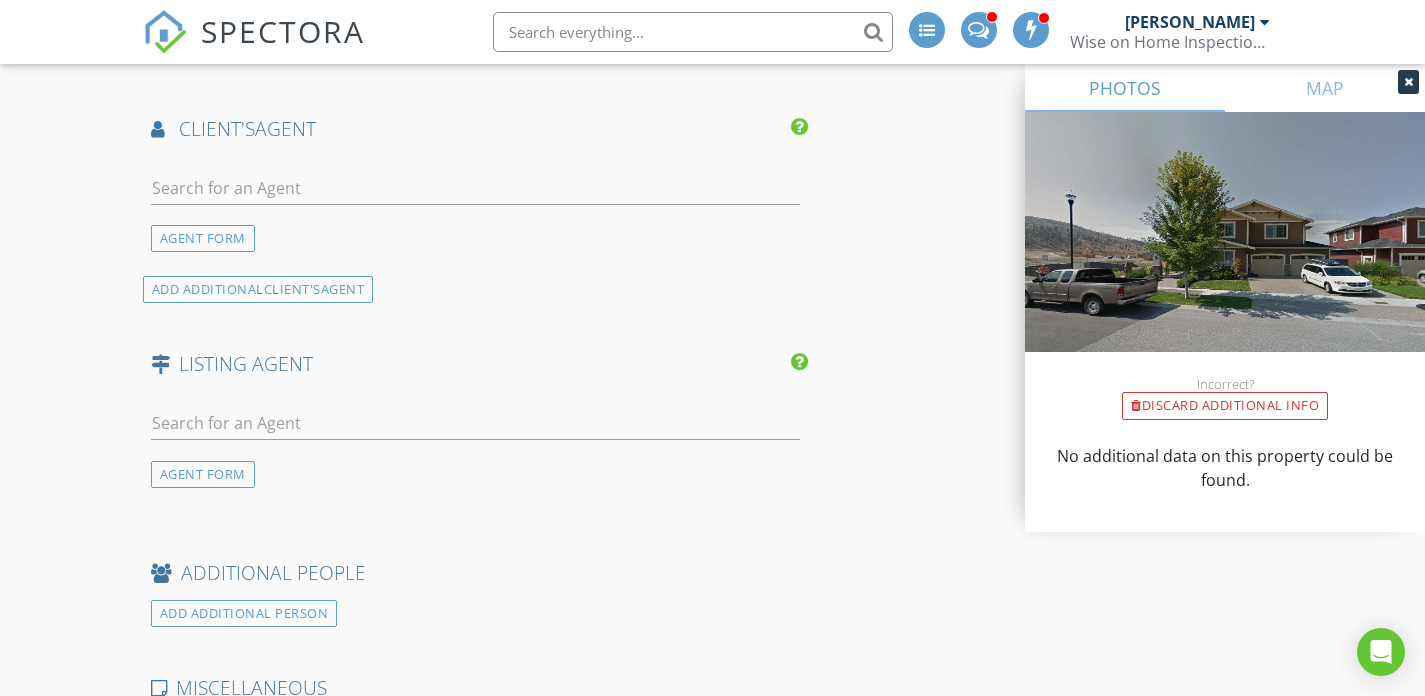 scroll, scrollTop: 3562, scrollLeft: 0, axis: vertical 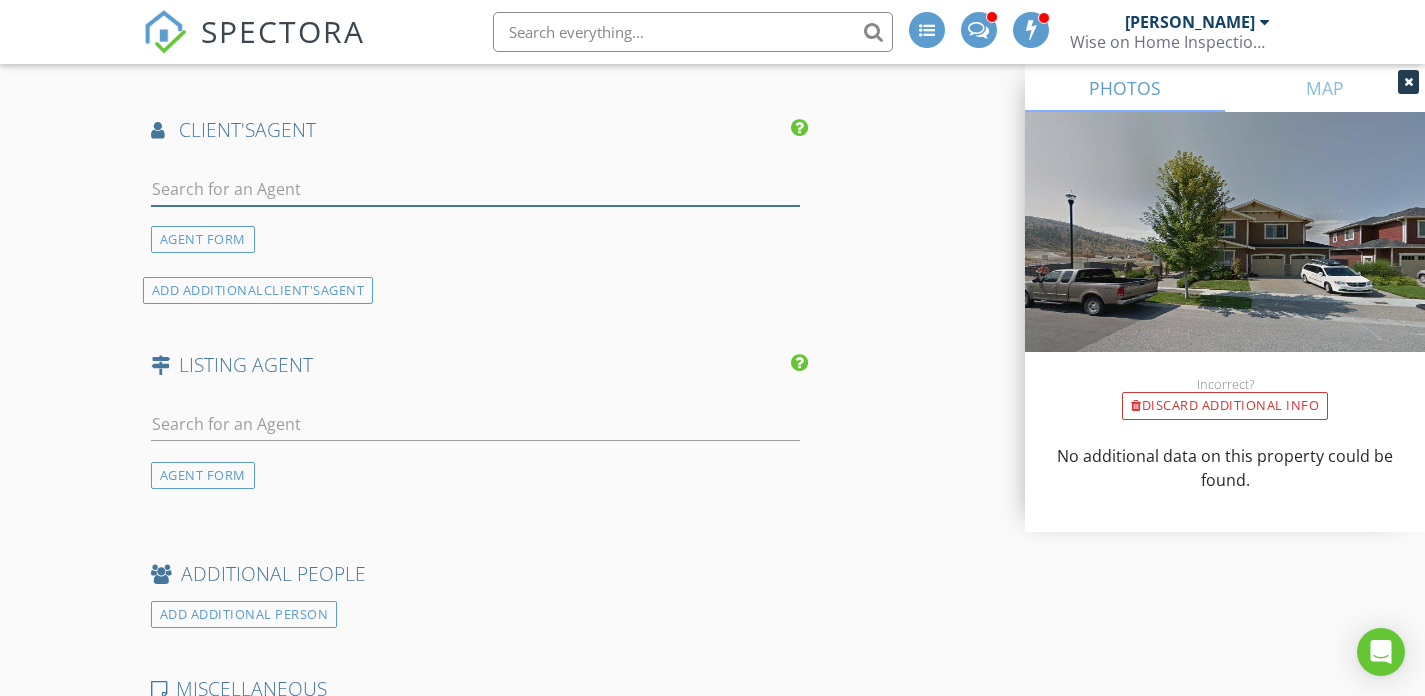 click at bounding box center [475, 189] 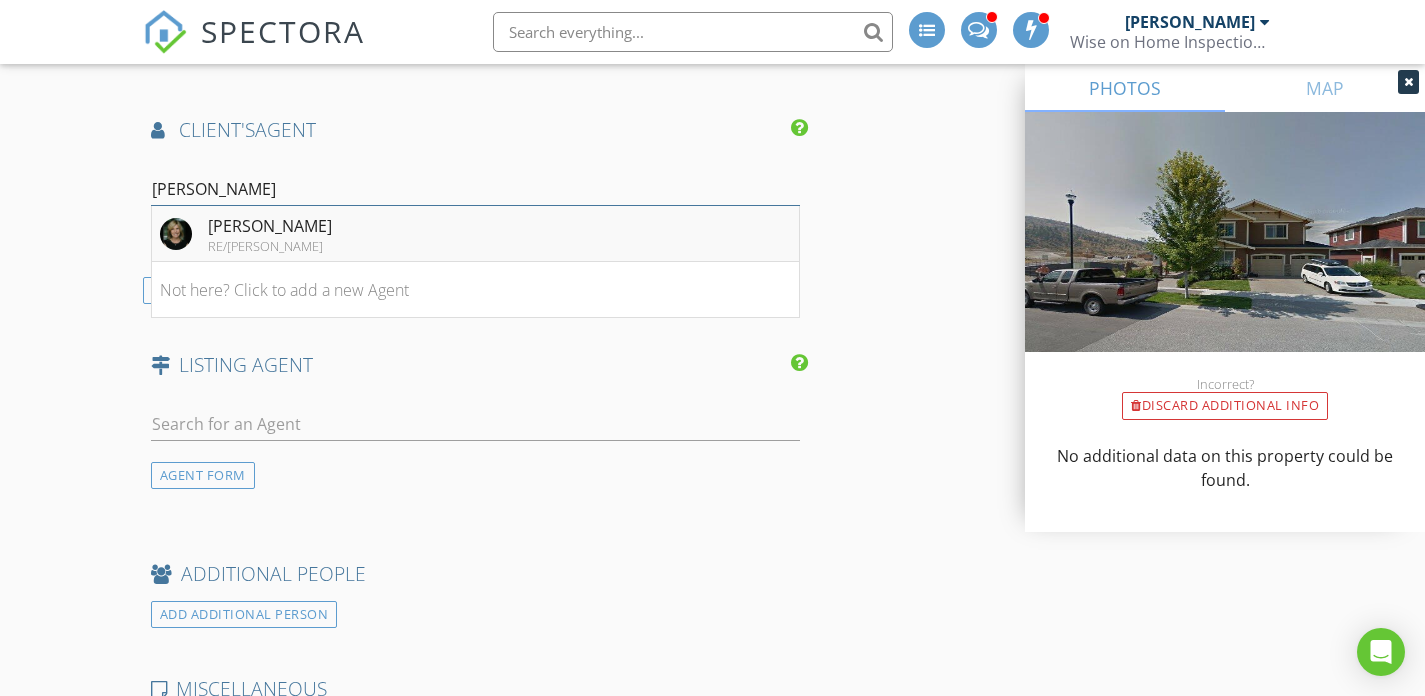 type on "Cornelia Sch" 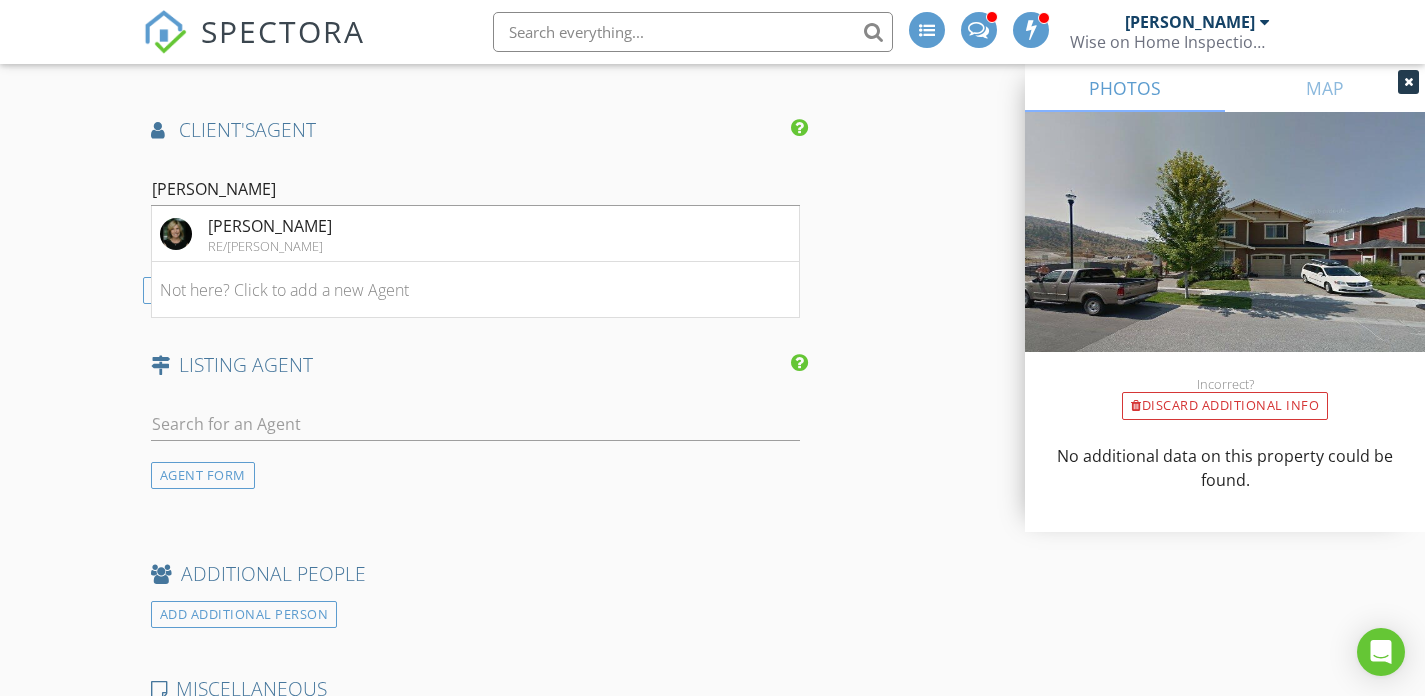 drag, startPoint x: 267, startPoint y: 232, endPoint x: 272, endPoint y: 257, distance: 25.495098 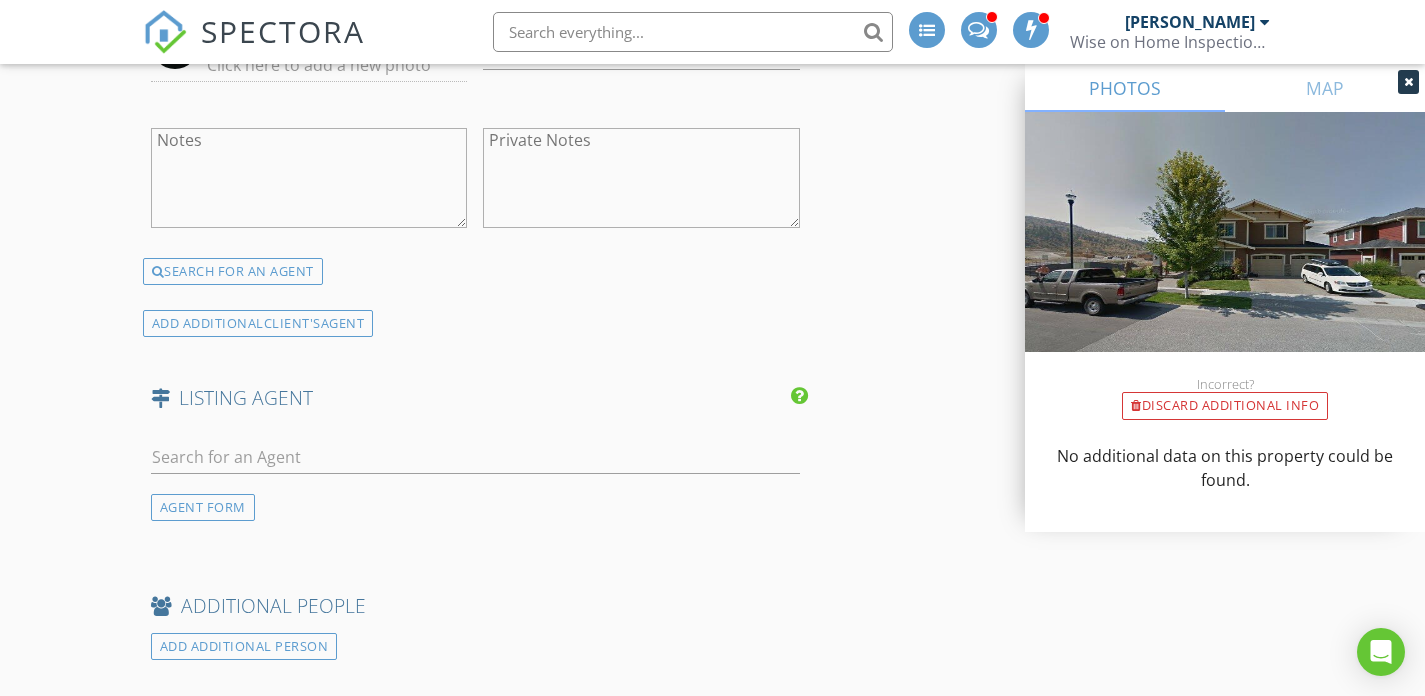 scroll, scrollTop: 4076, scrollLeft: 0, axis: vertical 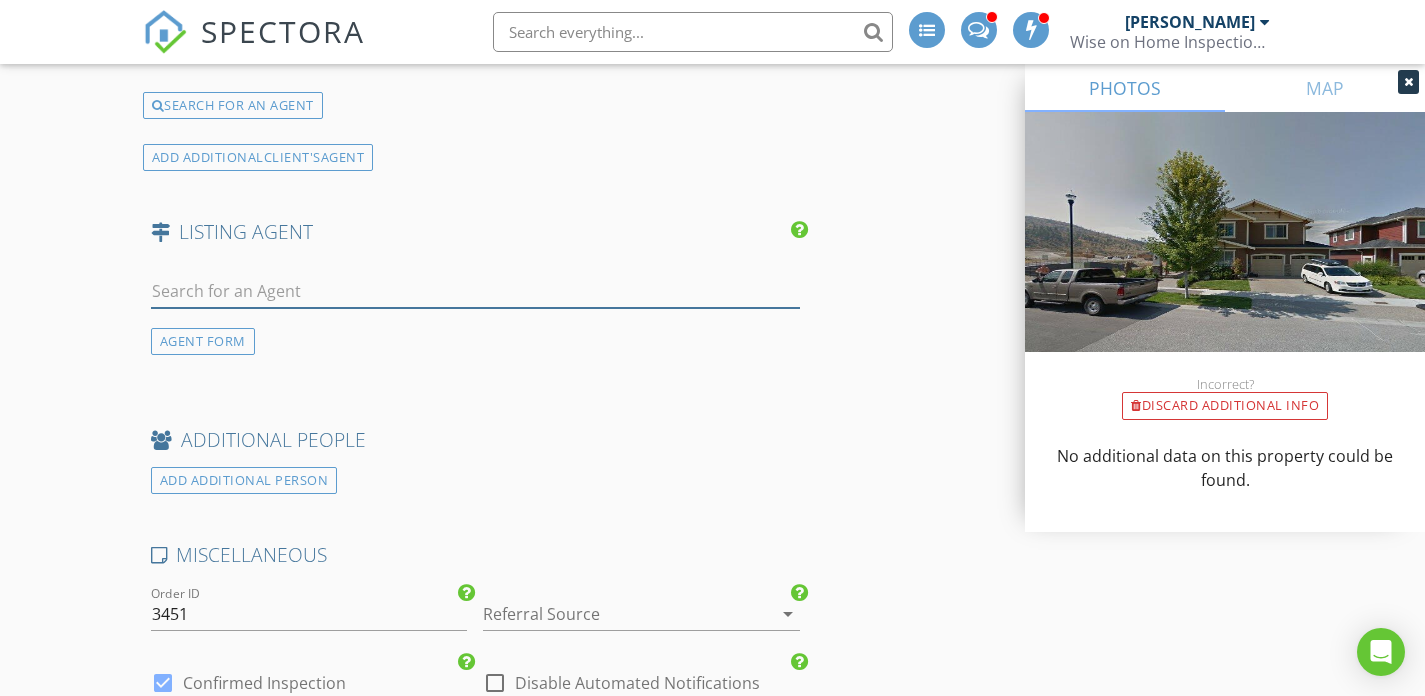 click at bounding box center (475, 291) 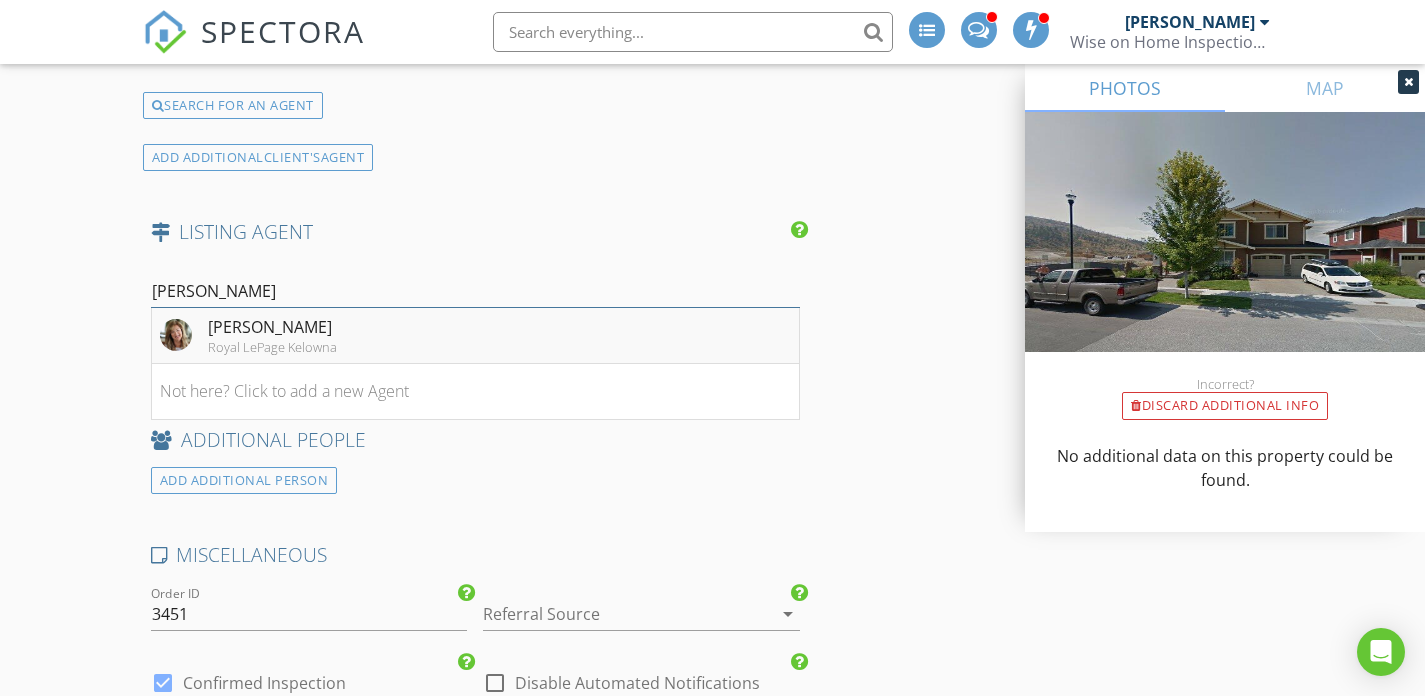 type on "Mary Bro" 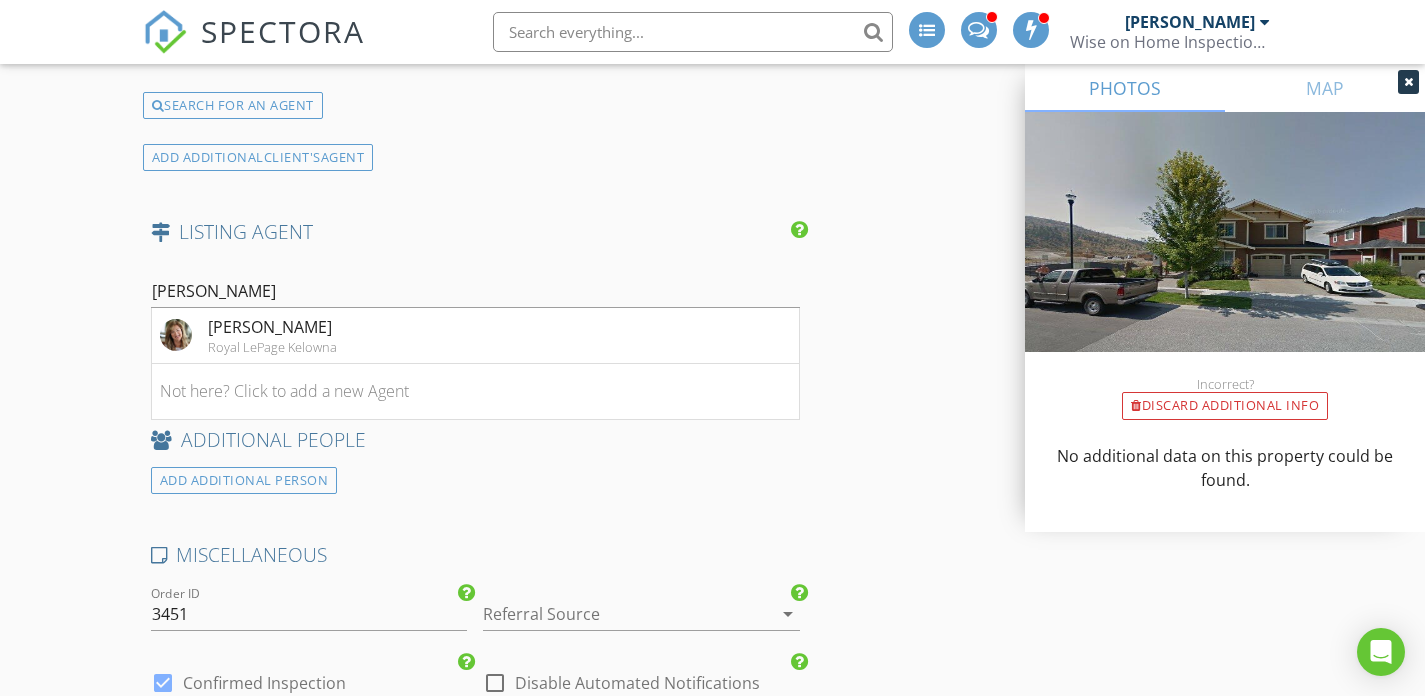 click on "Mary Broadland" at bounding box center [272, 327] 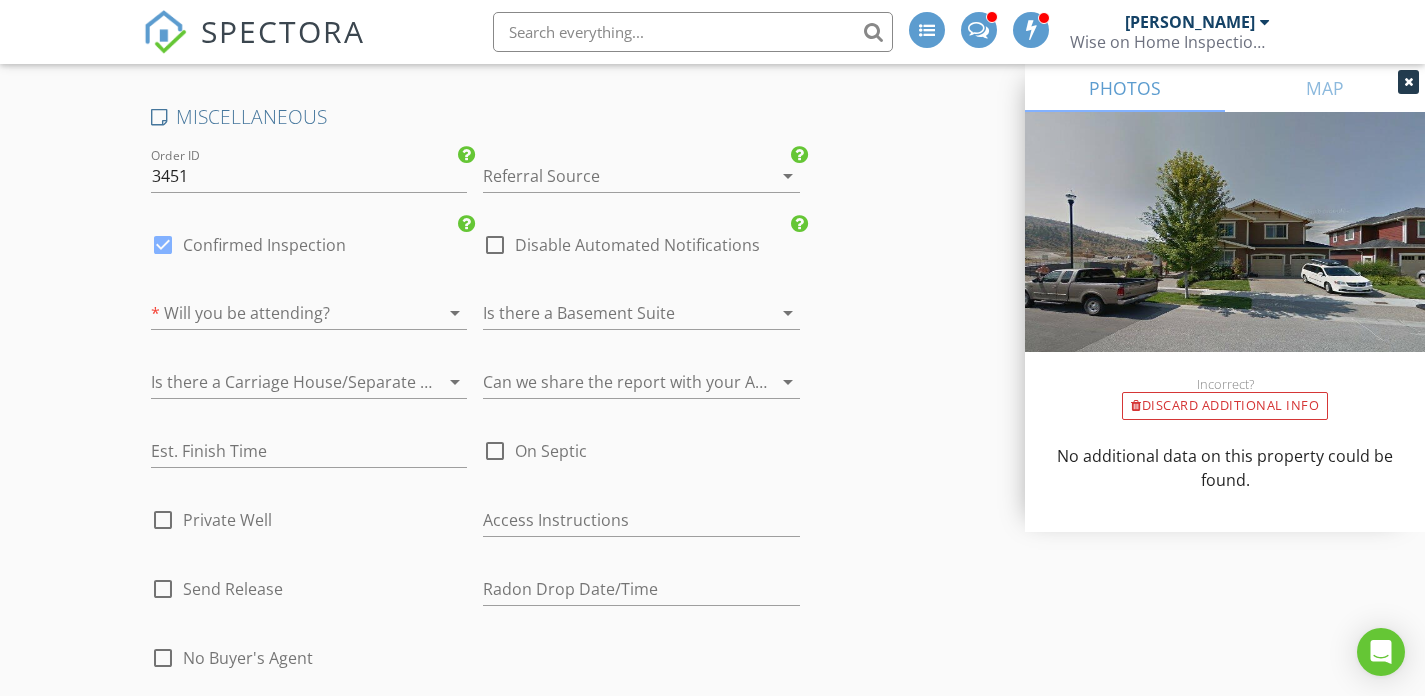 scroll, scrollTop: 4924, scrollLeft: 0, axis: vertical 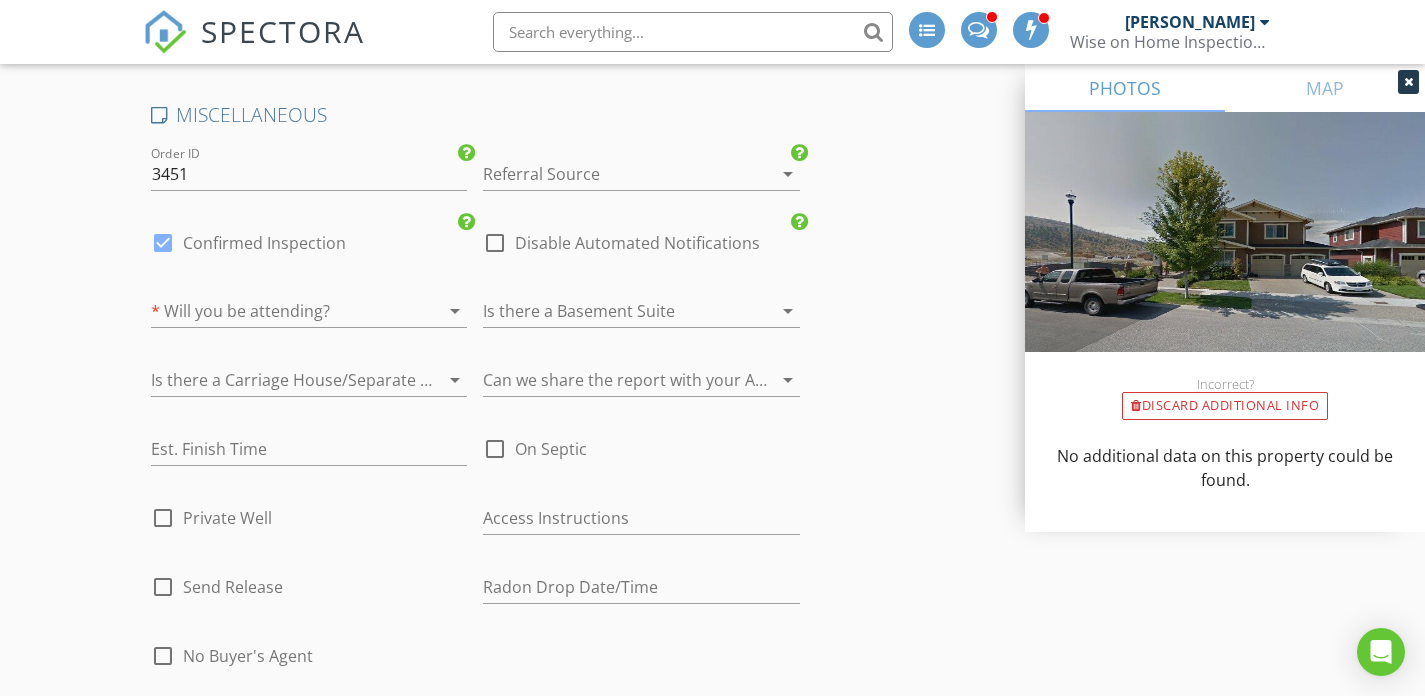 click at bounding box center (281, 311) 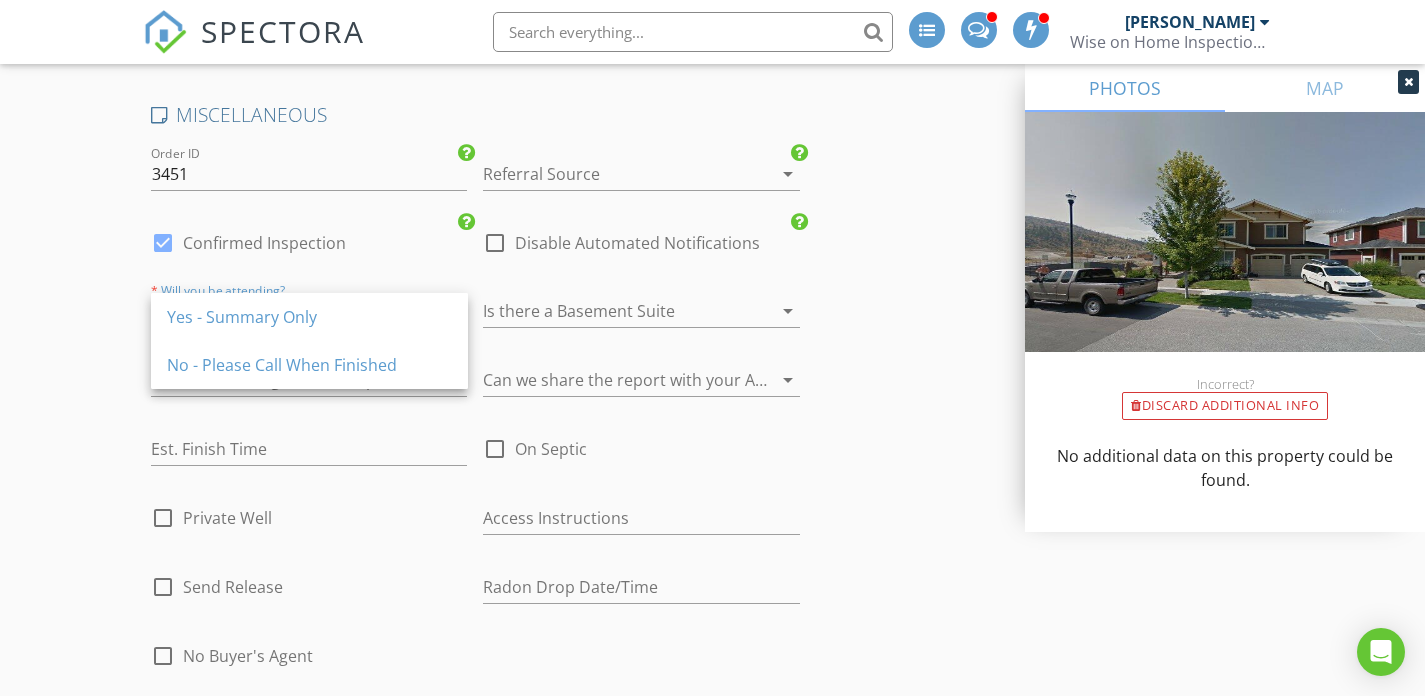 click on "Yes - Summary Only" at bounding box center (309, 317) 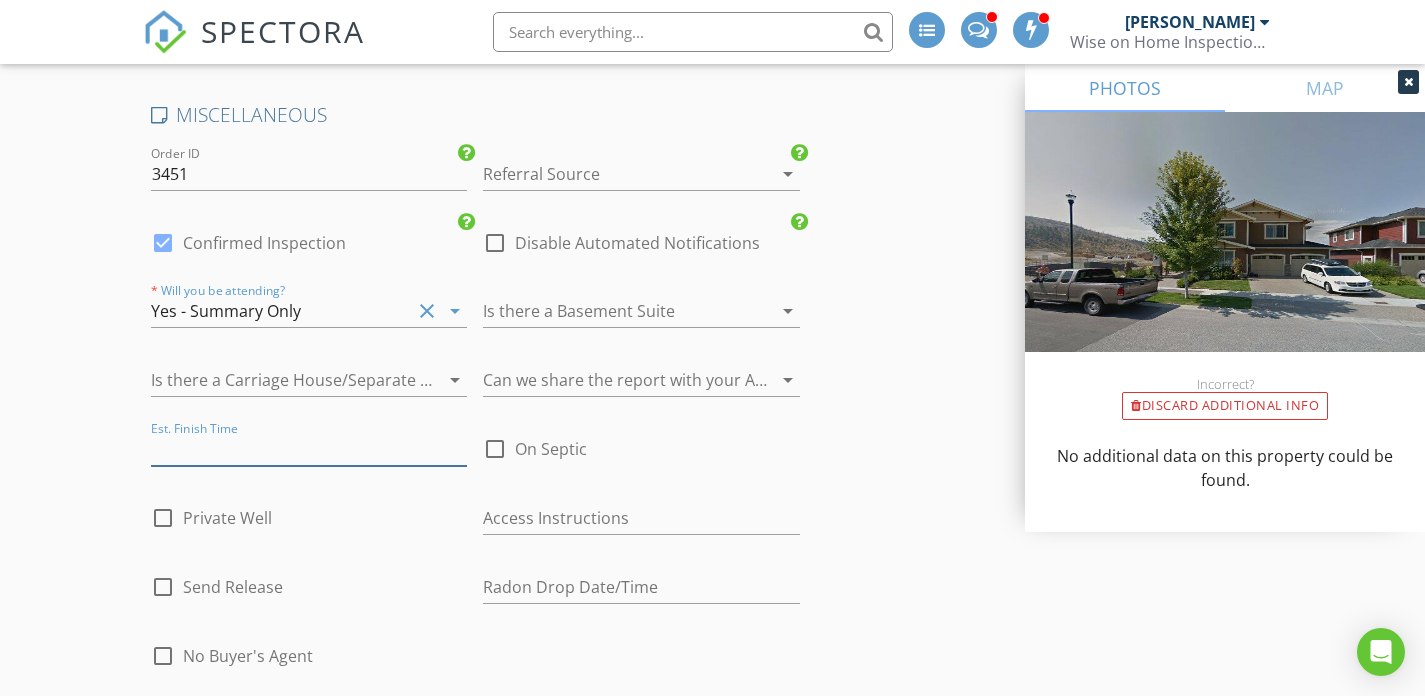 click at bounding box center (309, 449) 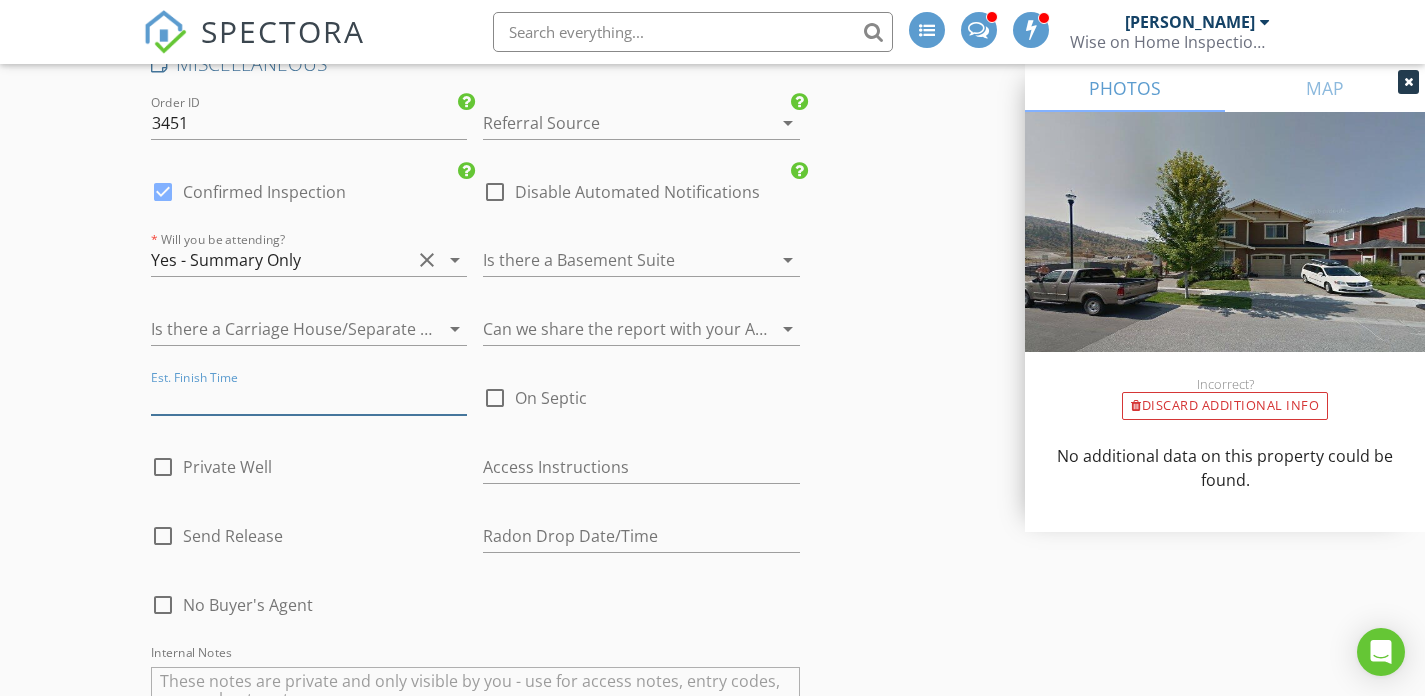 scroll, scrollTop: 4962, scrollLeft: 0, axis: vertical 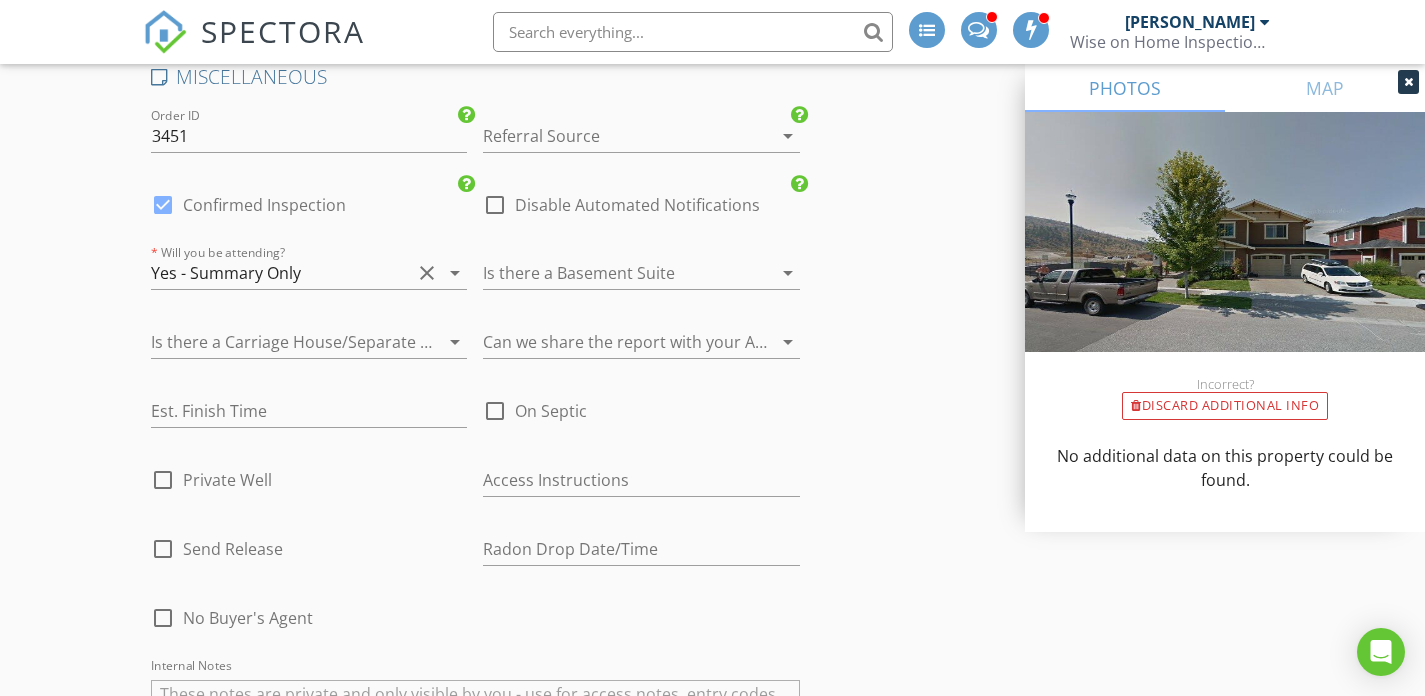 click on "check_box Confirmed Inspection" at bounding box center (309, 207) 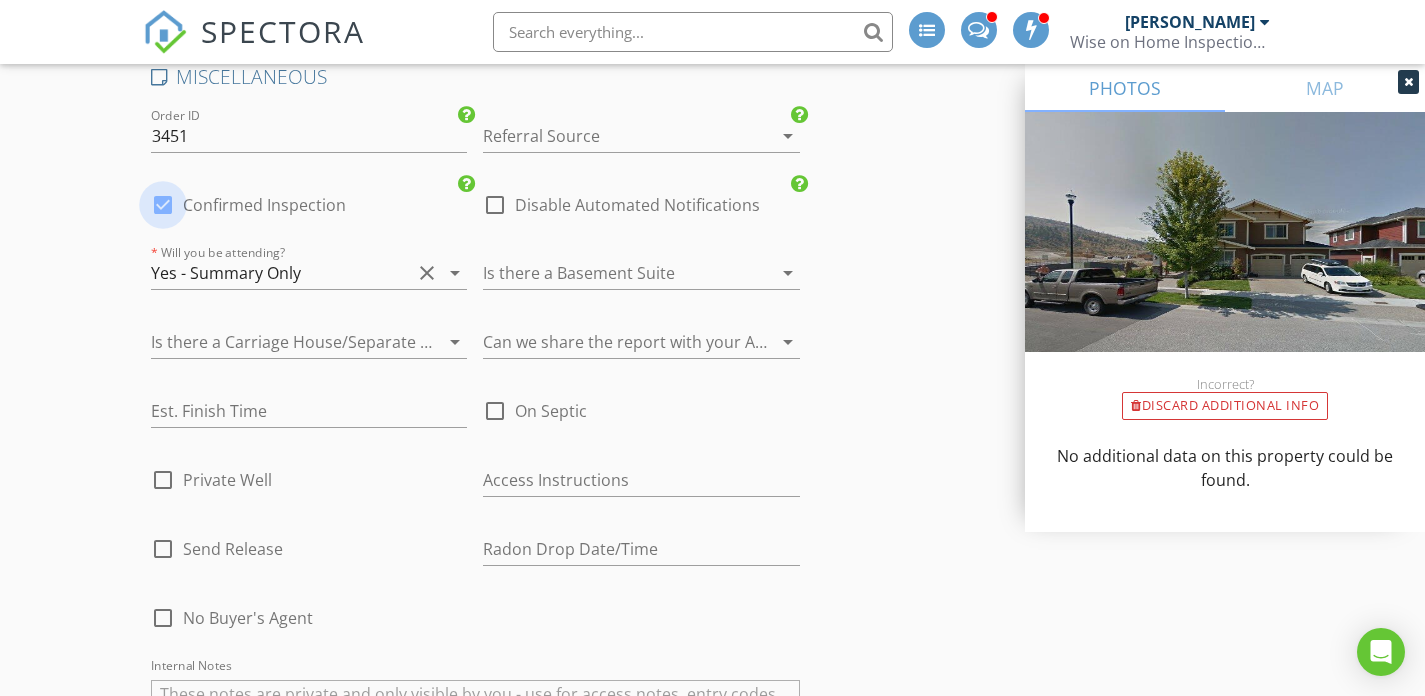 click at bounding box center [163, 205] 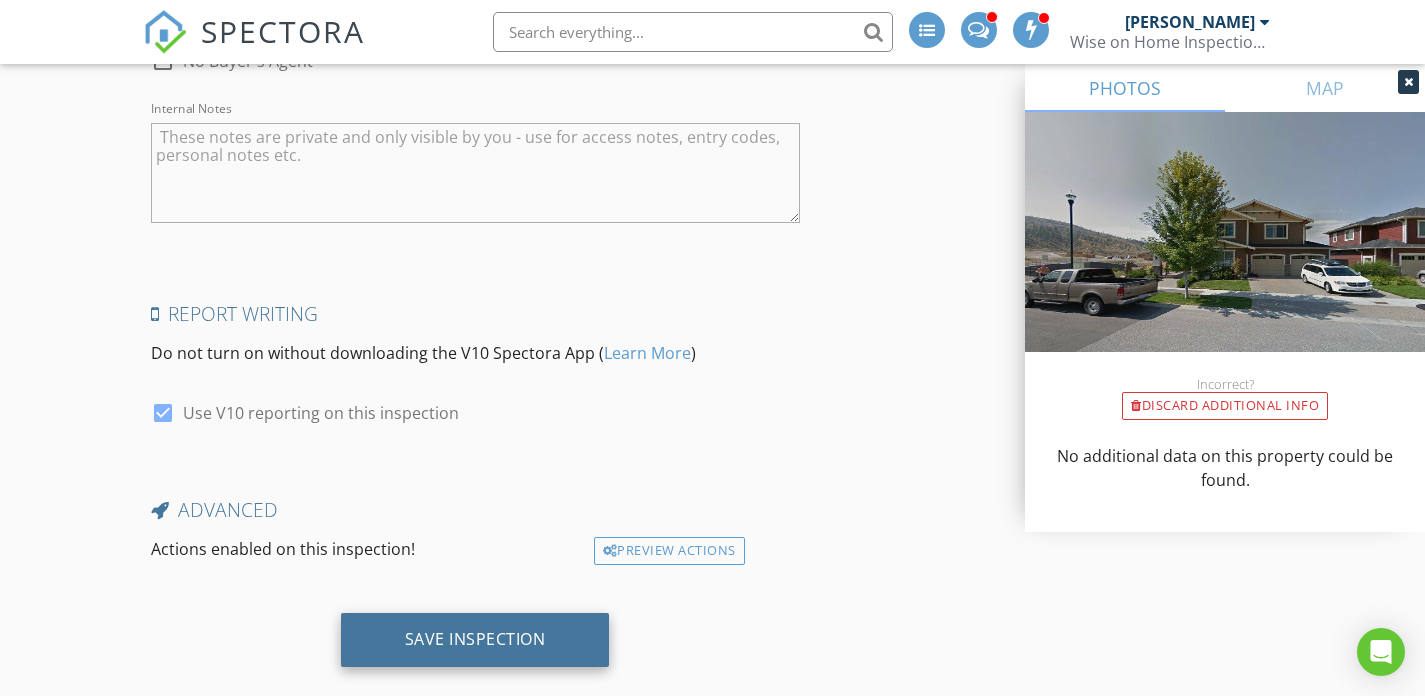 scroll, scrollTop: 5538, scrollLeft: 0, axis: vertical 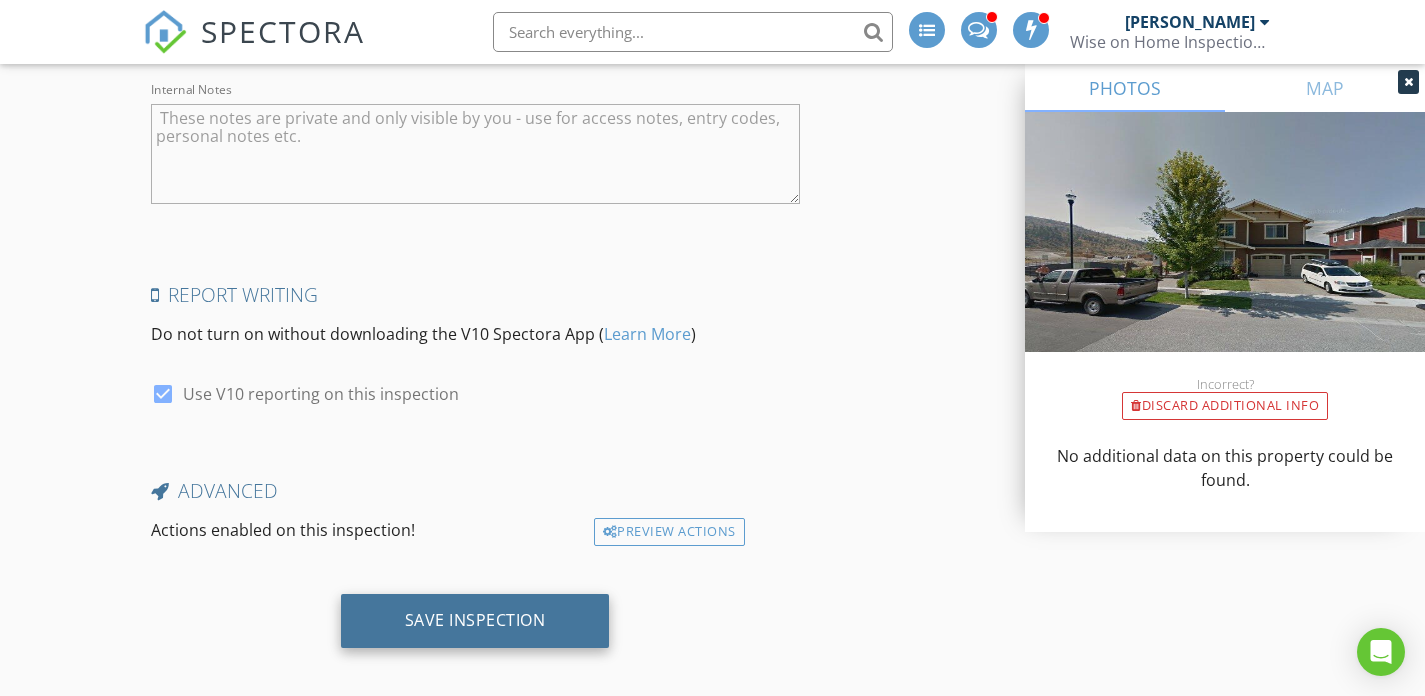 click on "Save Inspection" at bounding box center [475, 621] 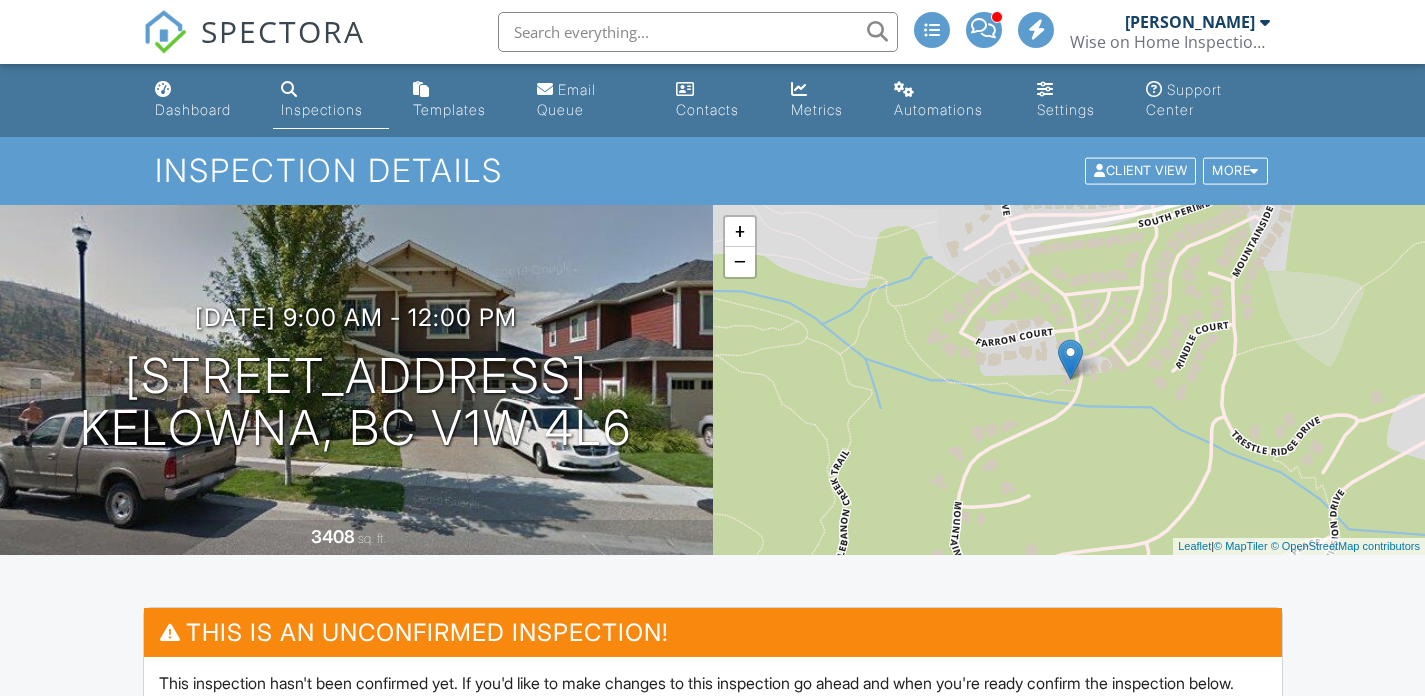 scroll, scrollTop: 147, scrollLeft: 0, axis: vertical 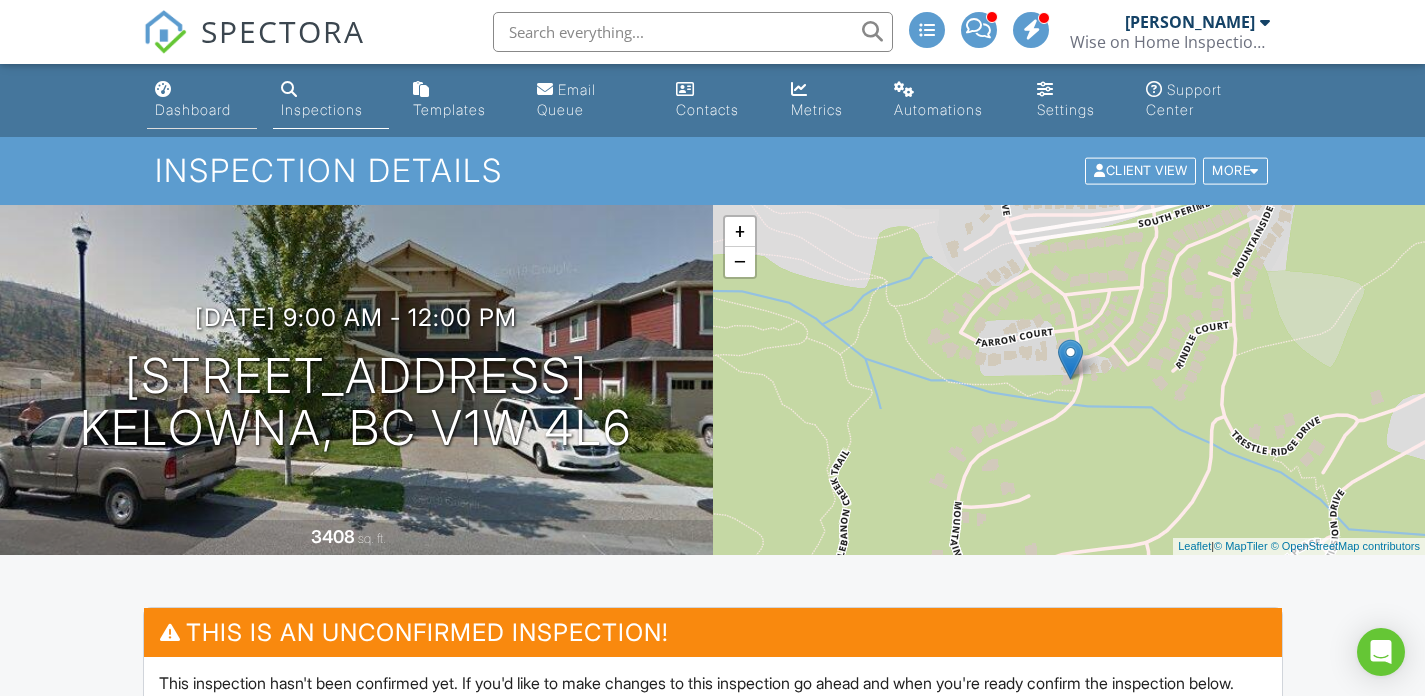 click on "Dashboard" at bounding box center (193, 109) 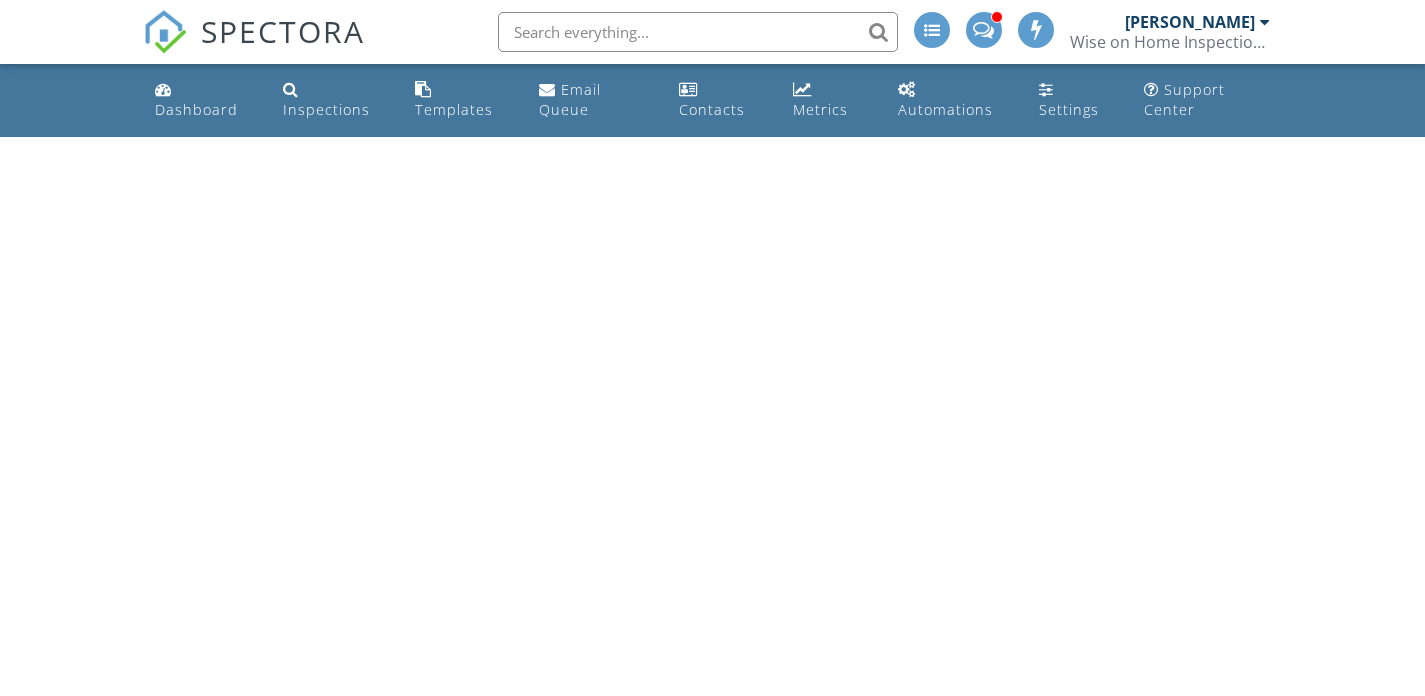 scroll, scrollTop: 0, scrollLeft: 0, axis: both 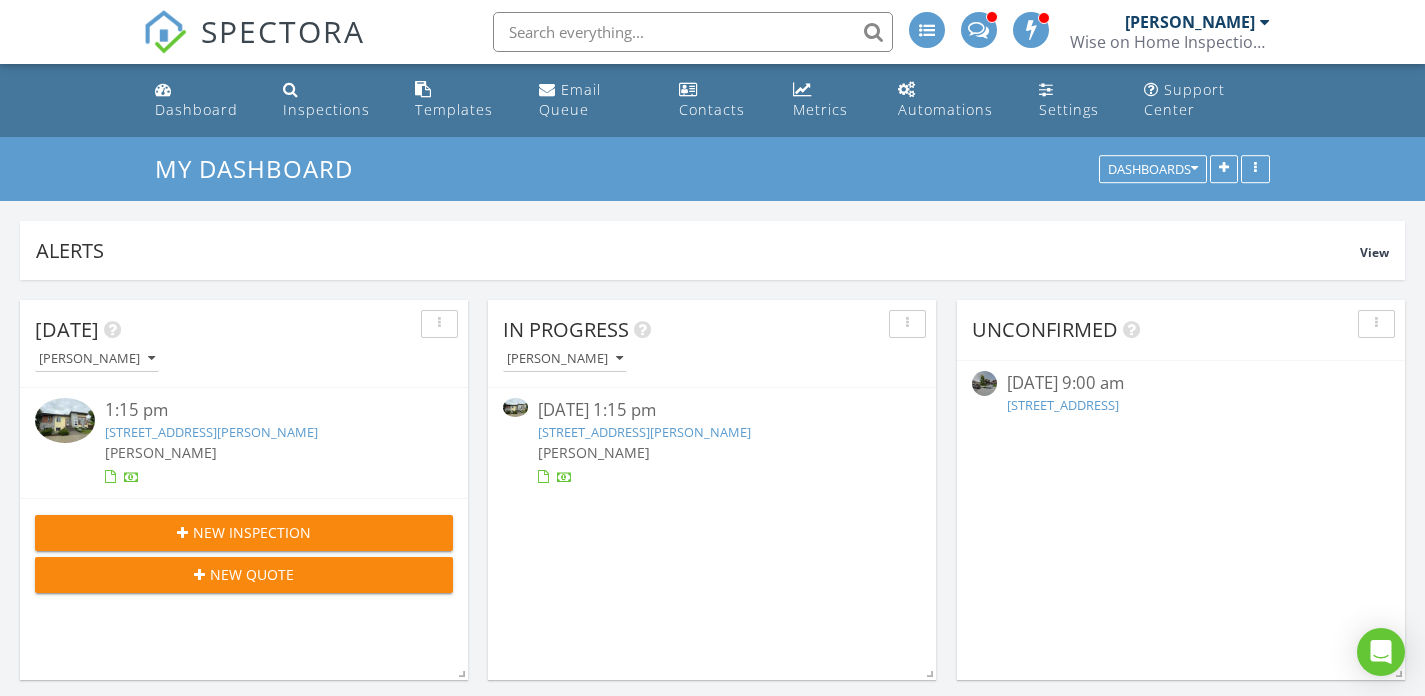click on "[STREET_ADDRESS][PERSON_NAME]" at bounding box center (644, 432) 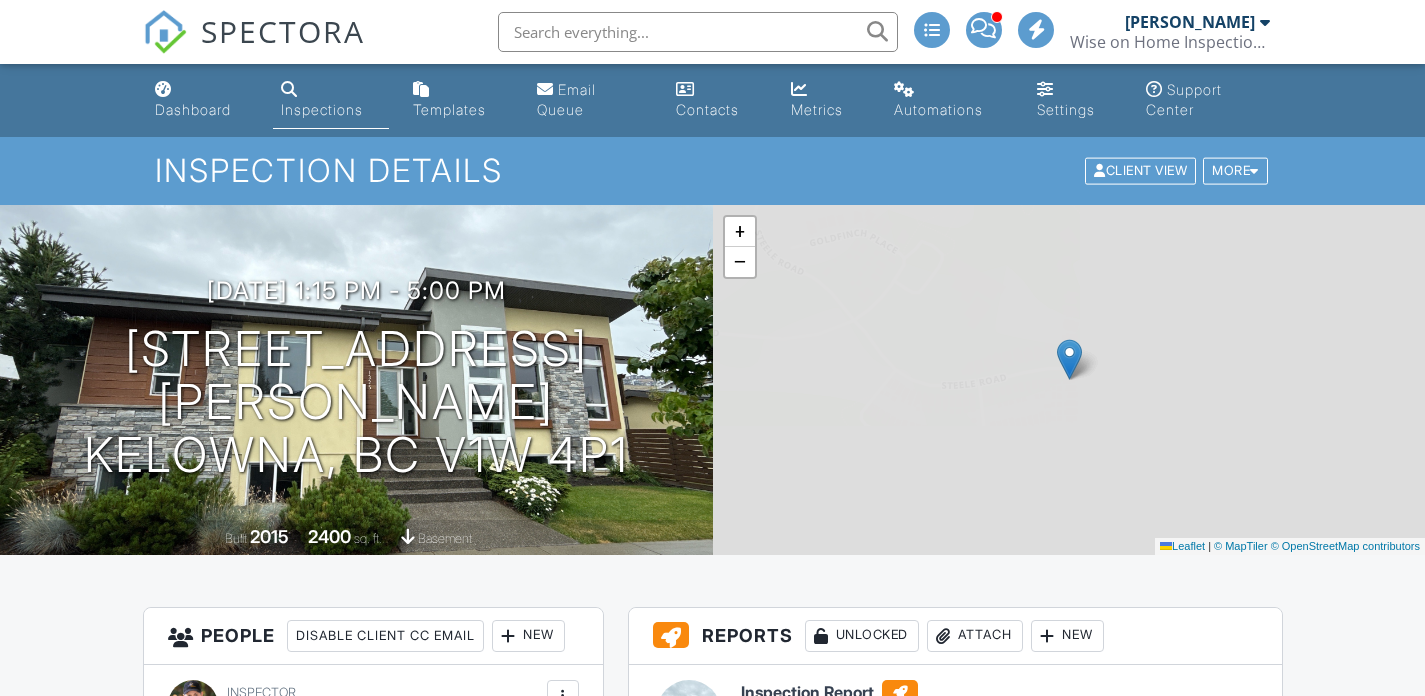 scroll, scrollTop: 0, scrollLeft: 0, axis: both 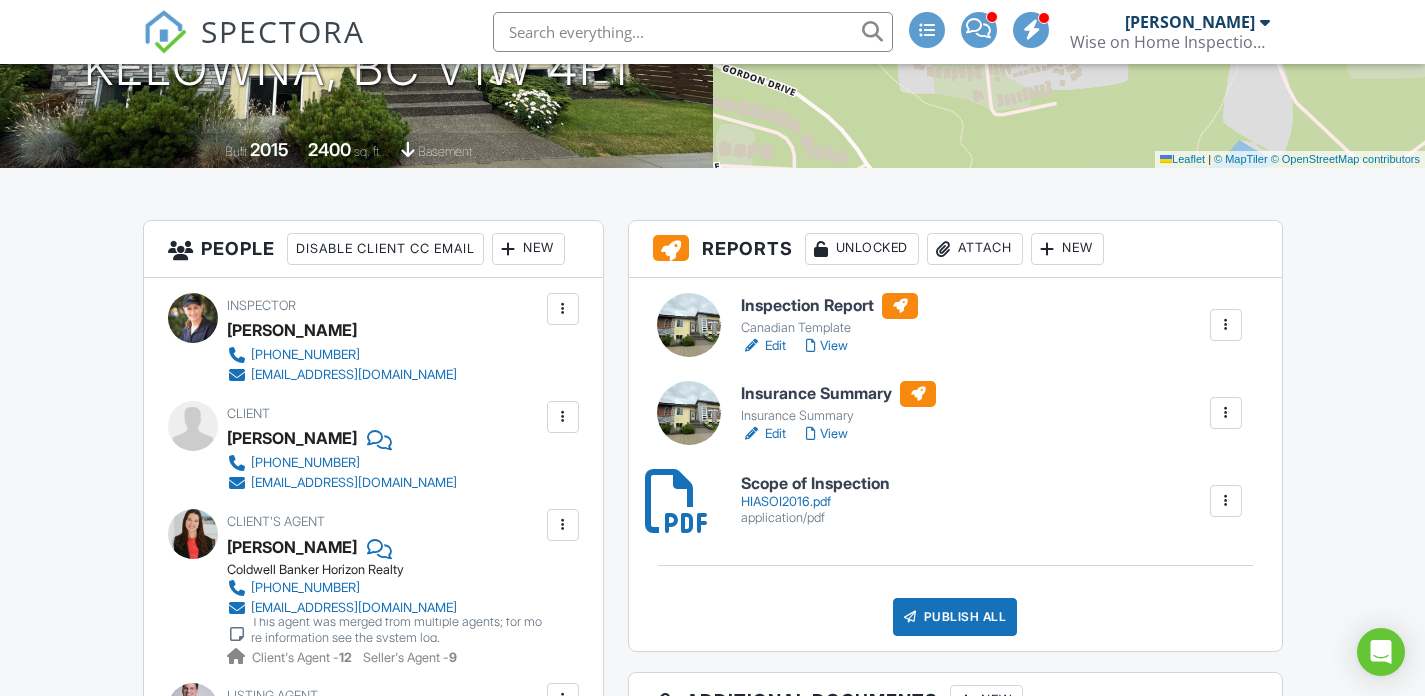 click on "Edit" at bounding box center [763, 346] 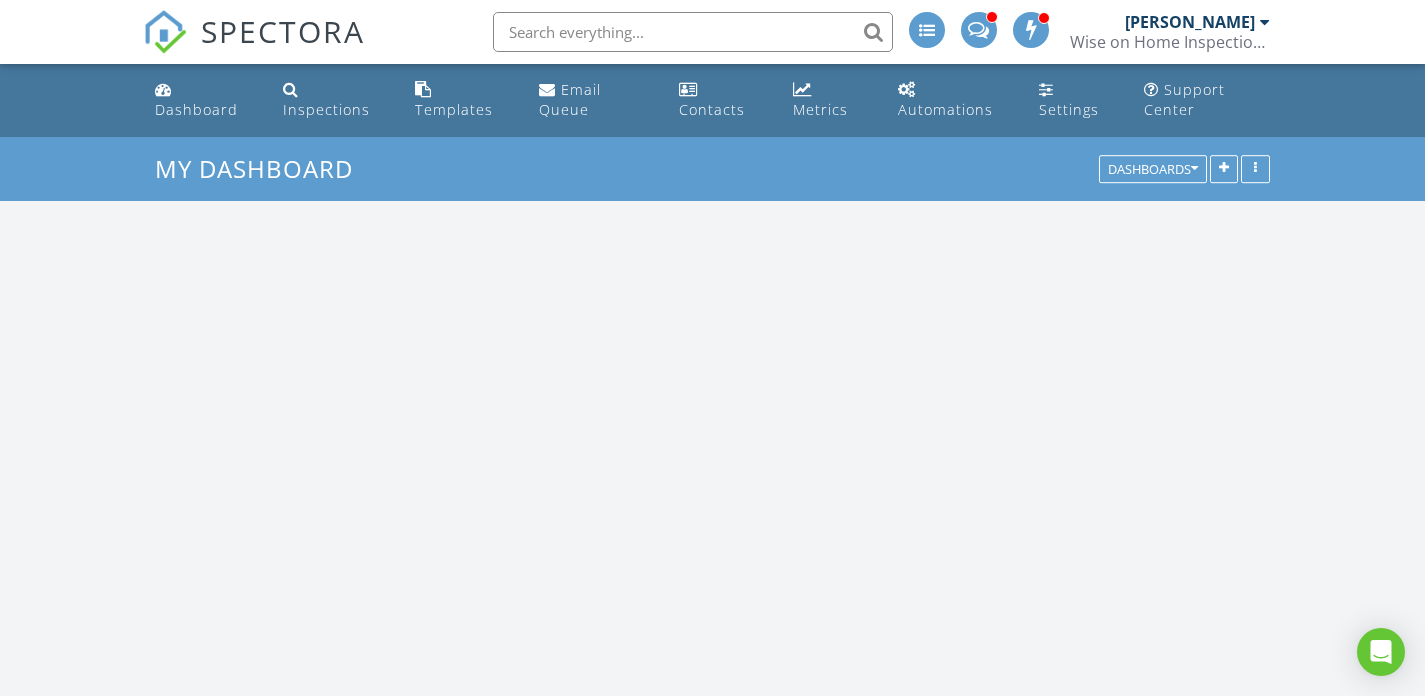 scroll, scrollTop: 0, scrollLeft: 0, axis: both 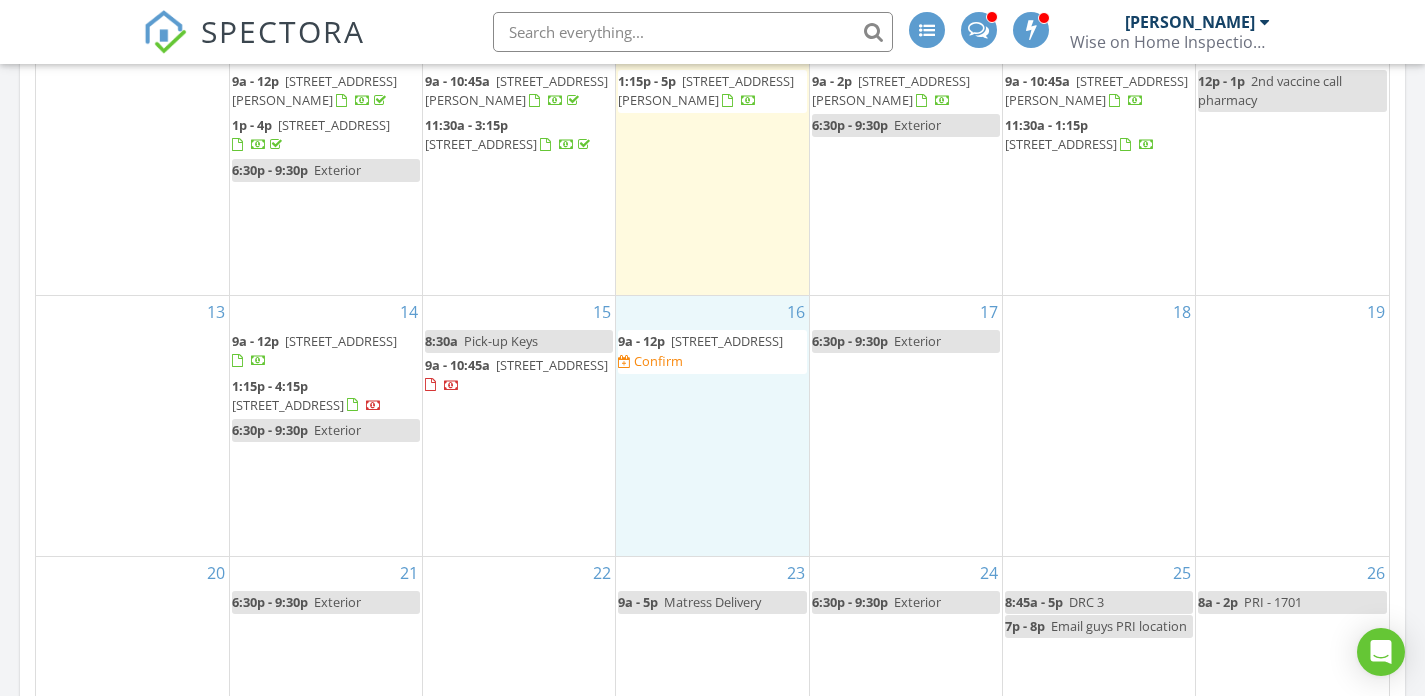 click on "16
9a - 12p
[STREET_ADDRESS]
Confirm" at bounding box center (712, 426) 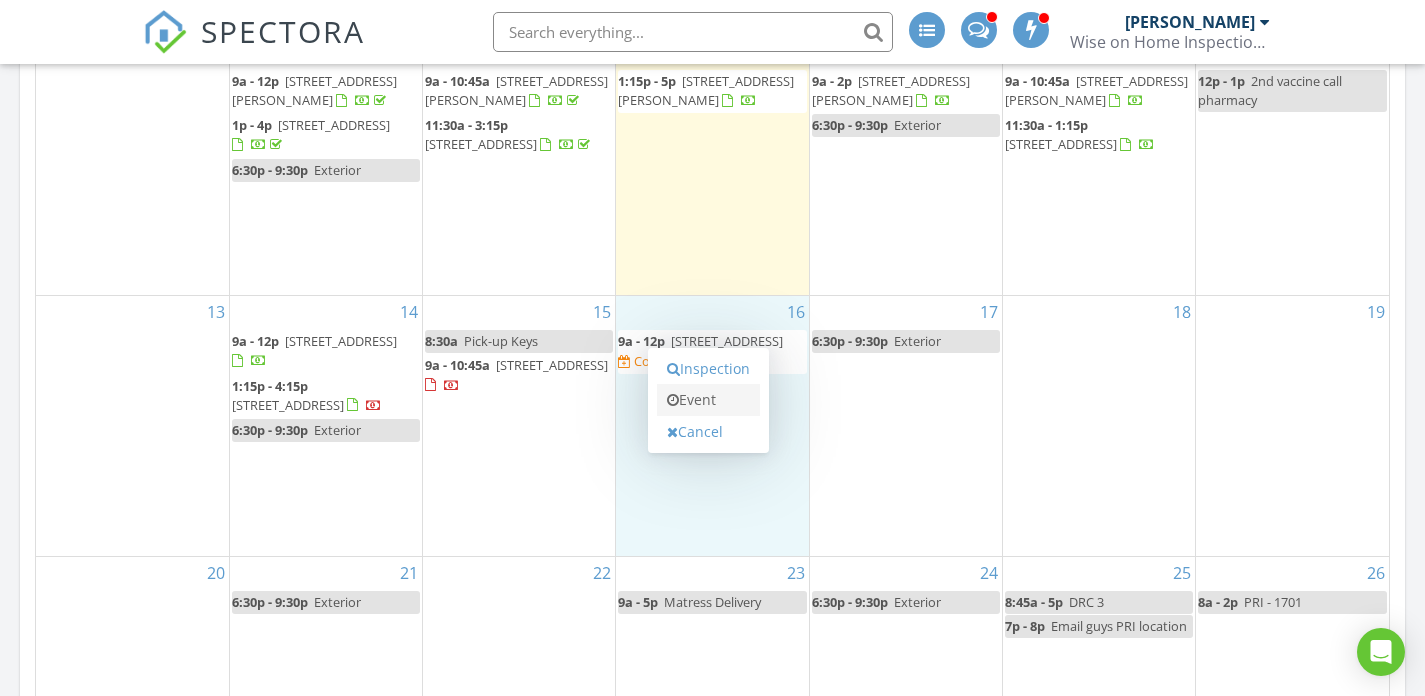 click on "Event" at bounding box center (708, 400) 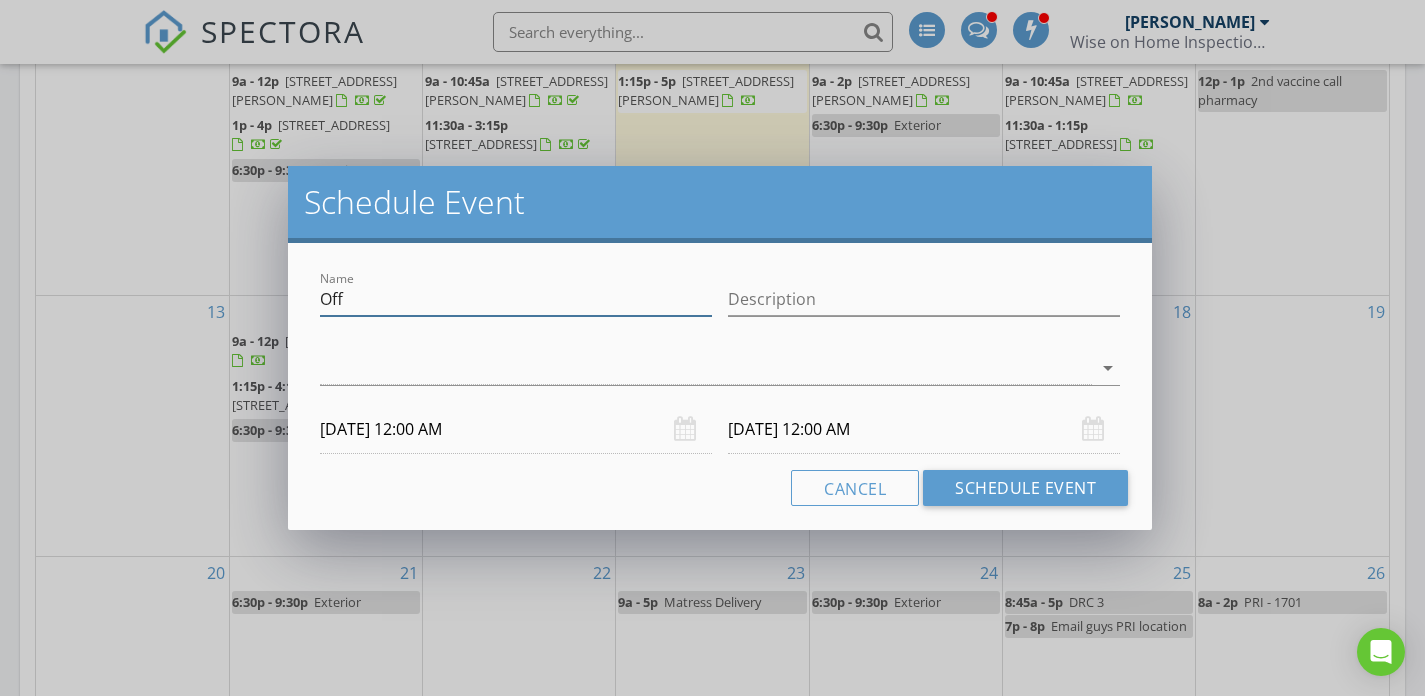 click on "Off" at bounding box center (516, 299) 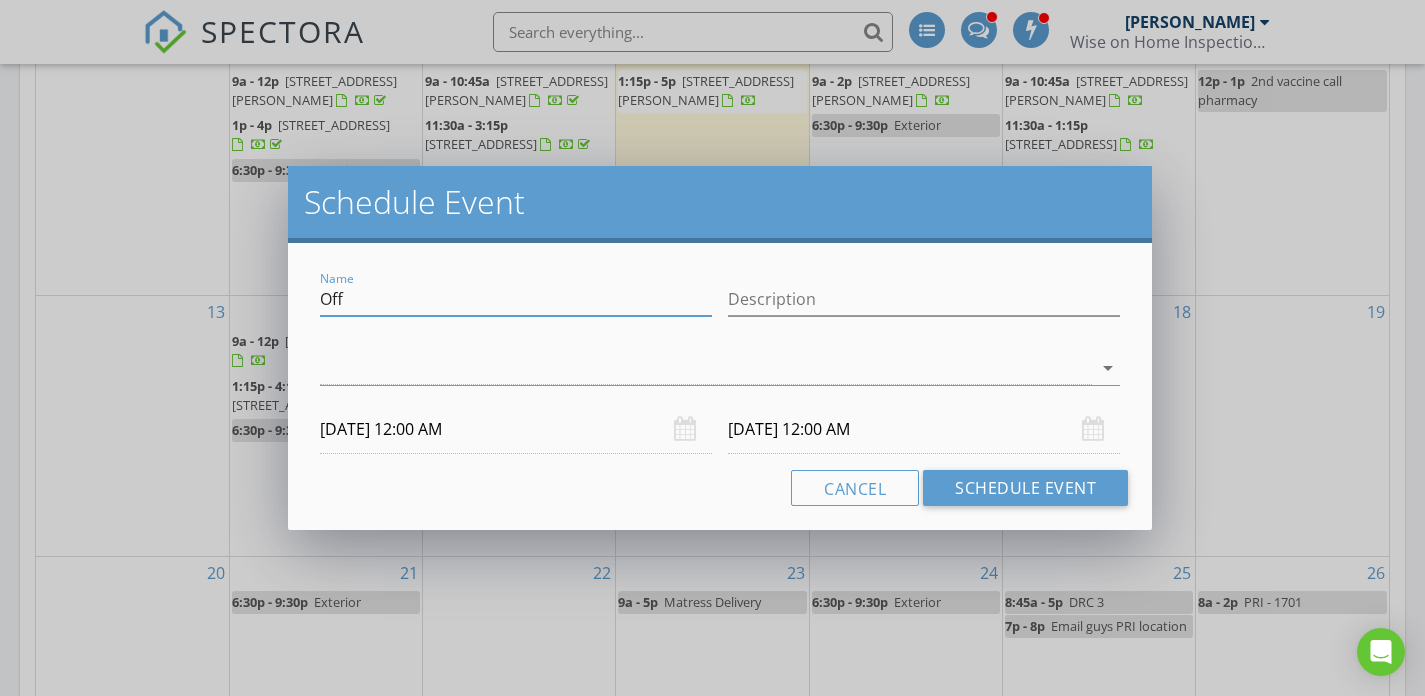 drag, startPoint x: 512, startPoint y: 311, endPoint x: 228, endPoint y: 273, distance: 286.53098 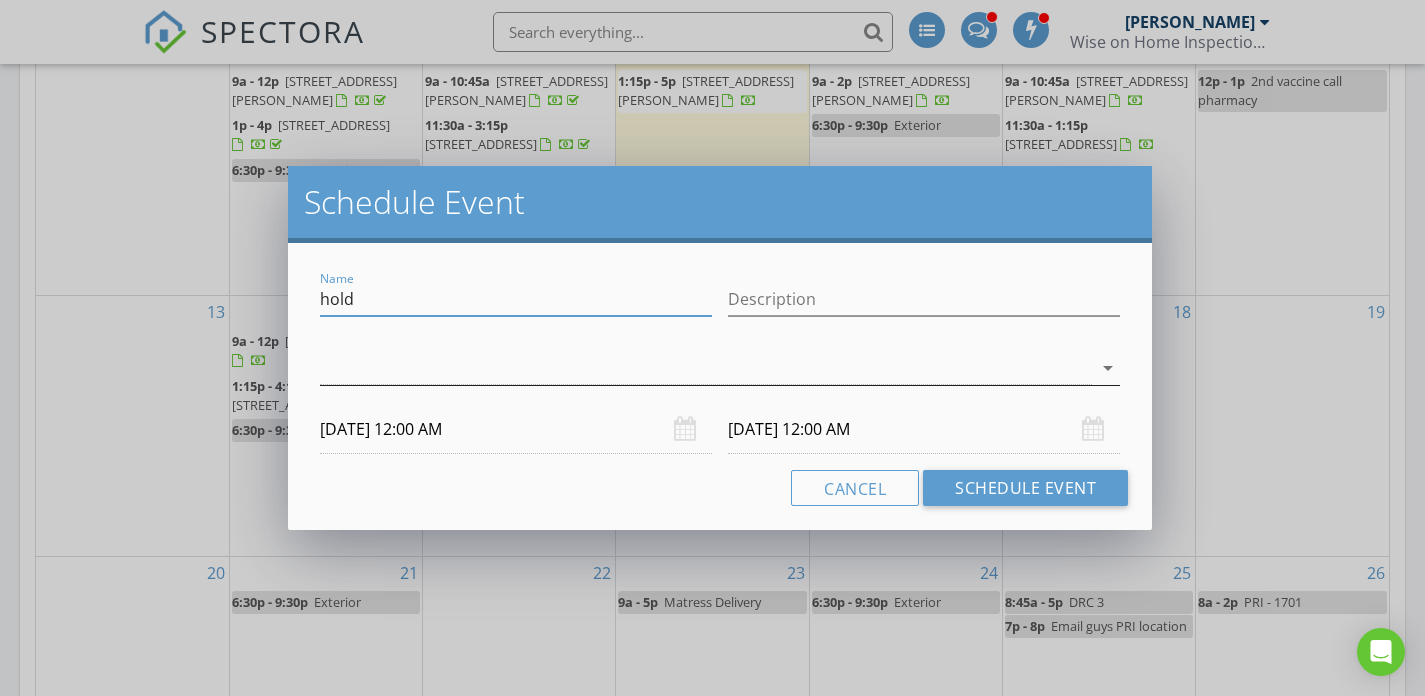 type on "hold" 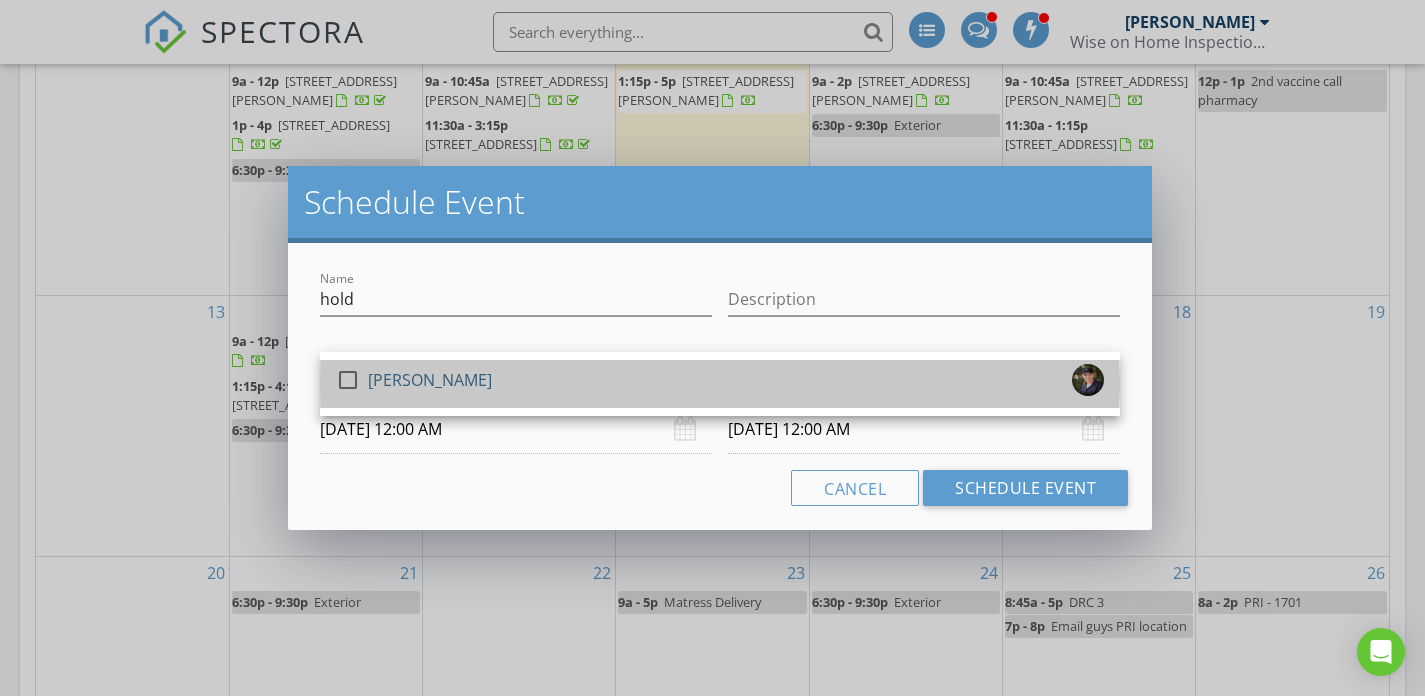 drag, startPoint x: 416, startPoint y: 384, endPoint x: 439, endPoint y: 419, distance: 41.880783 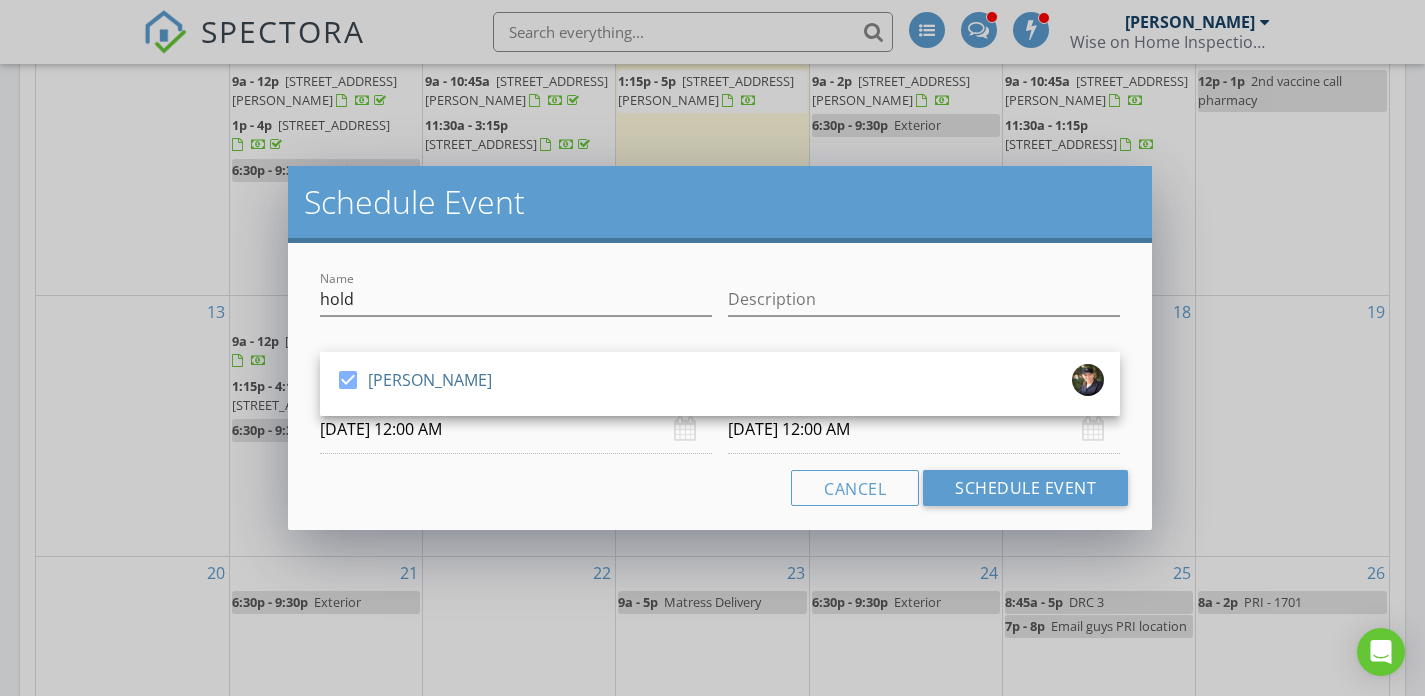 click on "07/16/2025 12:00 AM" at bounding box center [516, 429] 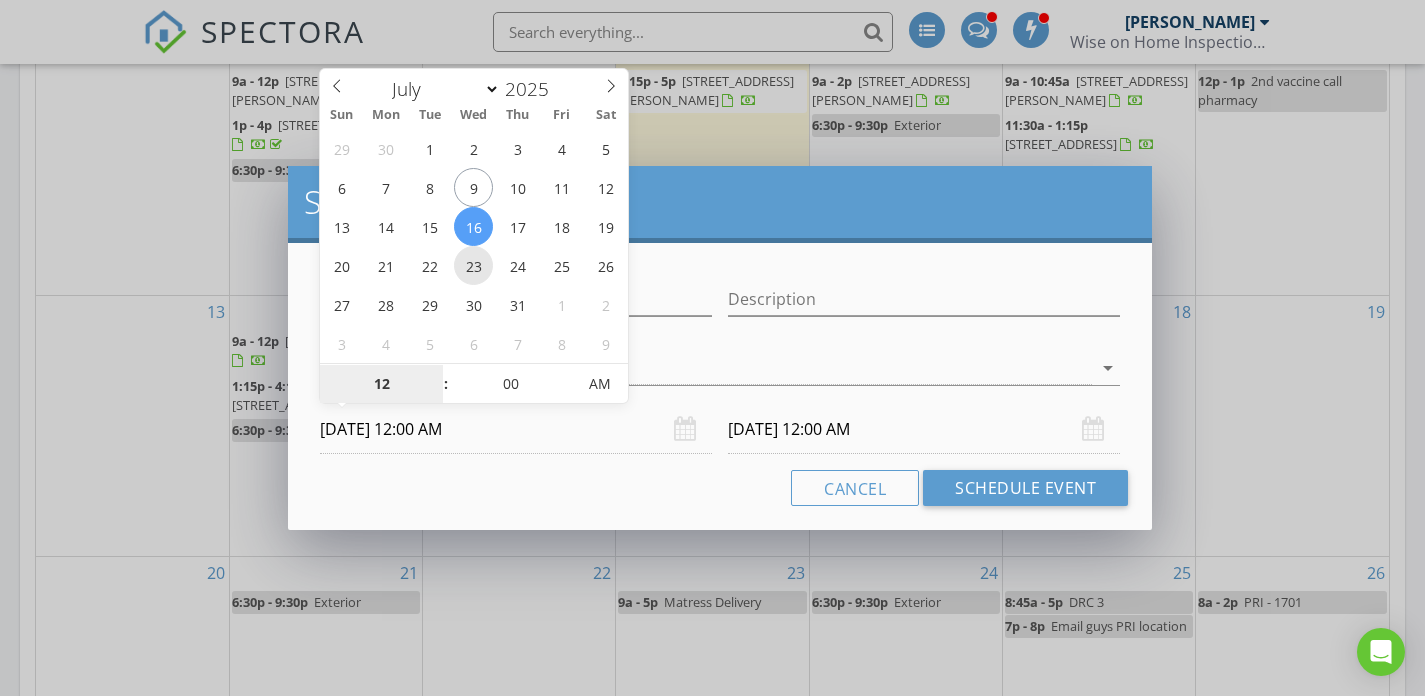 drag, startPoint x: 468, startPoint y: 237, endPoint x: 459, endPoint y: 269, distance: 33.24154 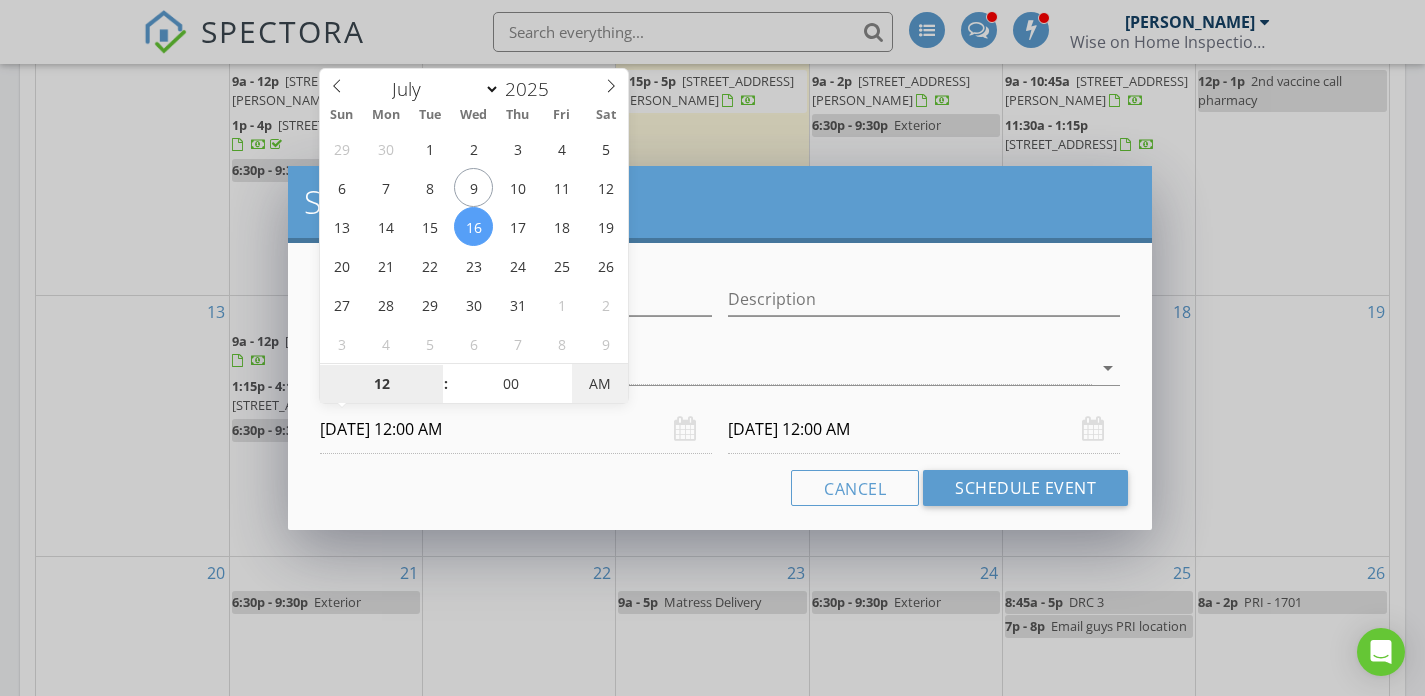 type on "07/16/2025 12:00 PM" 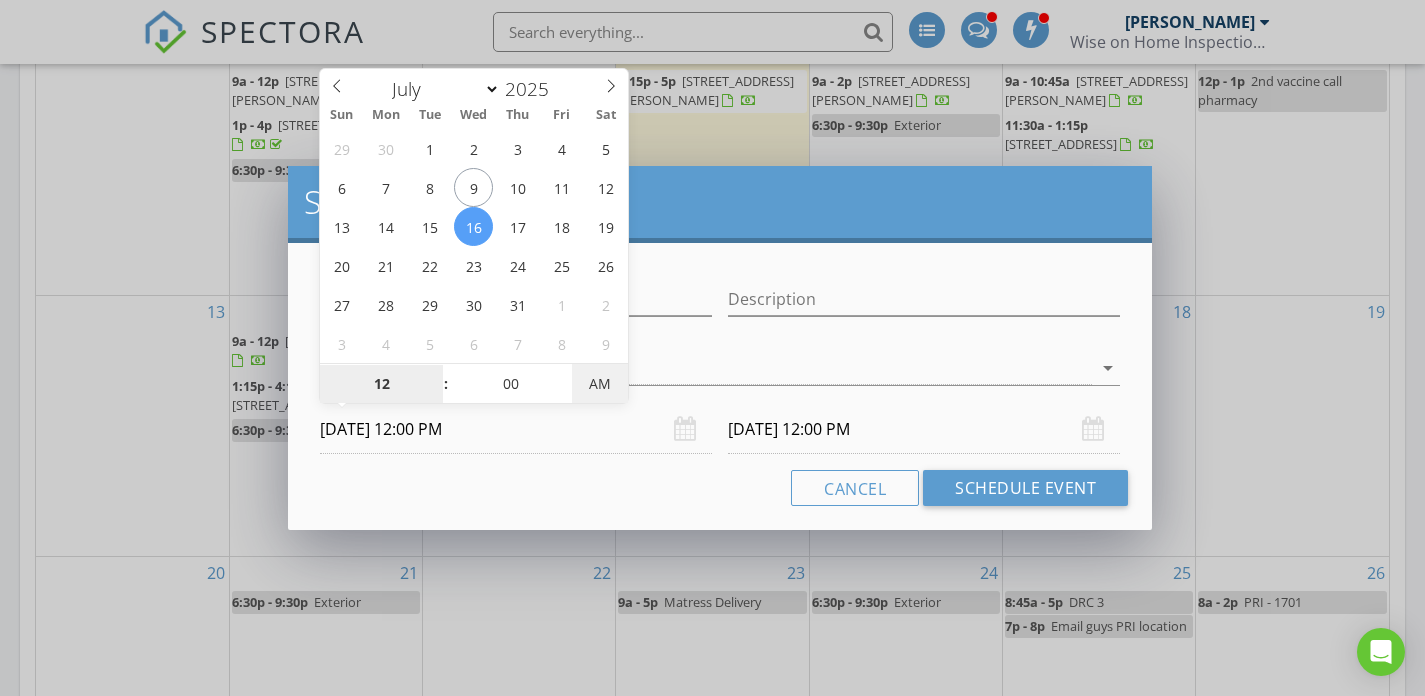 click on "AM" at bounding box center [599, 384] 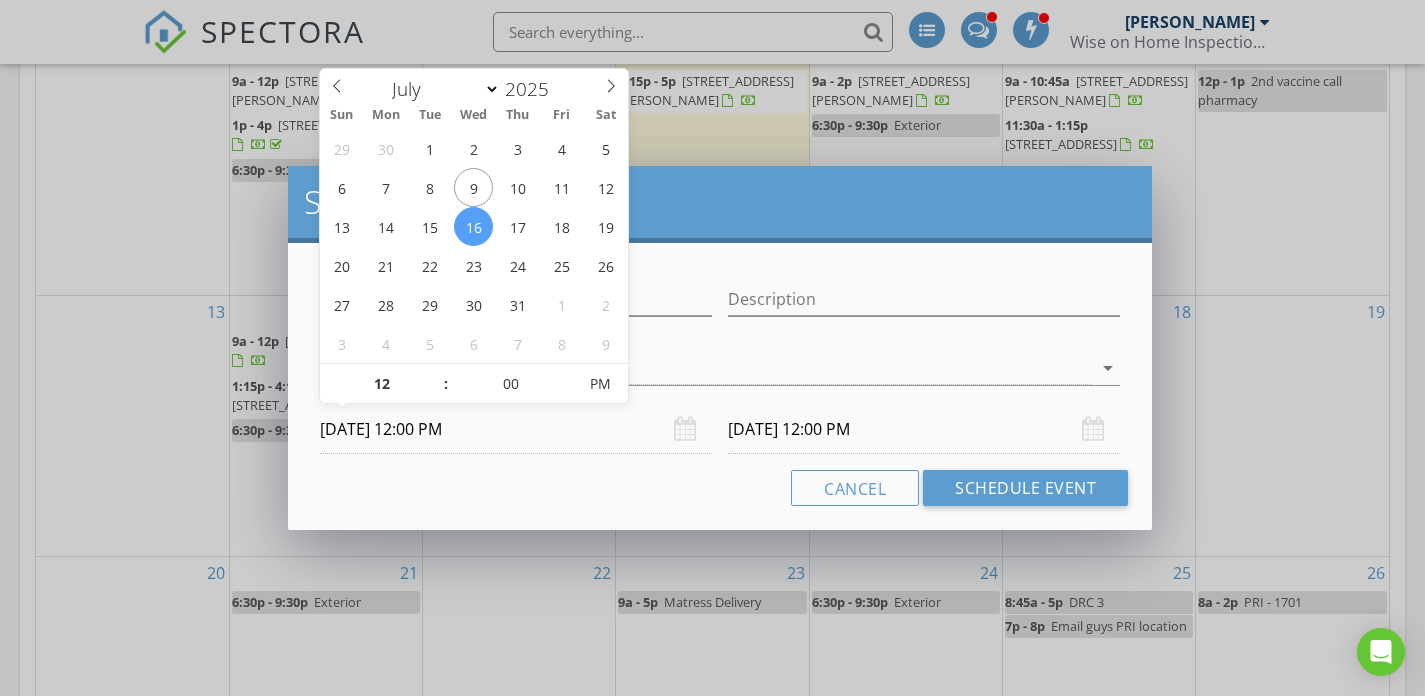 click on "07/17/2025 12:00 PM" at bounding box center [924, 429] 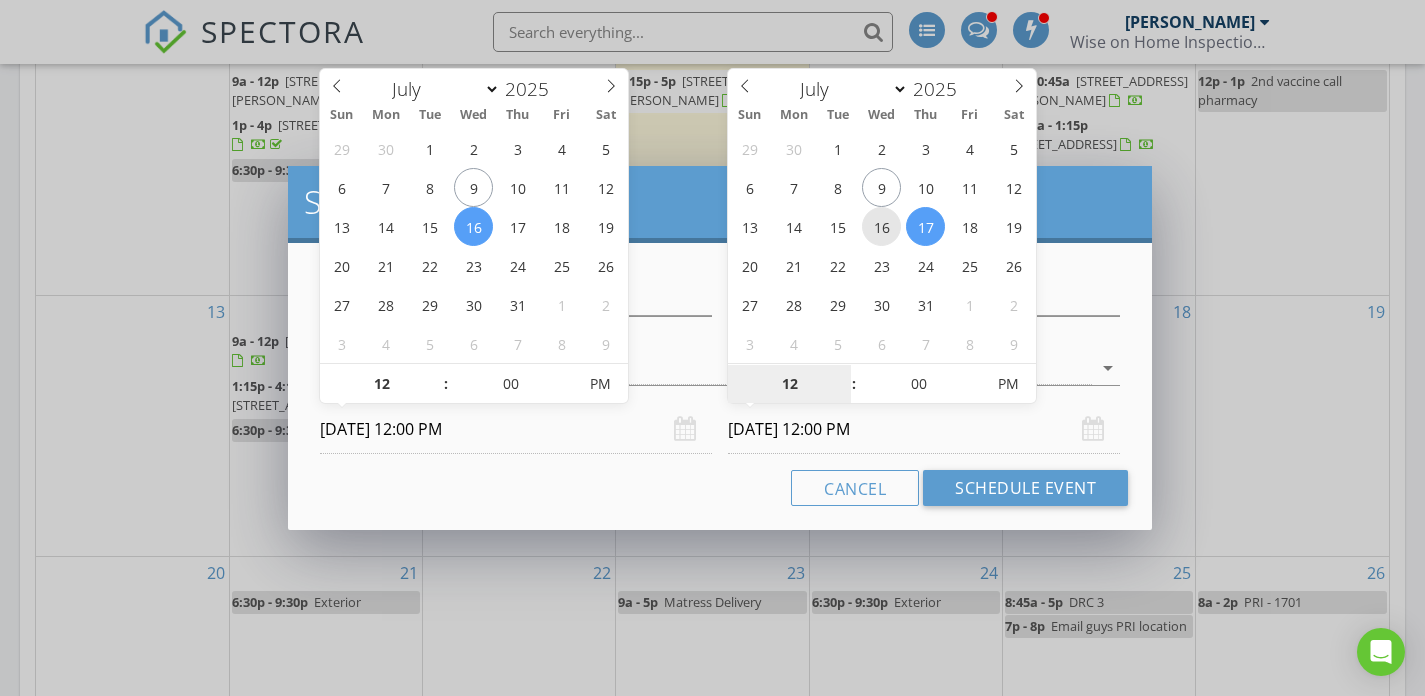 type on "07/16/2025 12:00 PM" 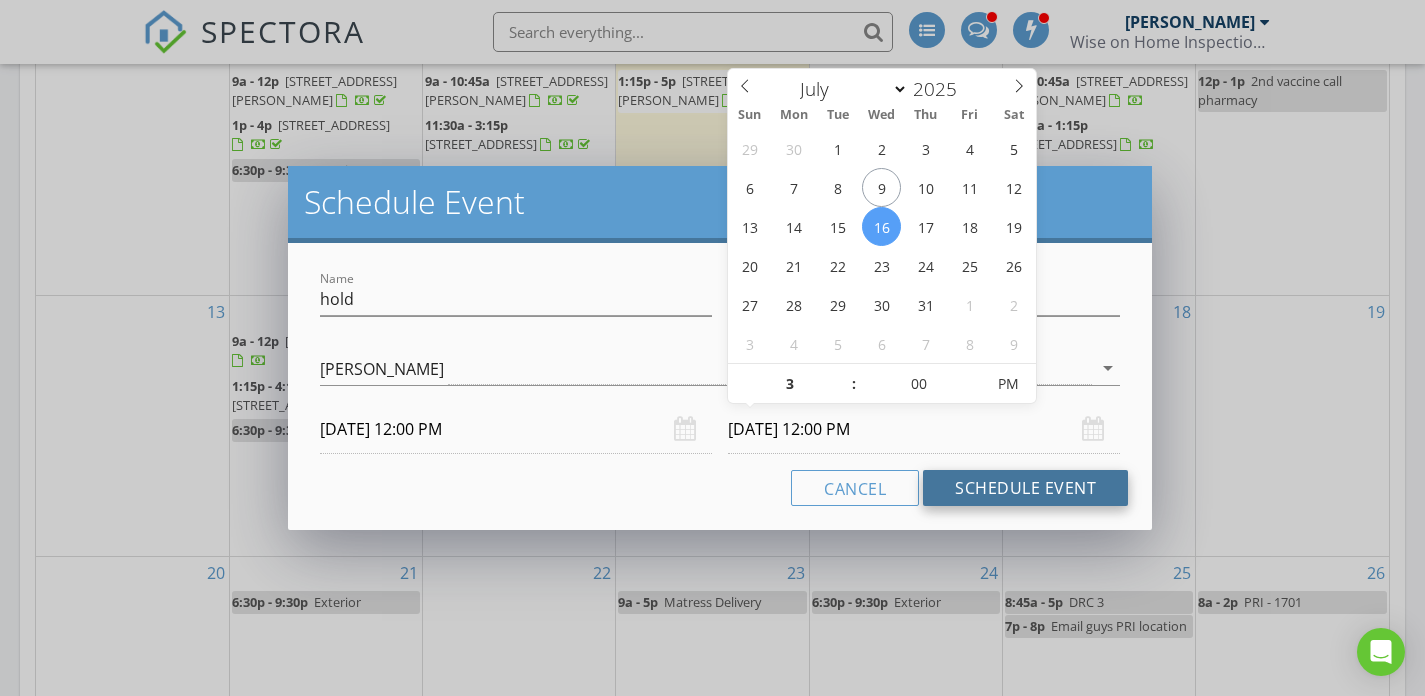 type on "03" 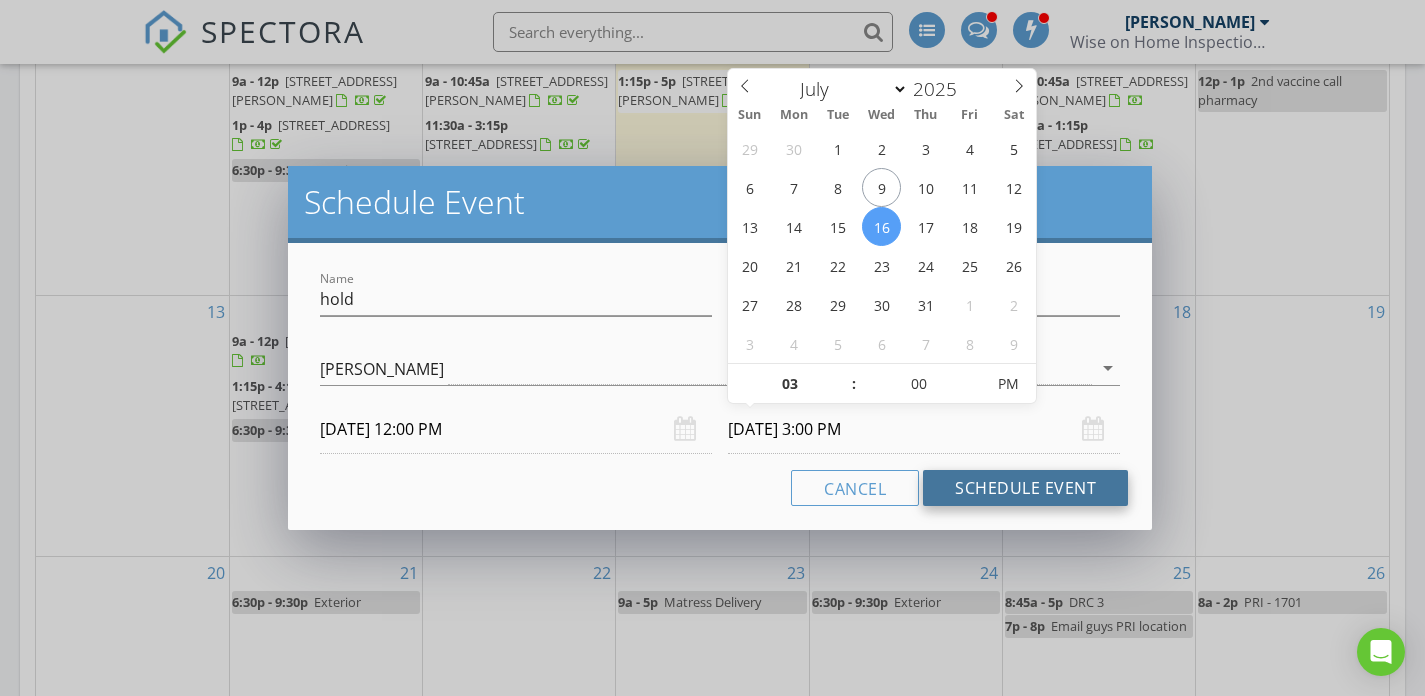 drag, startPoint x: 1005, startPoint y: 487, endPoint x: 993, endPoint y: 483, distance: 12.649111 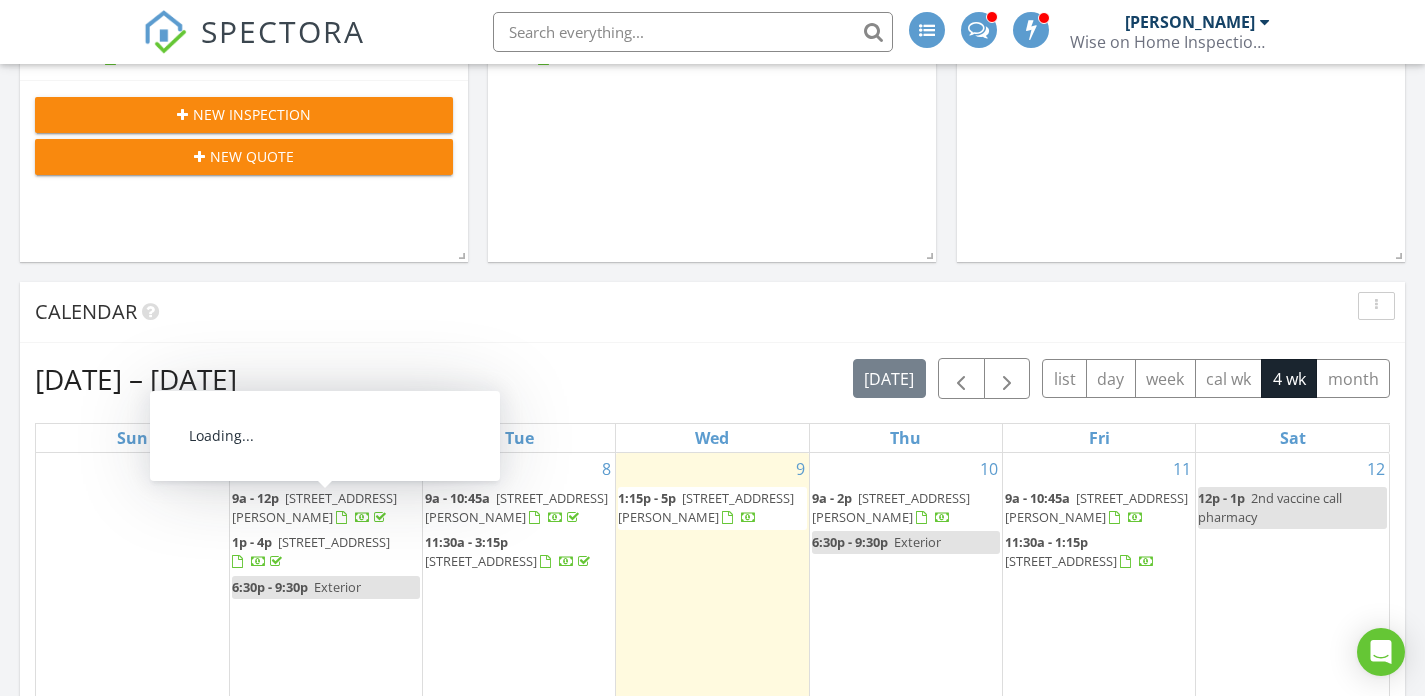 scroll, scrollTop: 396, scrollLeft: 0, axis: vertical 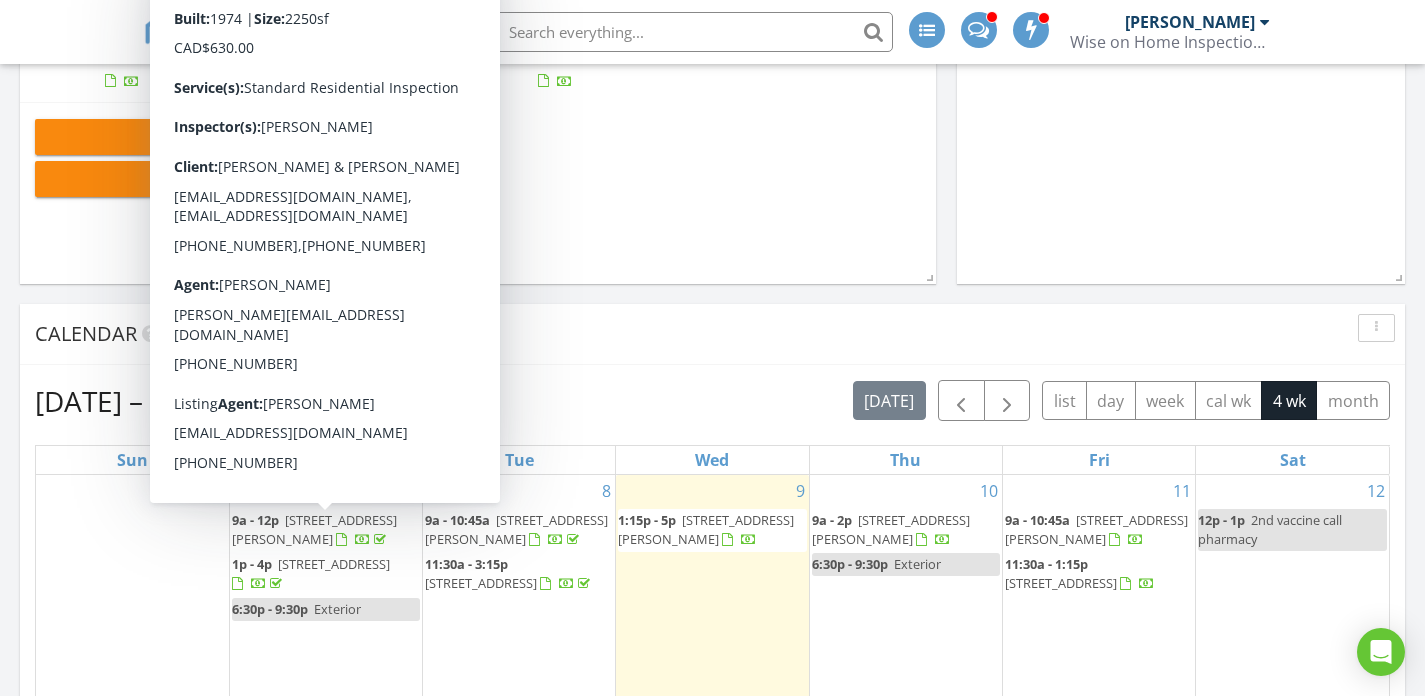 click on "New Inspection" at bounding box center (244, 136) 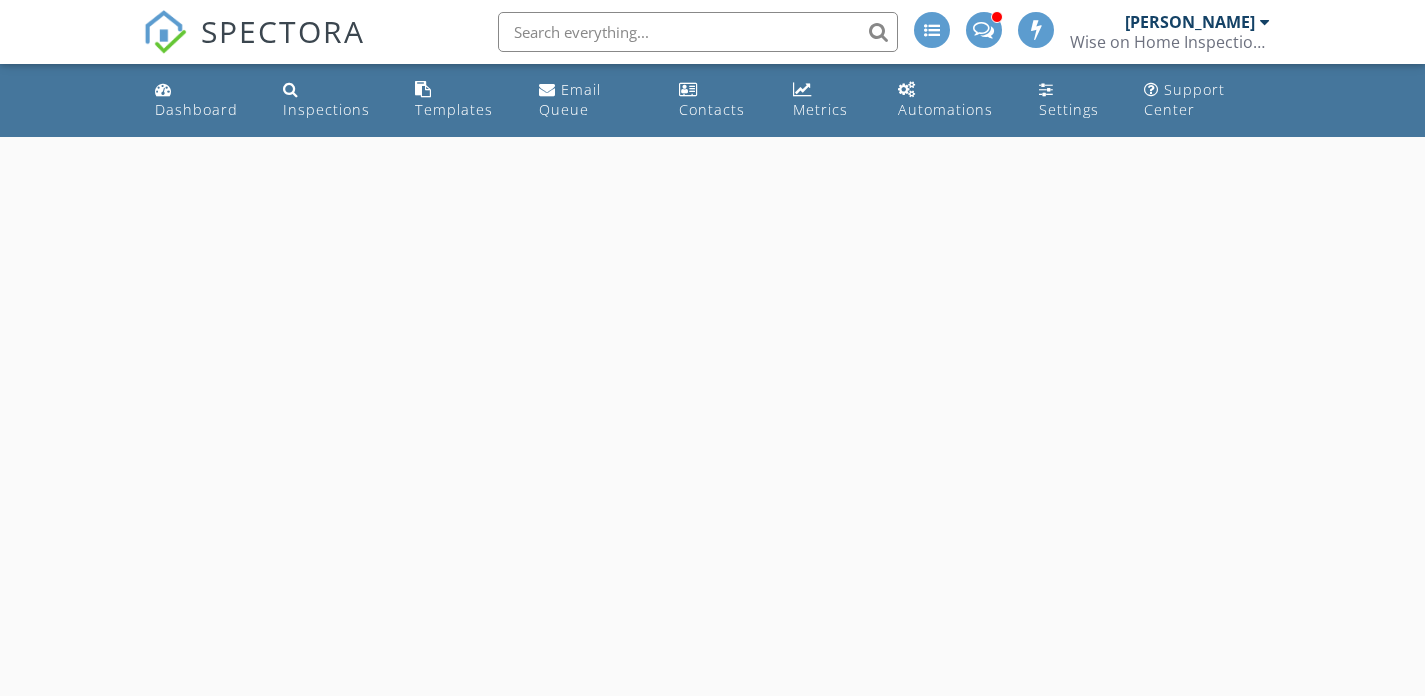scroll, scrollTop: 0, scrollLeft: 0, axis: both 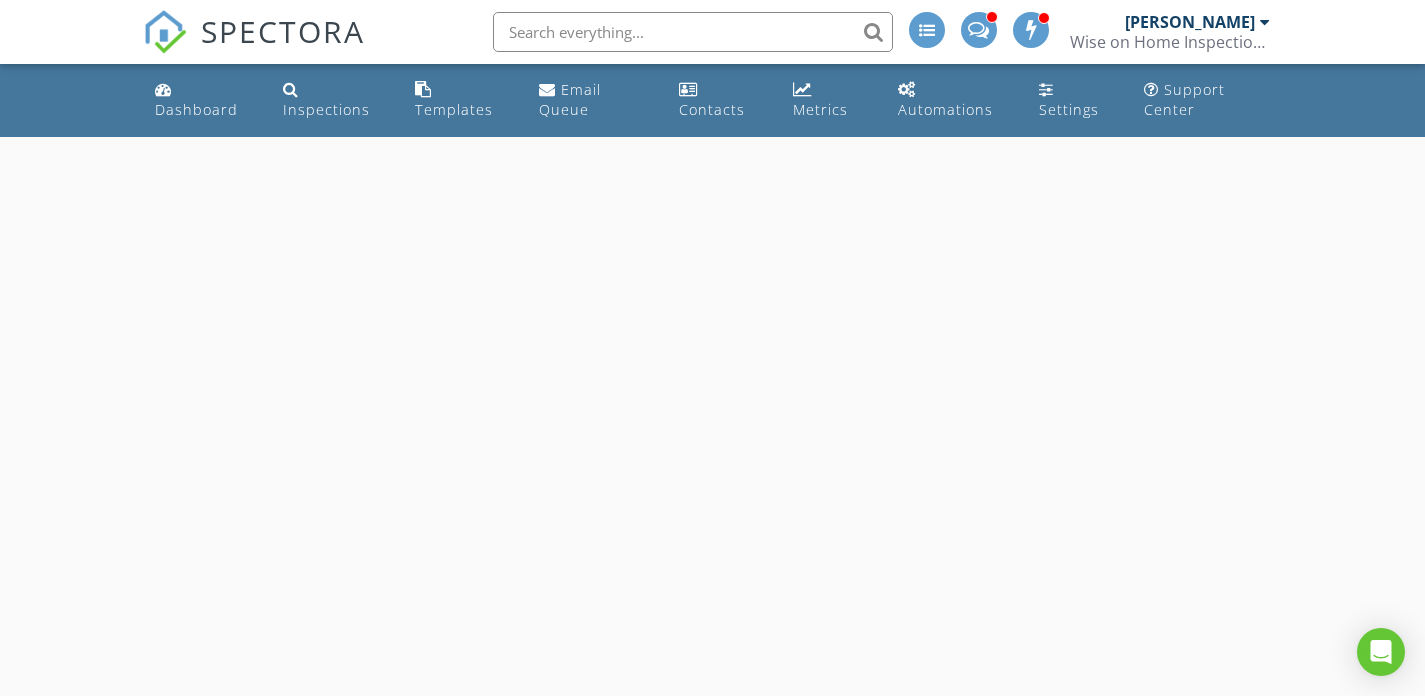 select on "6" 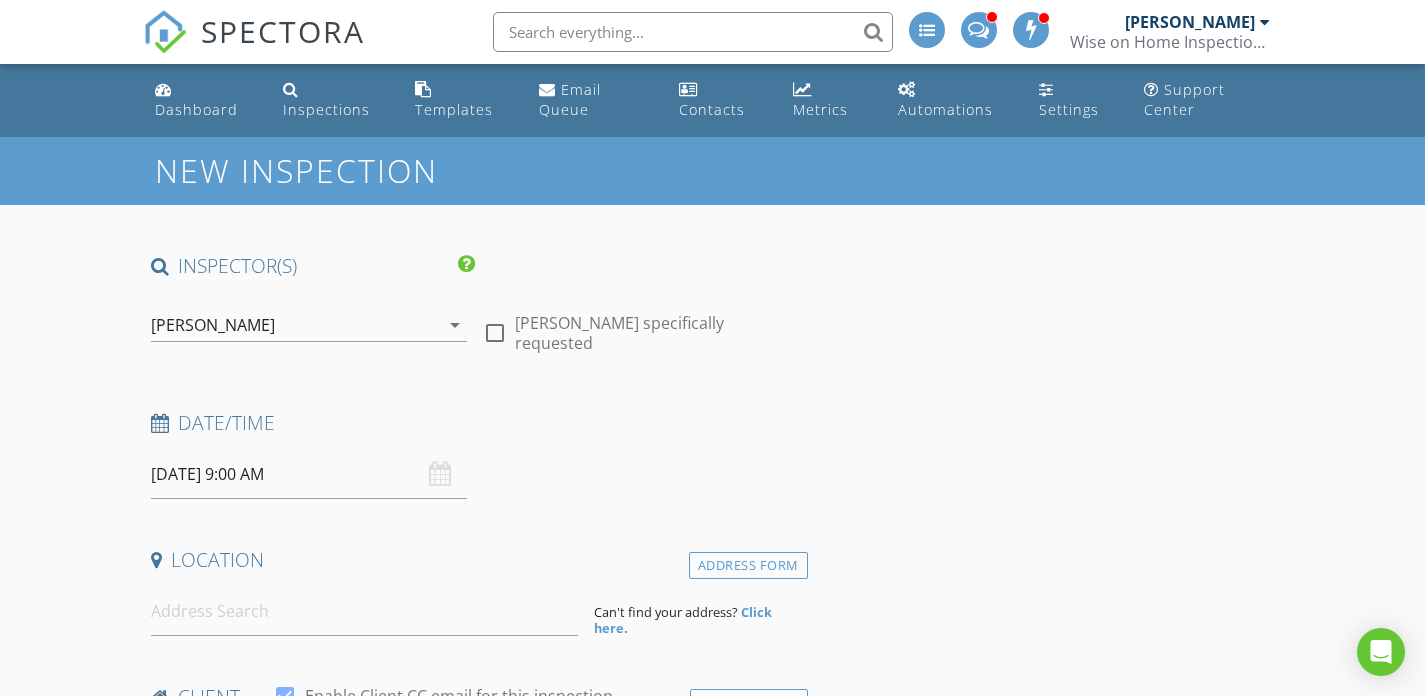 click on "07/10/2025 9:00 AM" at bounding box center (309, 474) 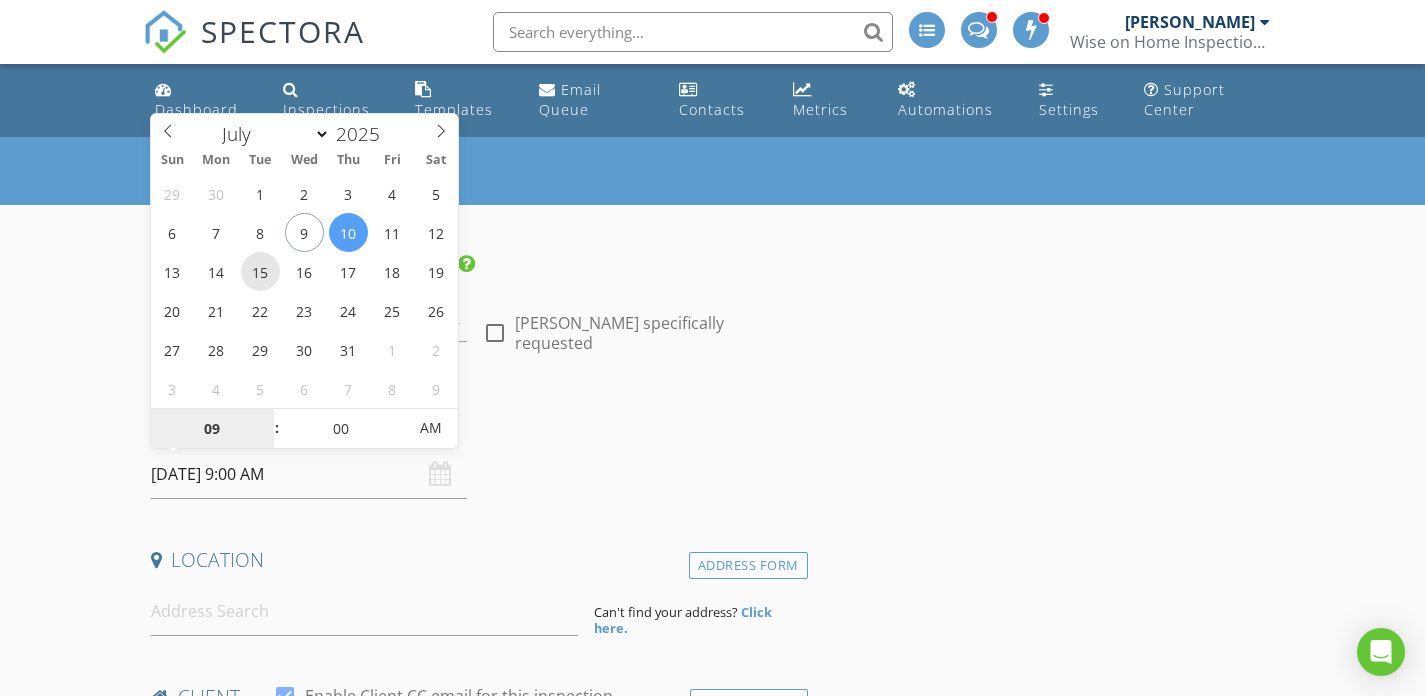 type on "07/15/2025 9:00 AM" 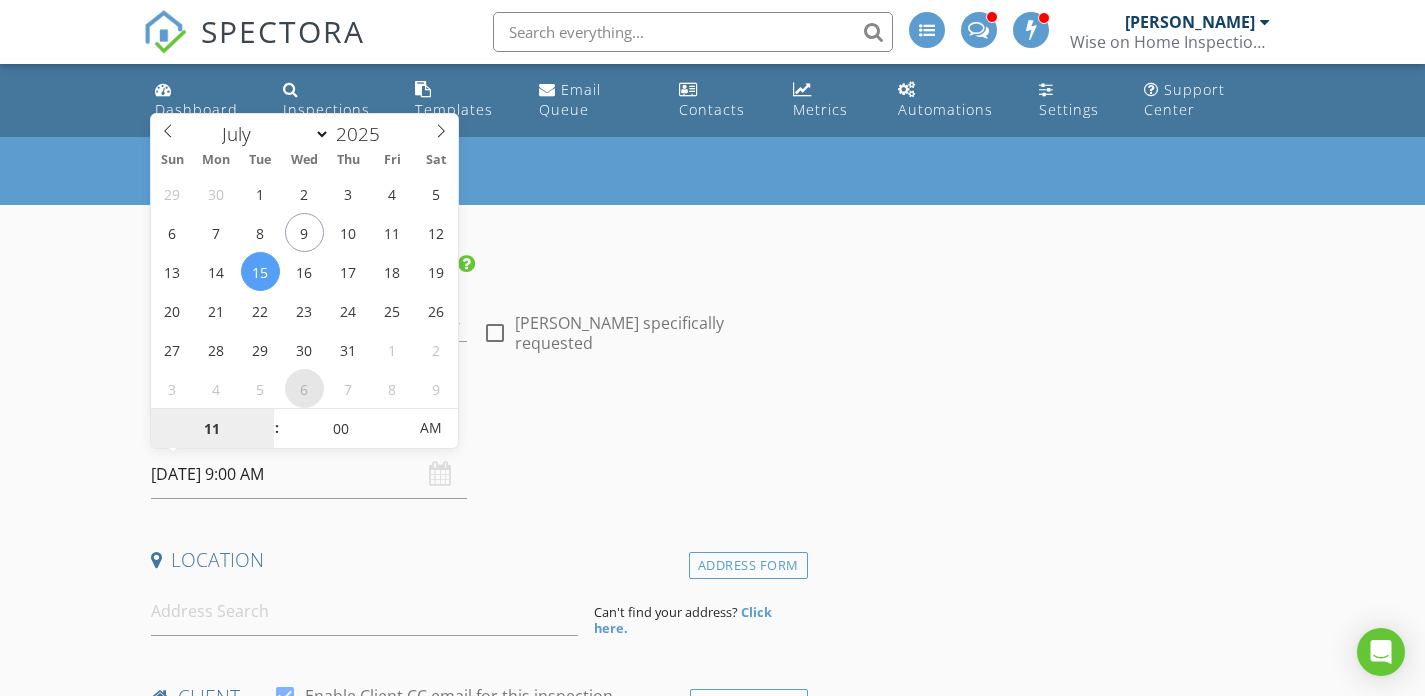 type on "11" 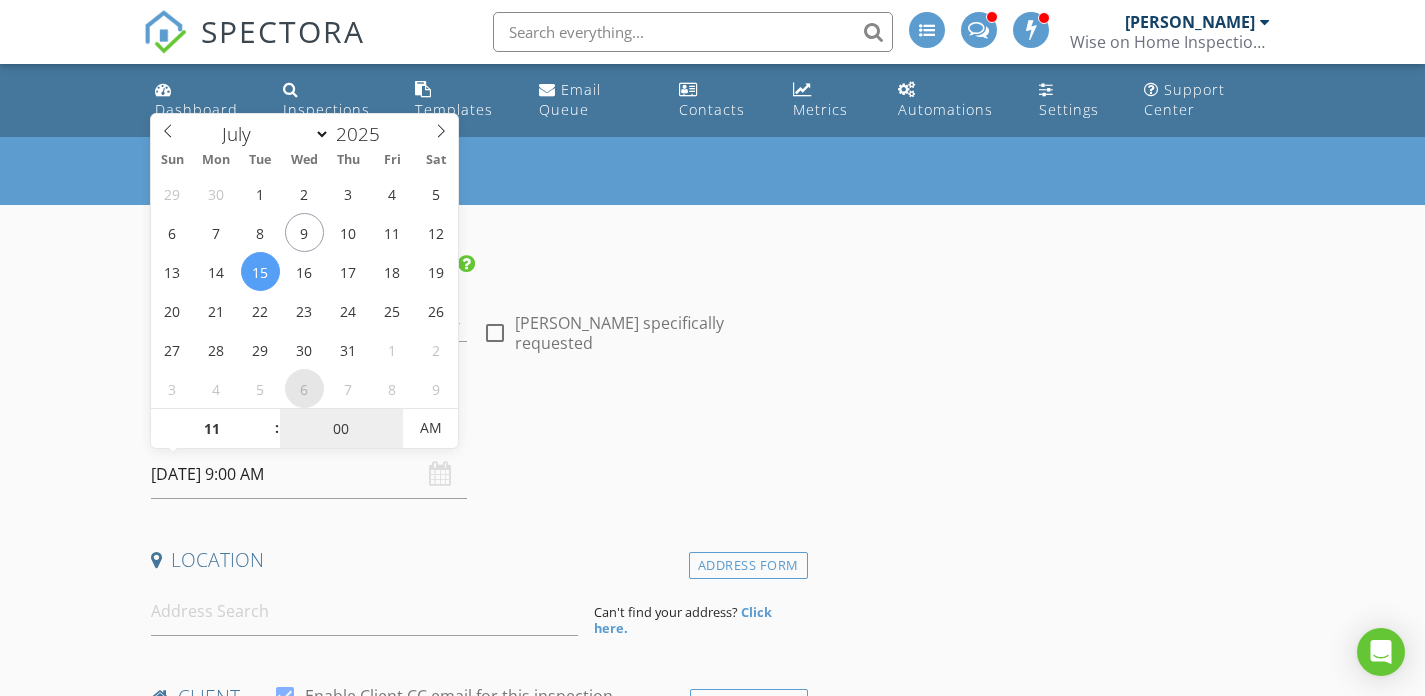 type on "07/15/2025 11:00 AM" 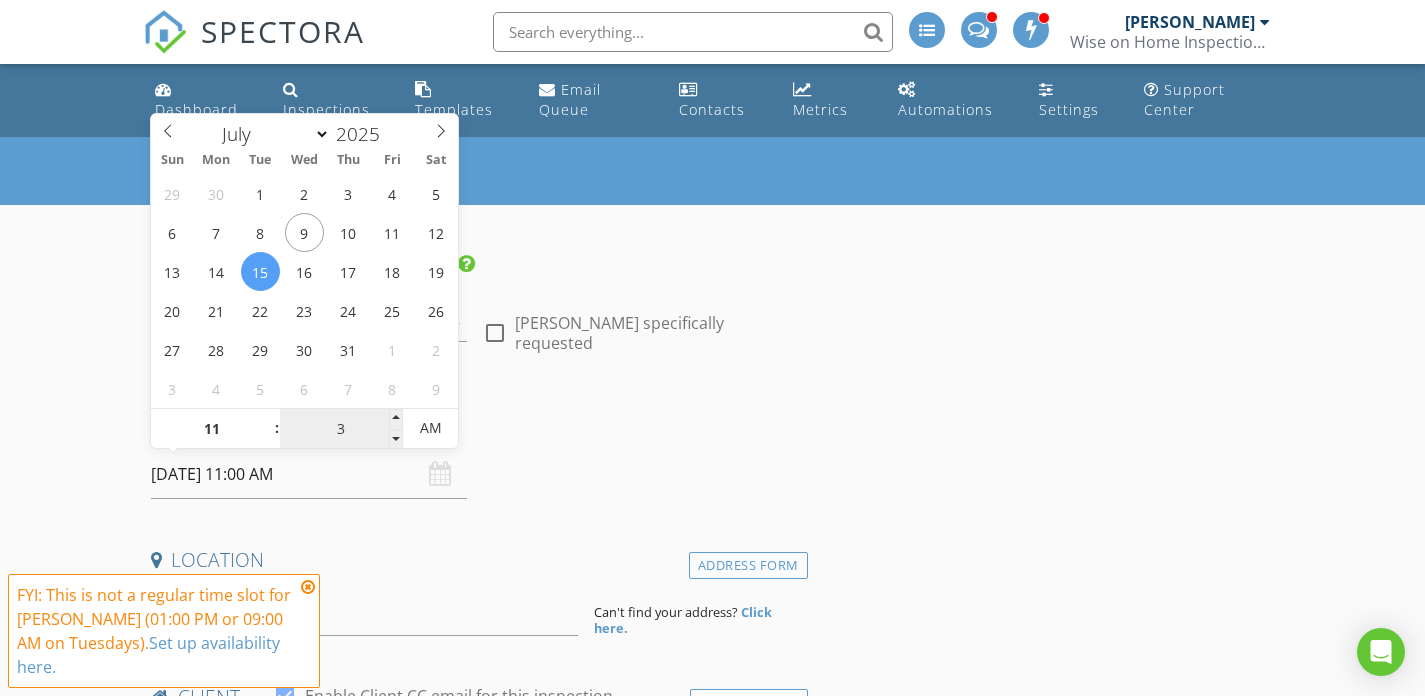 type on "30" 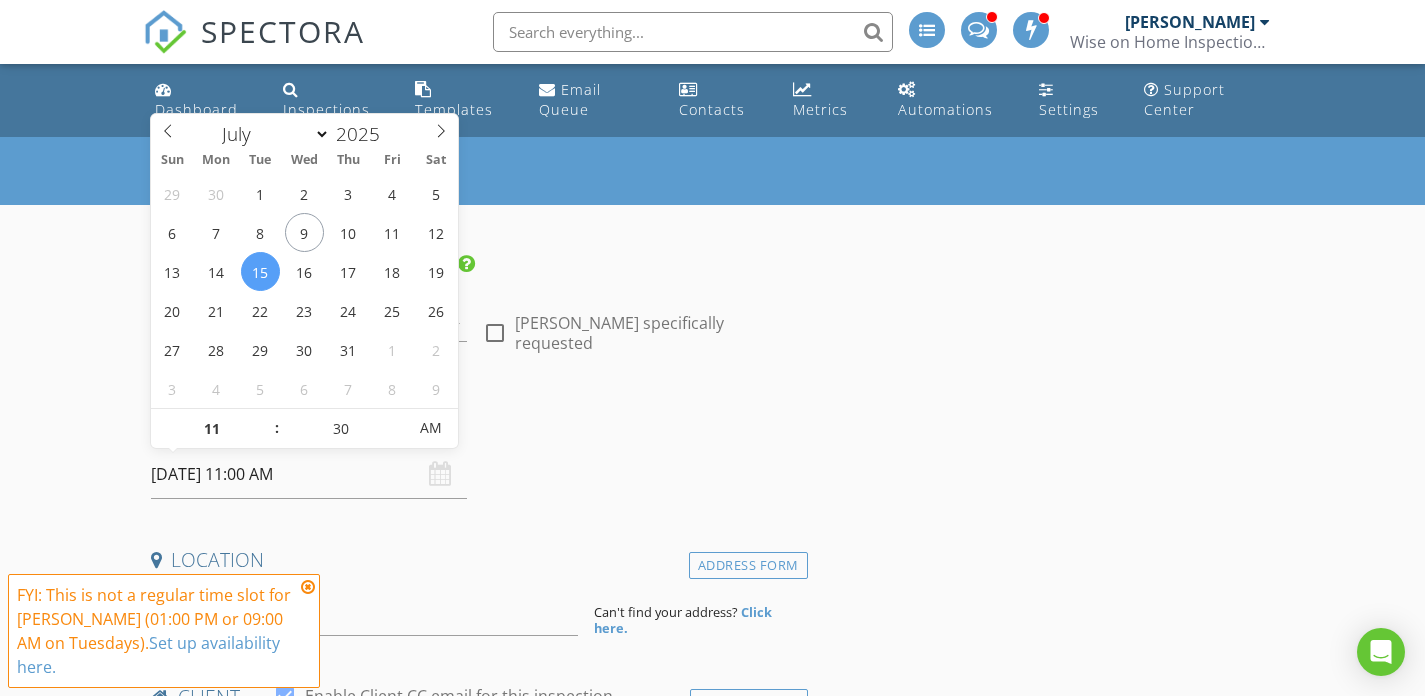 type on "[DATE] 11:30 AM" 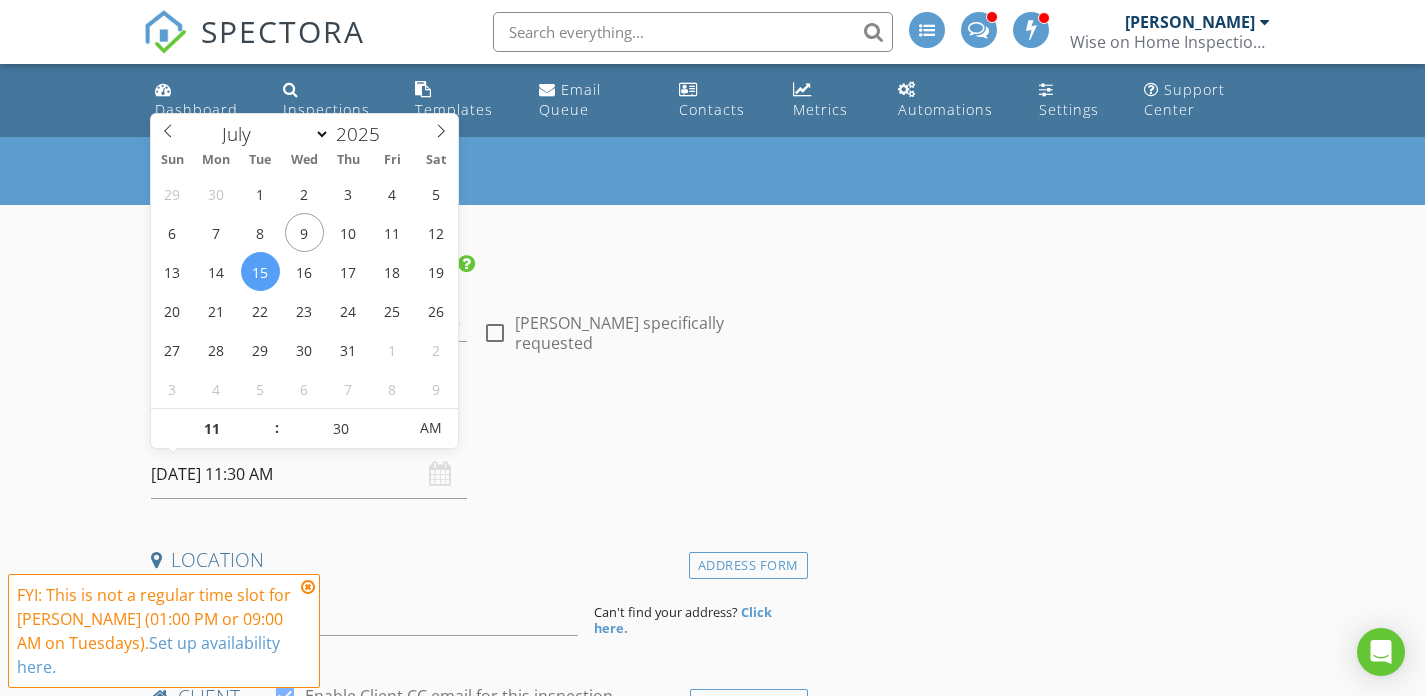 drag, startPoint x: 310, startPoint y: 611, endPoint x: 335, endPoint y: 595, distance: 29.681644 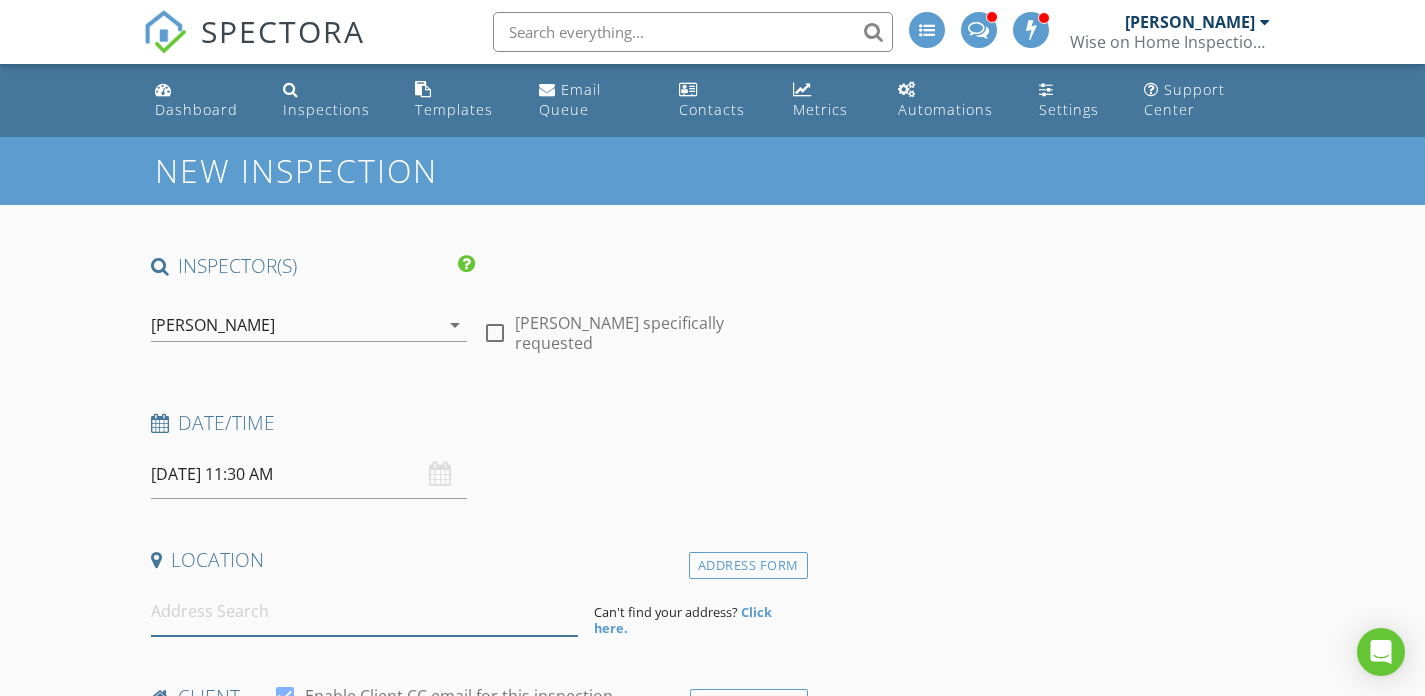 click at bounding box center [364, 611] 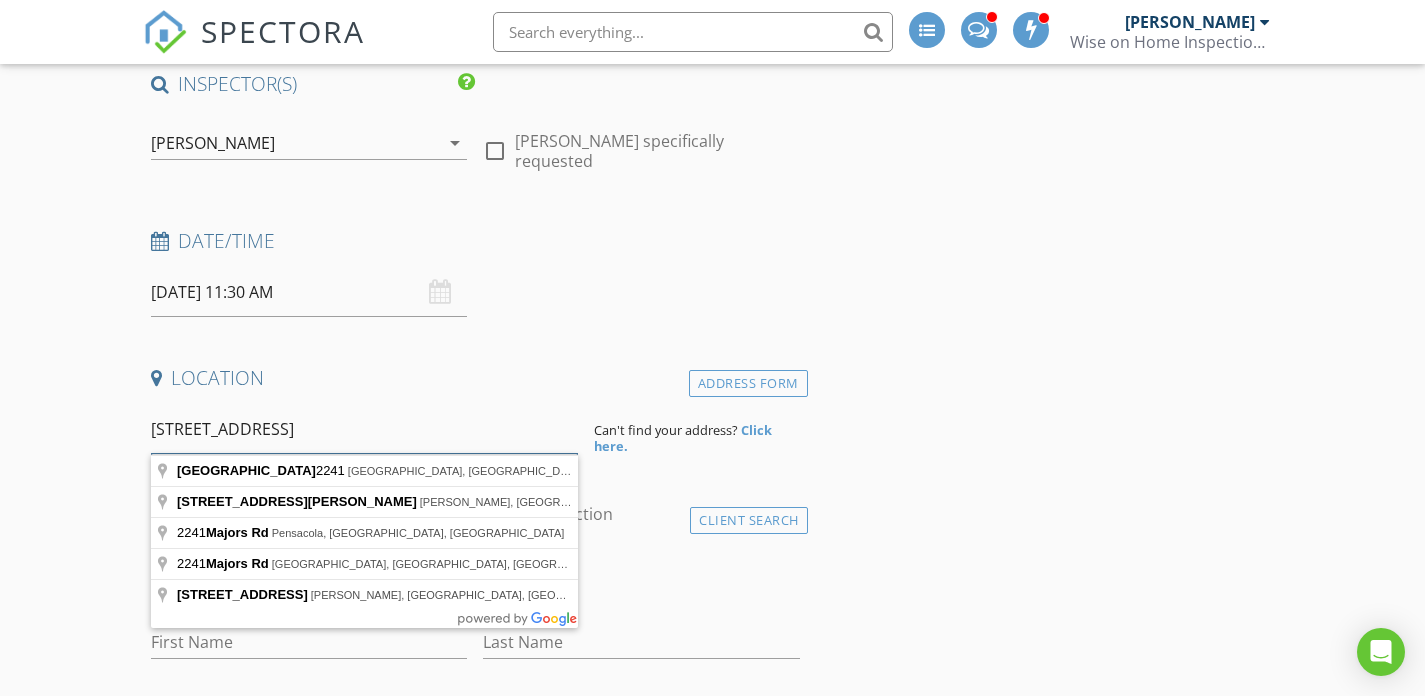 scroll, scrollTop: 173, scrollLeft: 0, axis: vertical 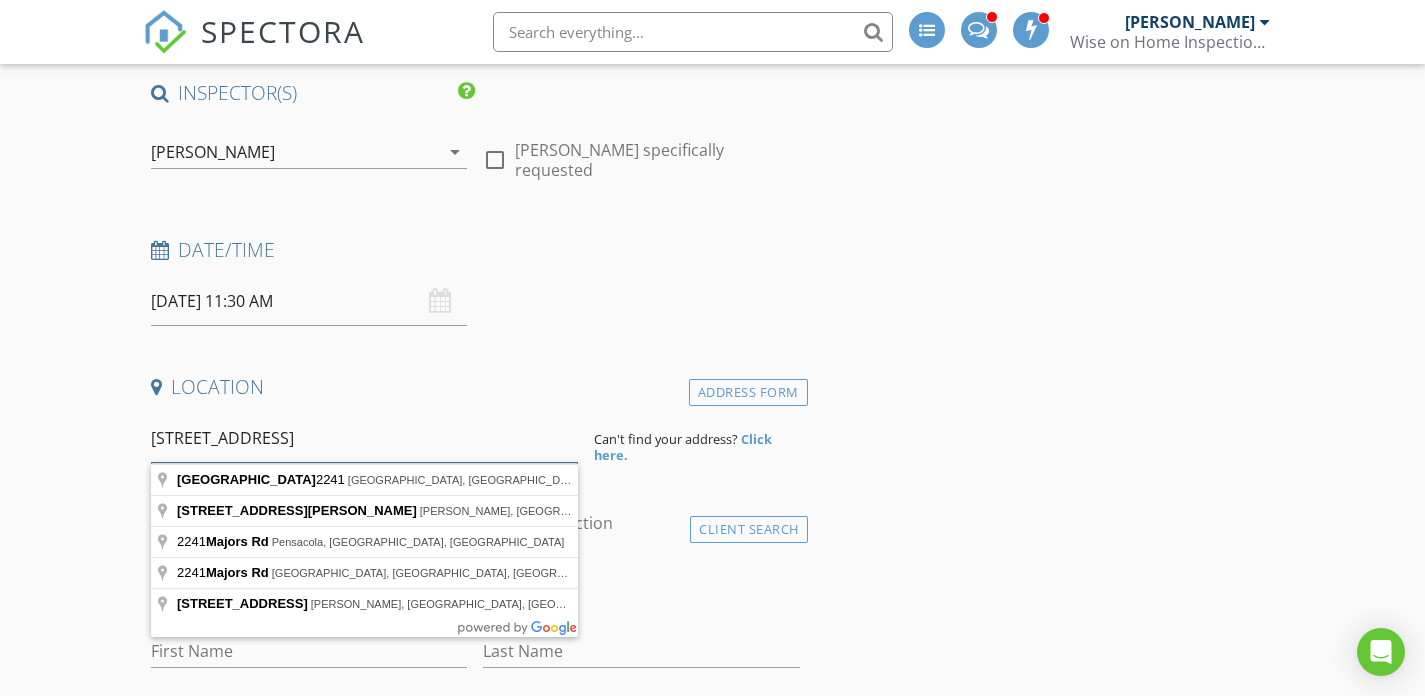 drag, startPoint x: 233, startPoint y: 437, endPoint x: 254, endPoint y: 443, distance: 21.84033 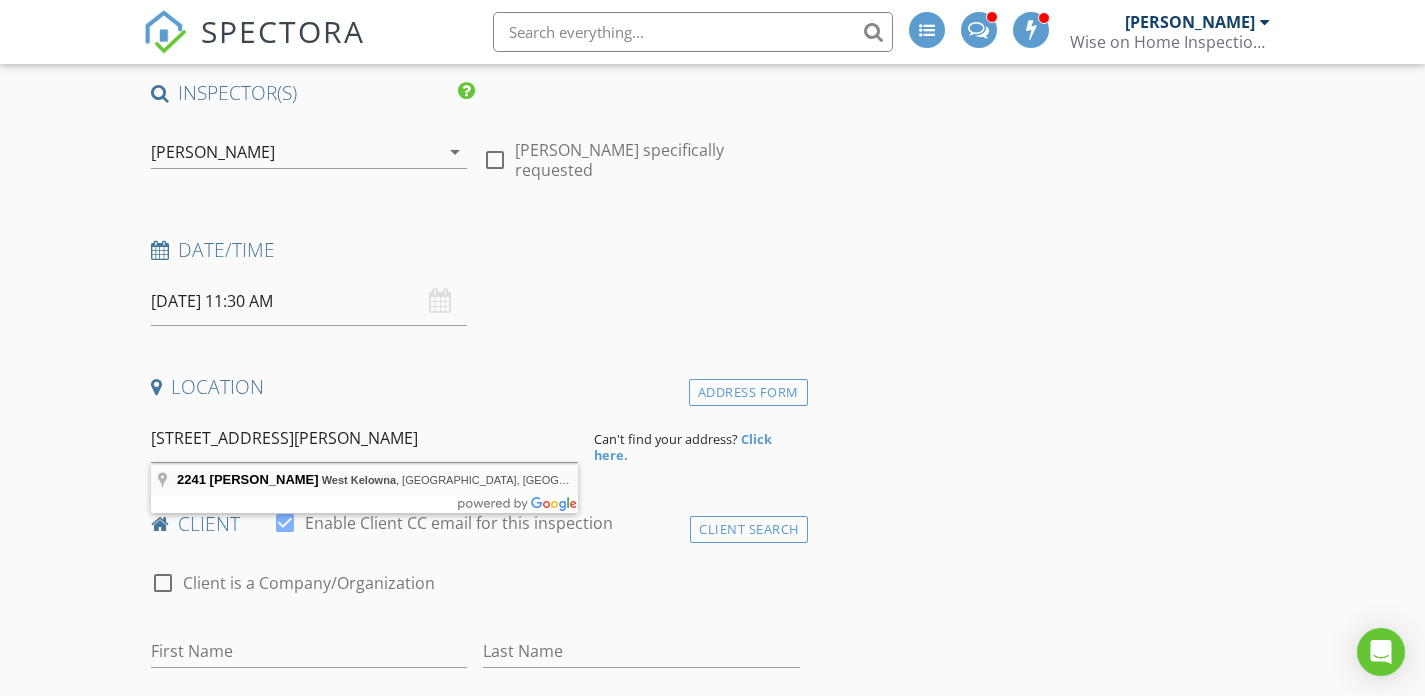 type on "2241 Majoros Rd, West Kelowna, BC, Canada" 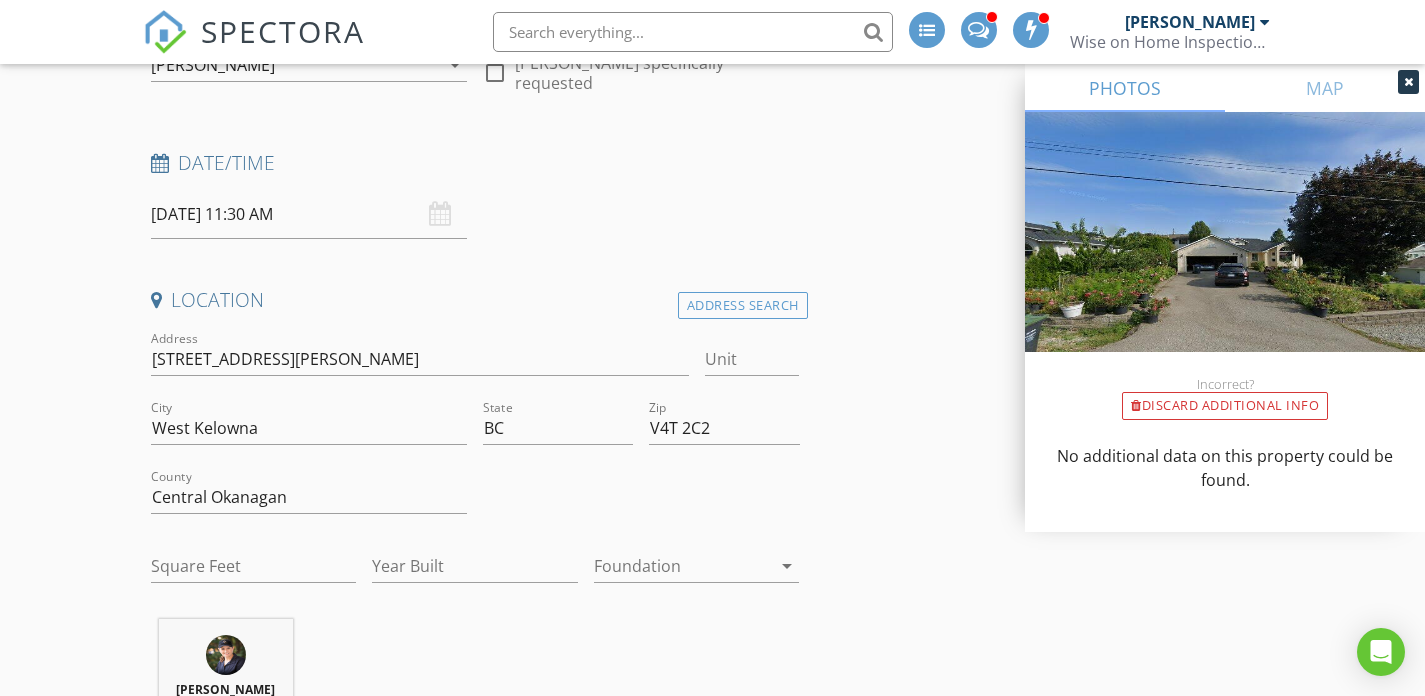 scroll, scrollTop: 288, scrollLeft: 0, axis: vertical 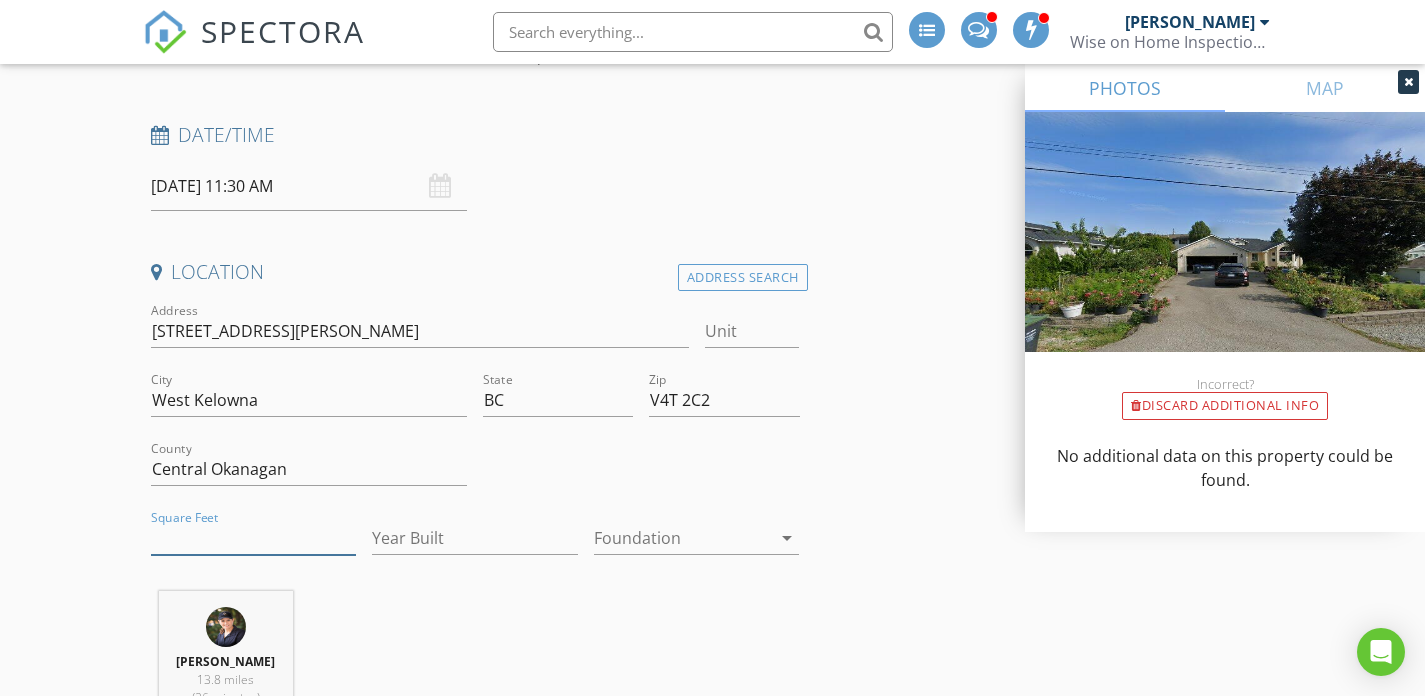 click on "Square Feet" at bounding box center (254, 538) 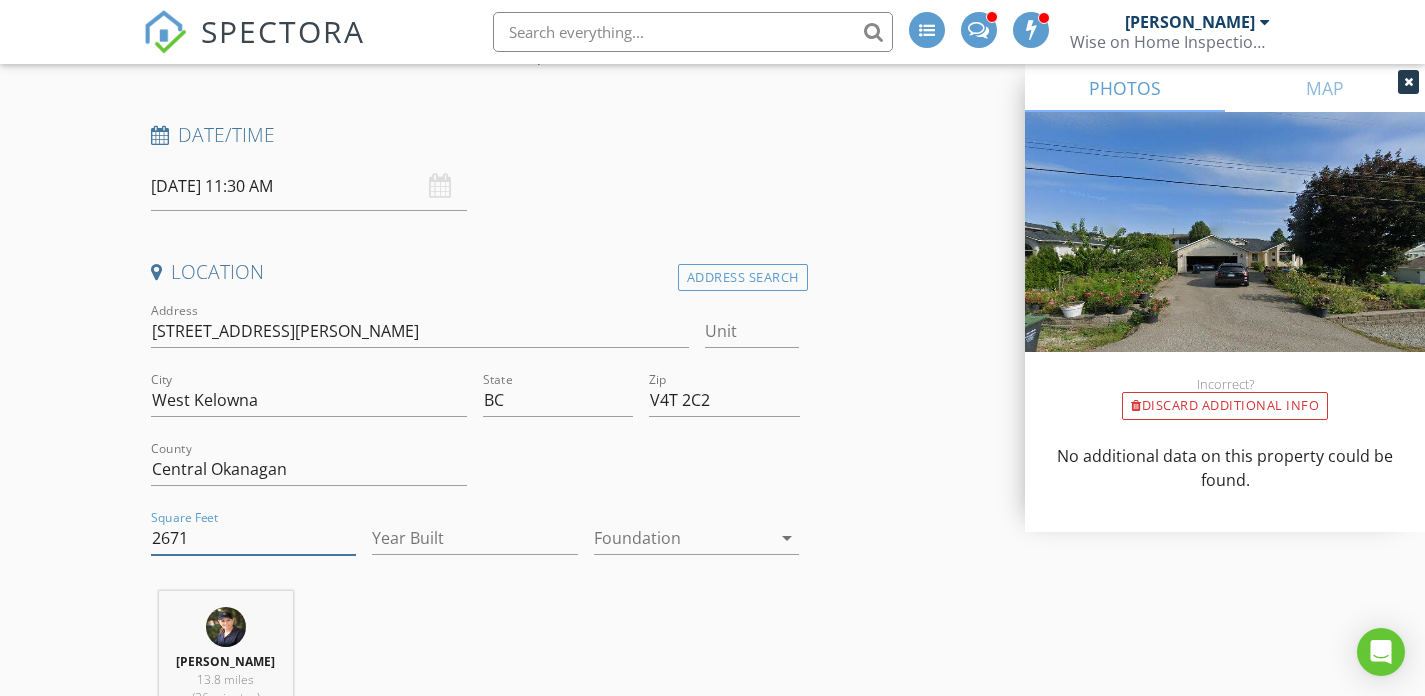 type on "2671" 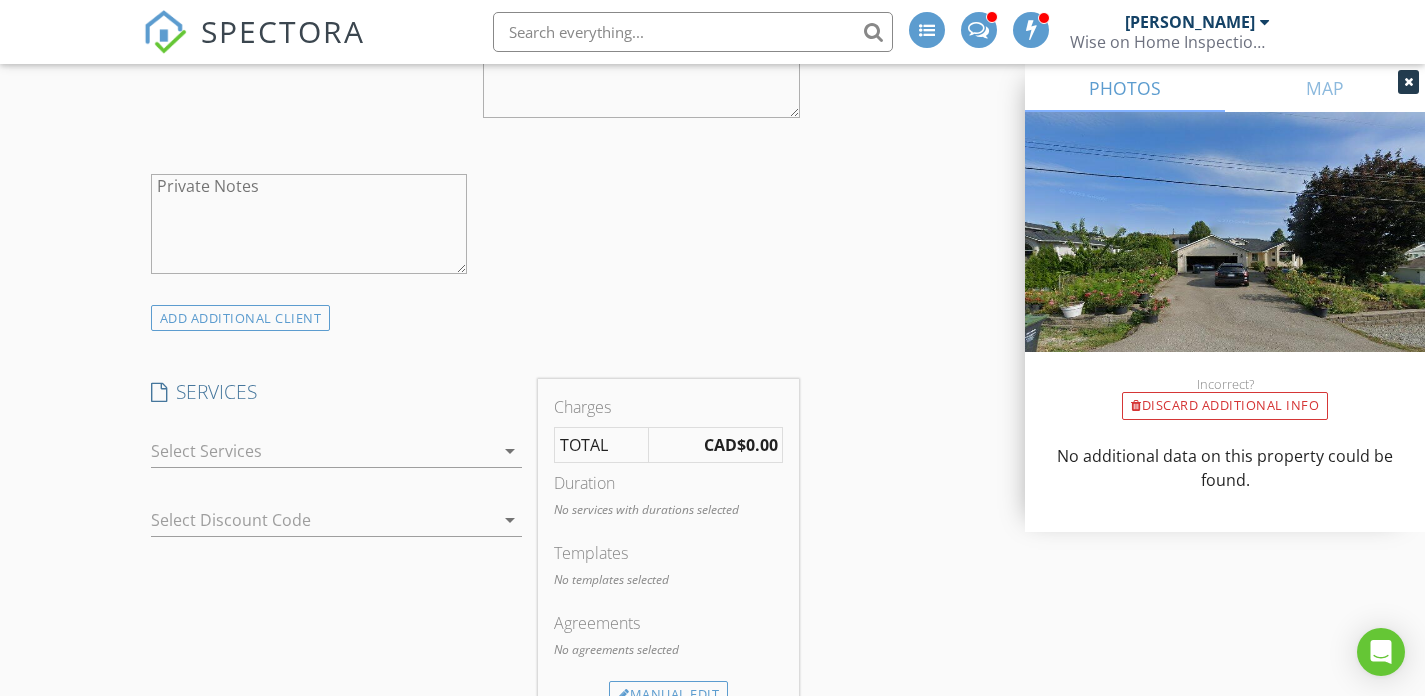 scroll, scrollTop: 1578, scrollLeft: 0, axis: vertical 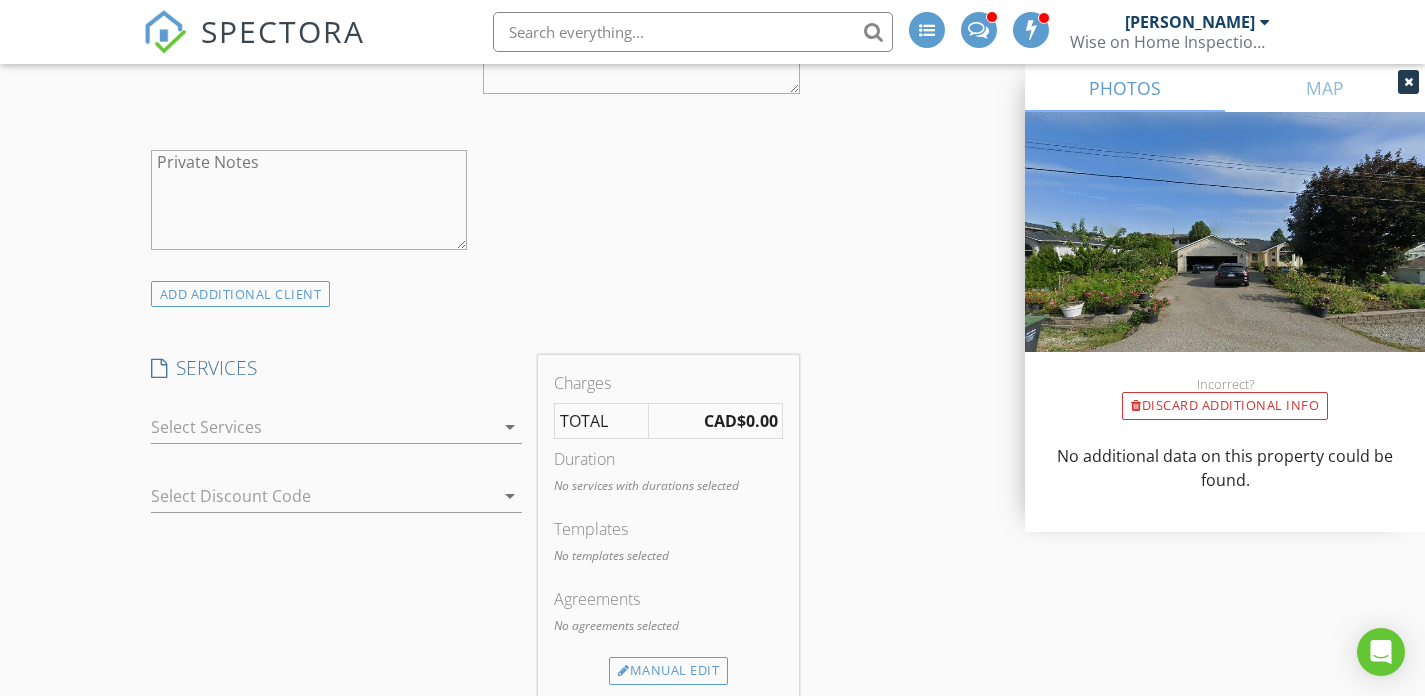 type on "-12" 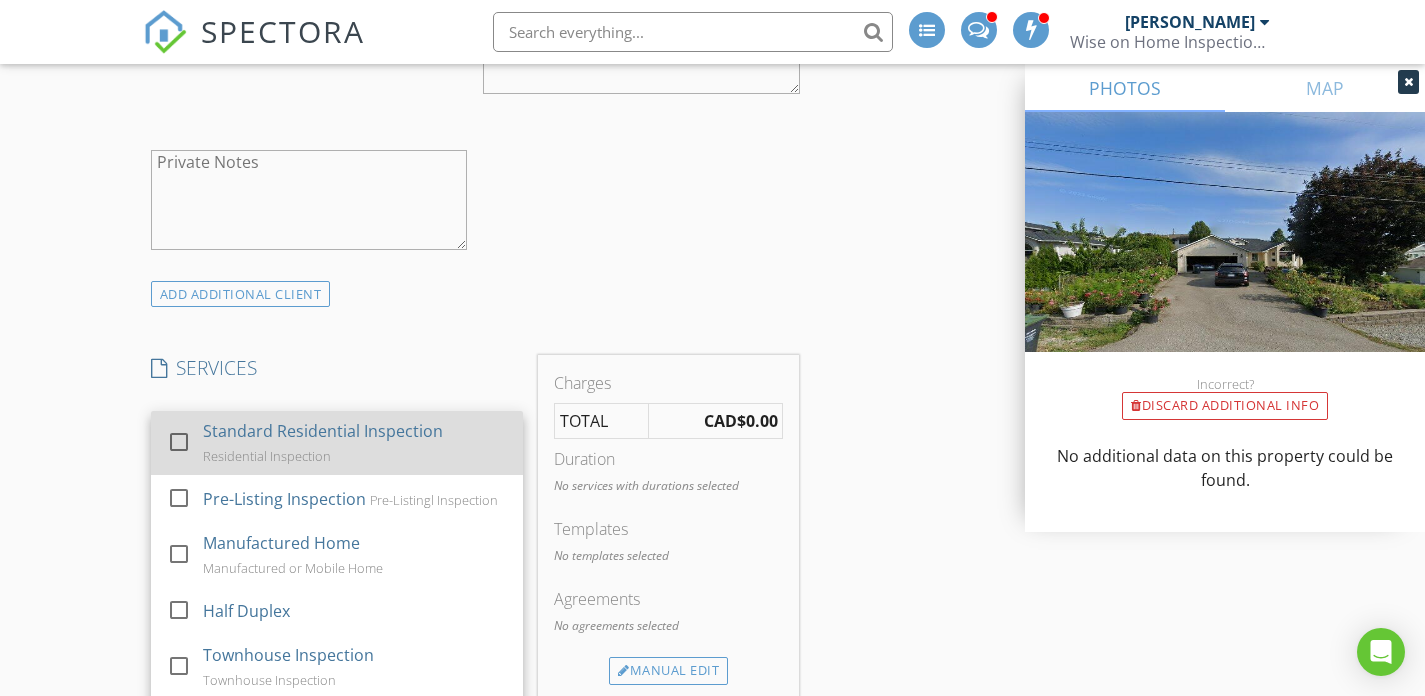 click on "check_box_outline_blank" at bounding box center (183, 442) 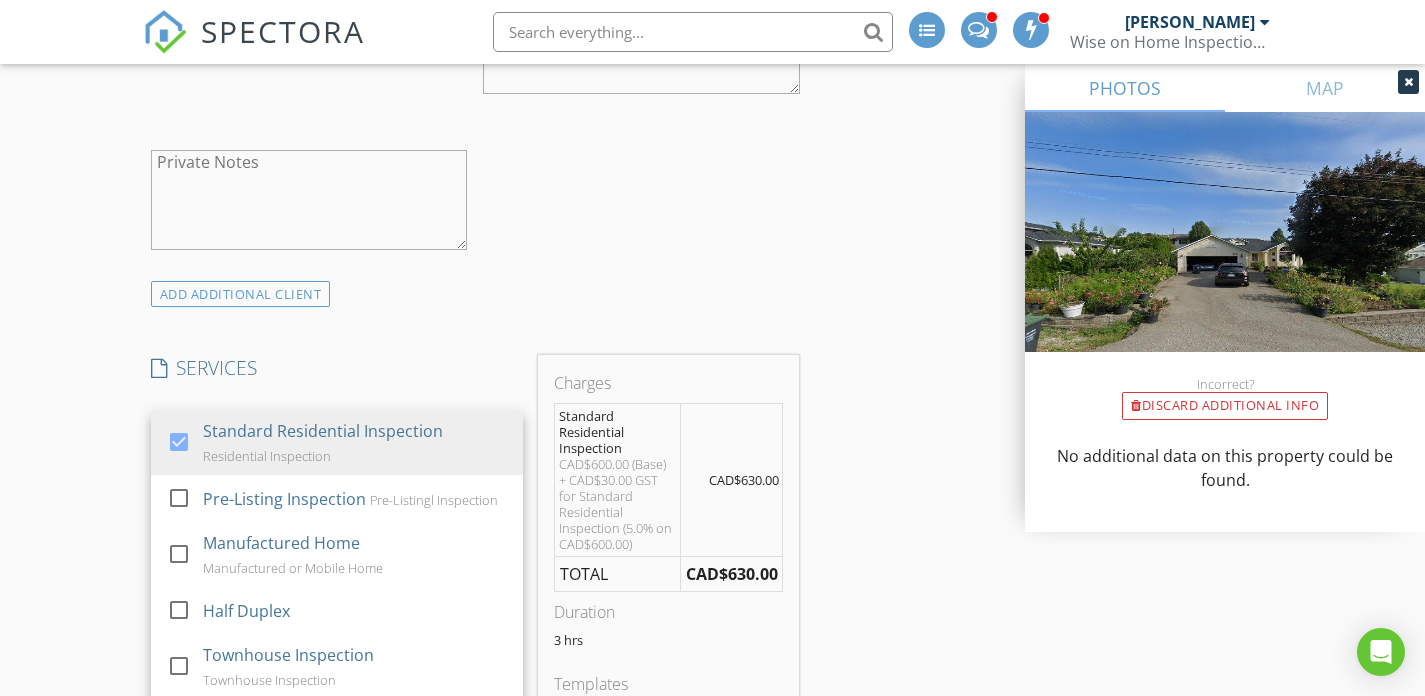 click on "check_box_outline_blank Client is a Company/Organization     First Name   Last Name   Email   CC Email   Phone   Address   City   State   Zip     Tags         Notes   Private Notes" at bounding box center [475, -83] 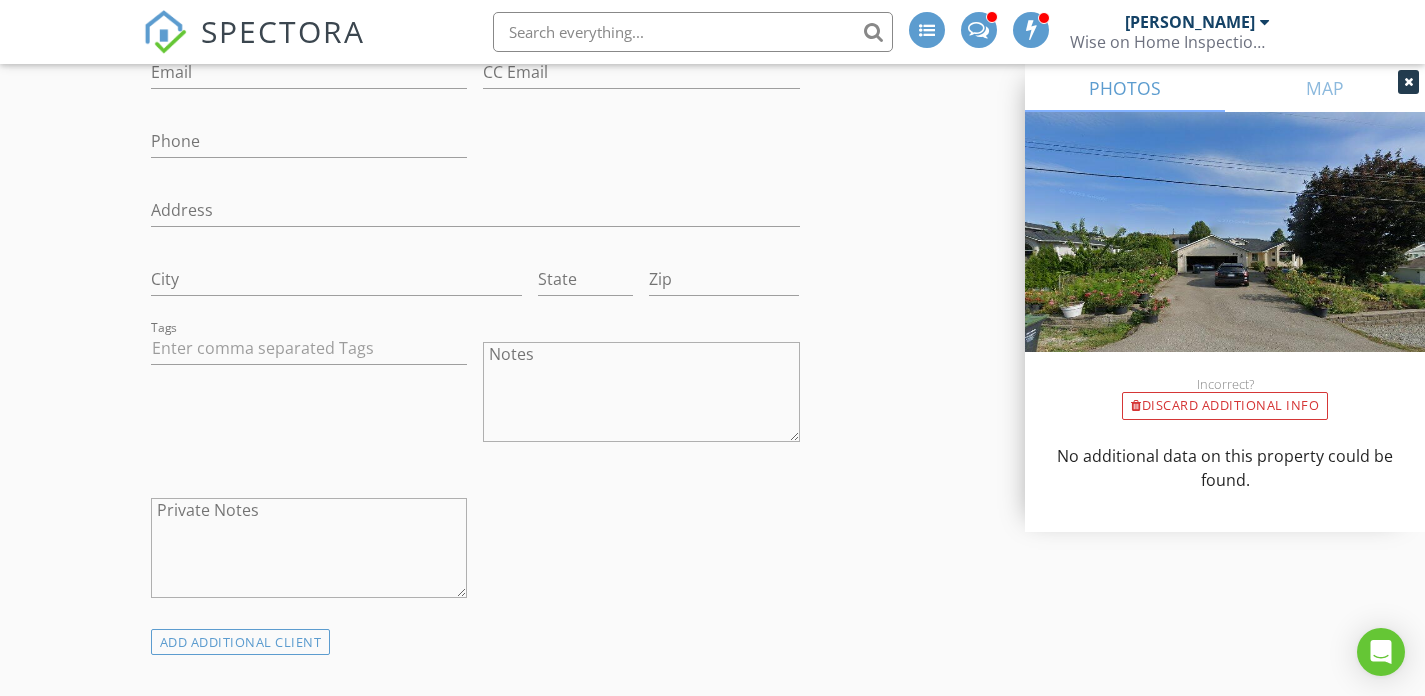 scroll, scrollTop: 1258, scrollLeft: 0, axis: vertical 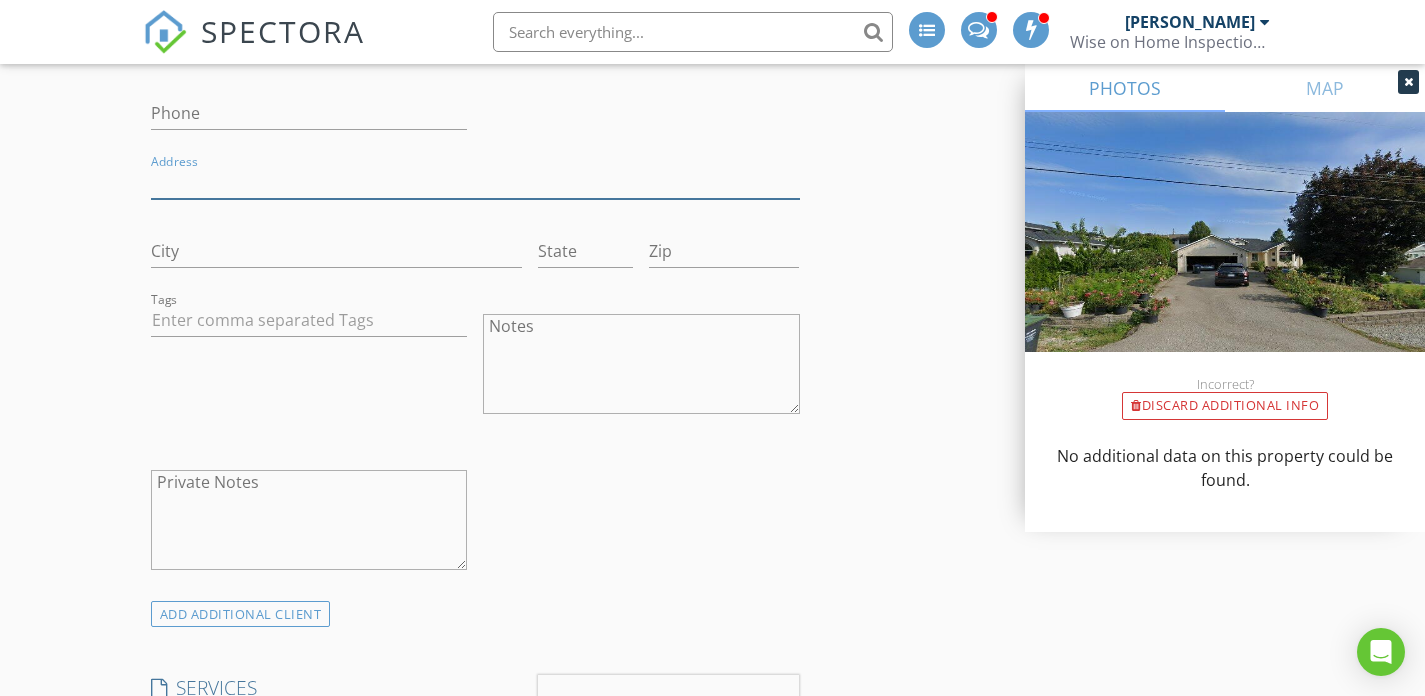 click on "Address" at bounding box center (475, 182) 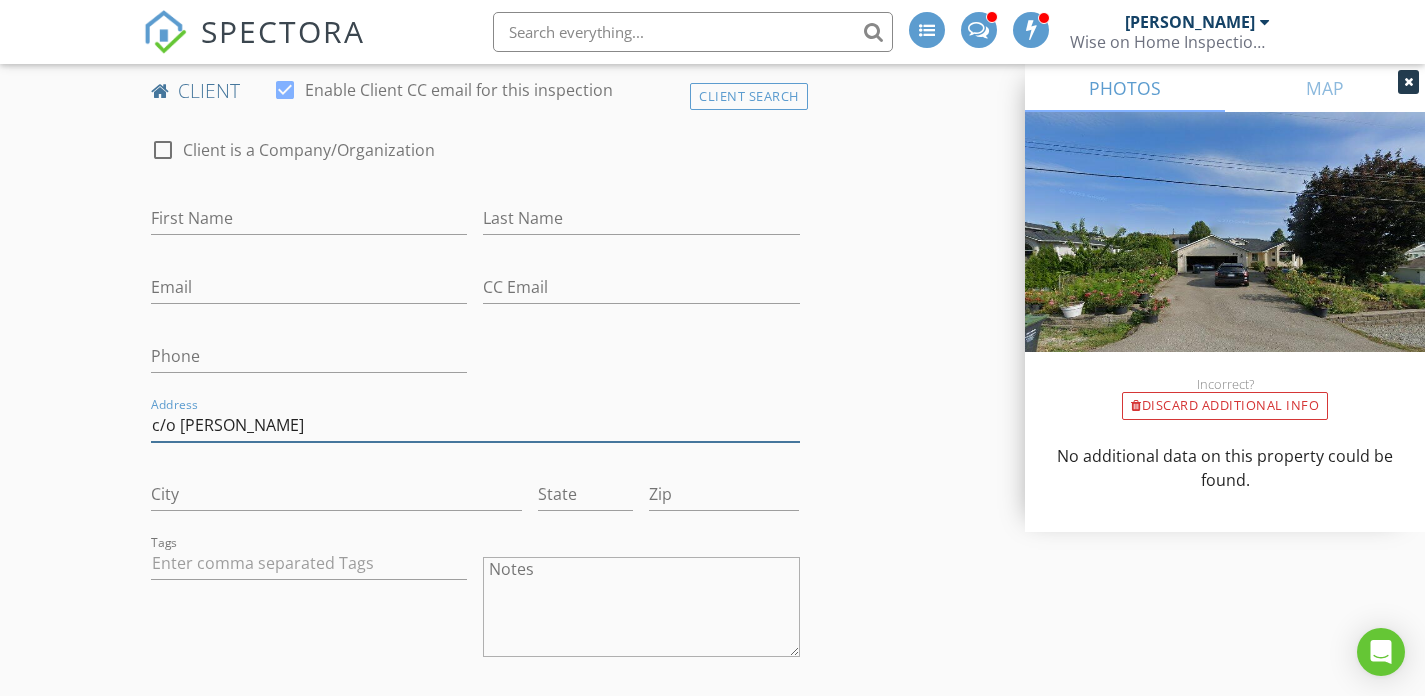 type on "c/o Govind Saran" 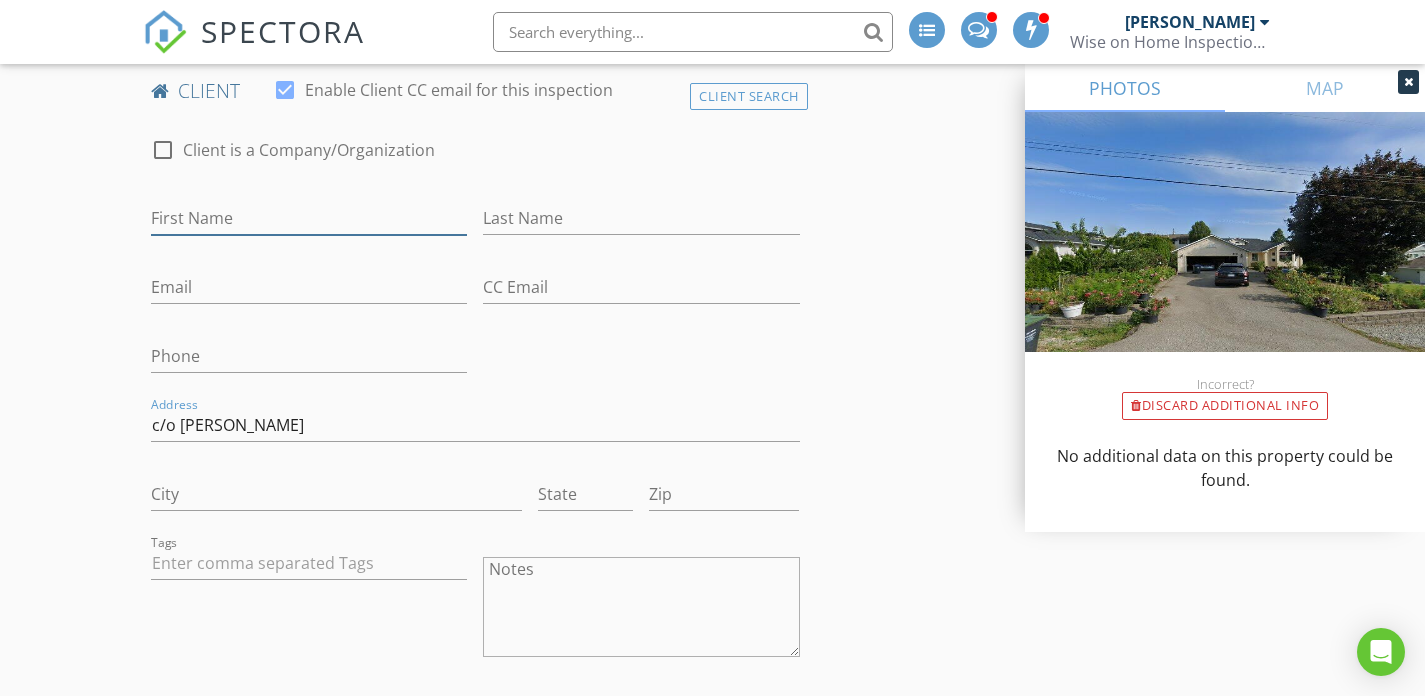 scroll, scrollTop: 1016, scrollLeft: 0, axis: vertical 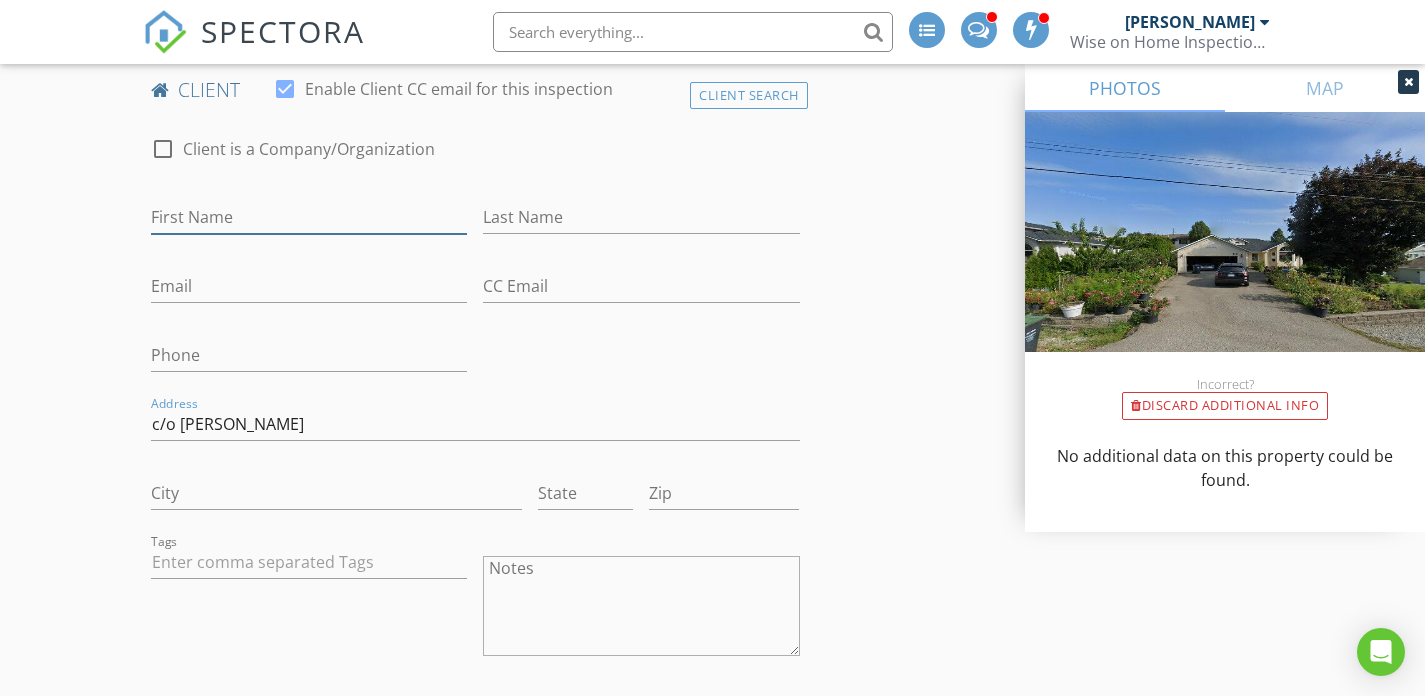 click on "First Name" at bounding box center (309, 217) 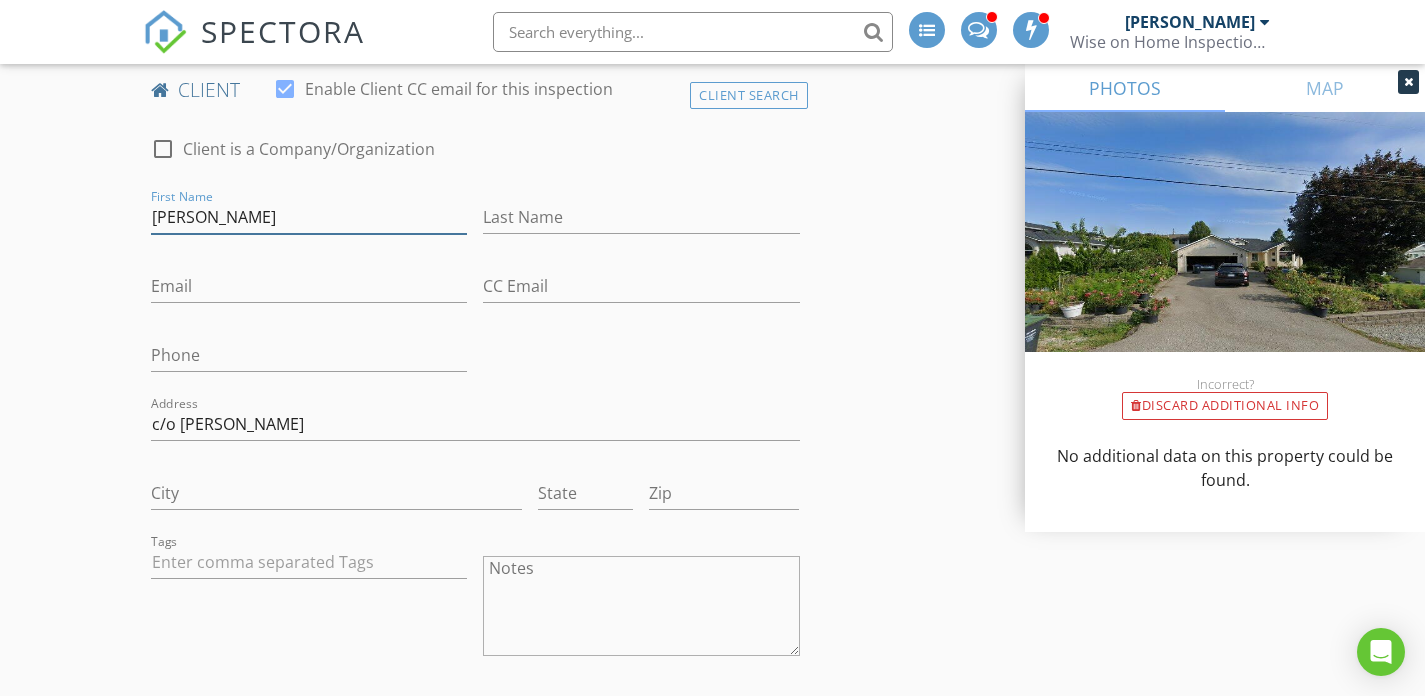 type on "Sonam" 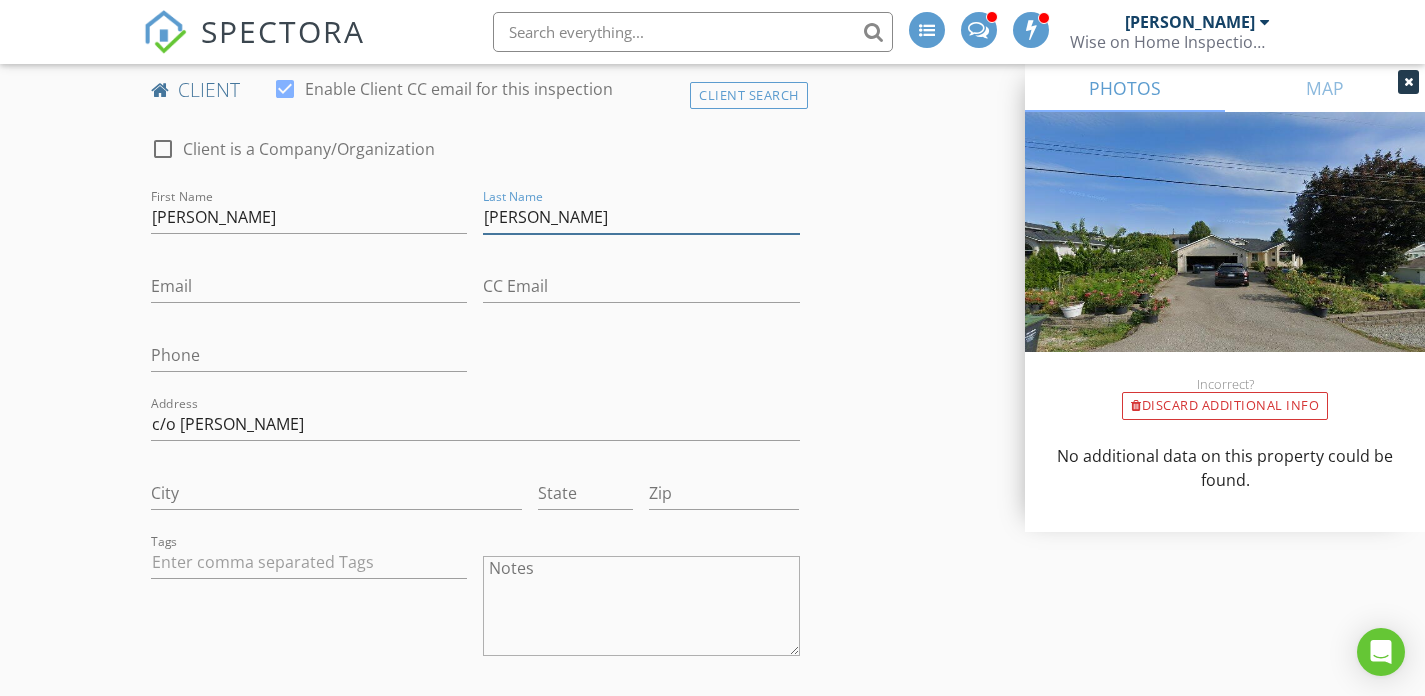 type on "Topwal" 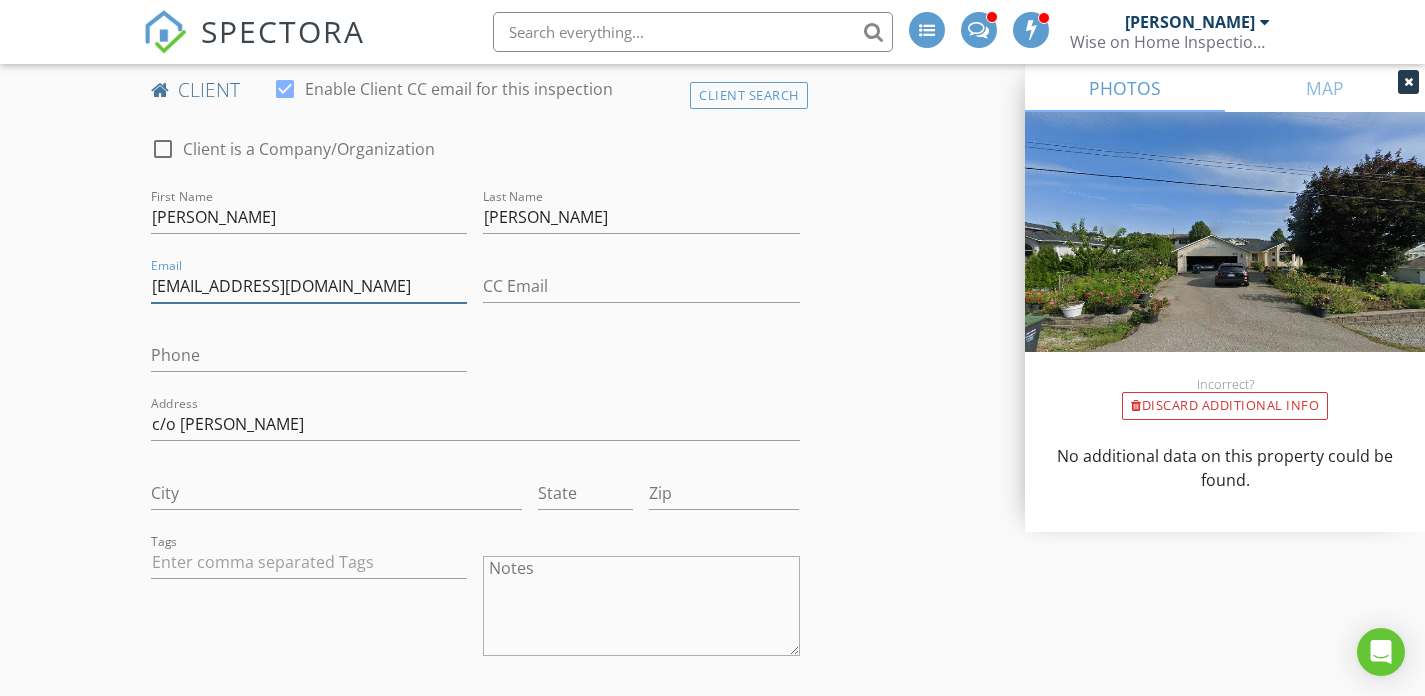 type on "sonamtopwal18@gmail.com" 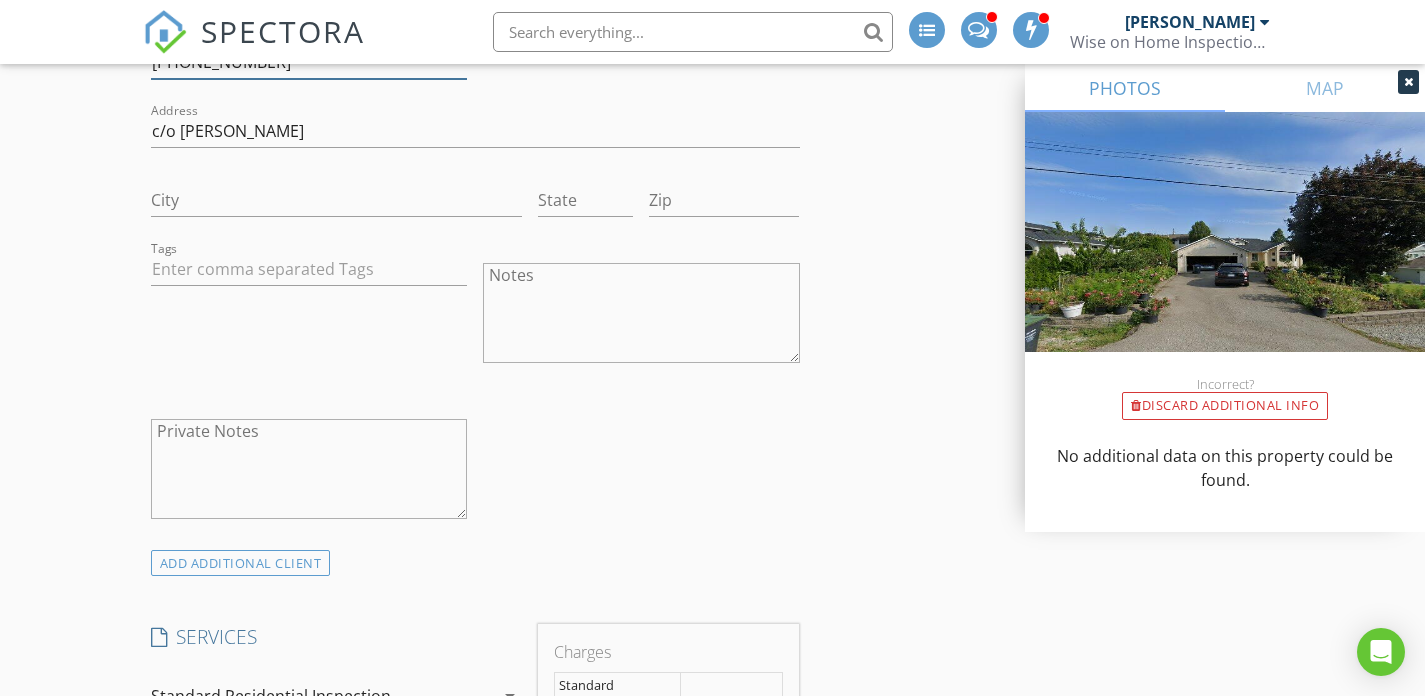 scroll, scrollTop: 1326, scrollLeft: 0, axis: vertical 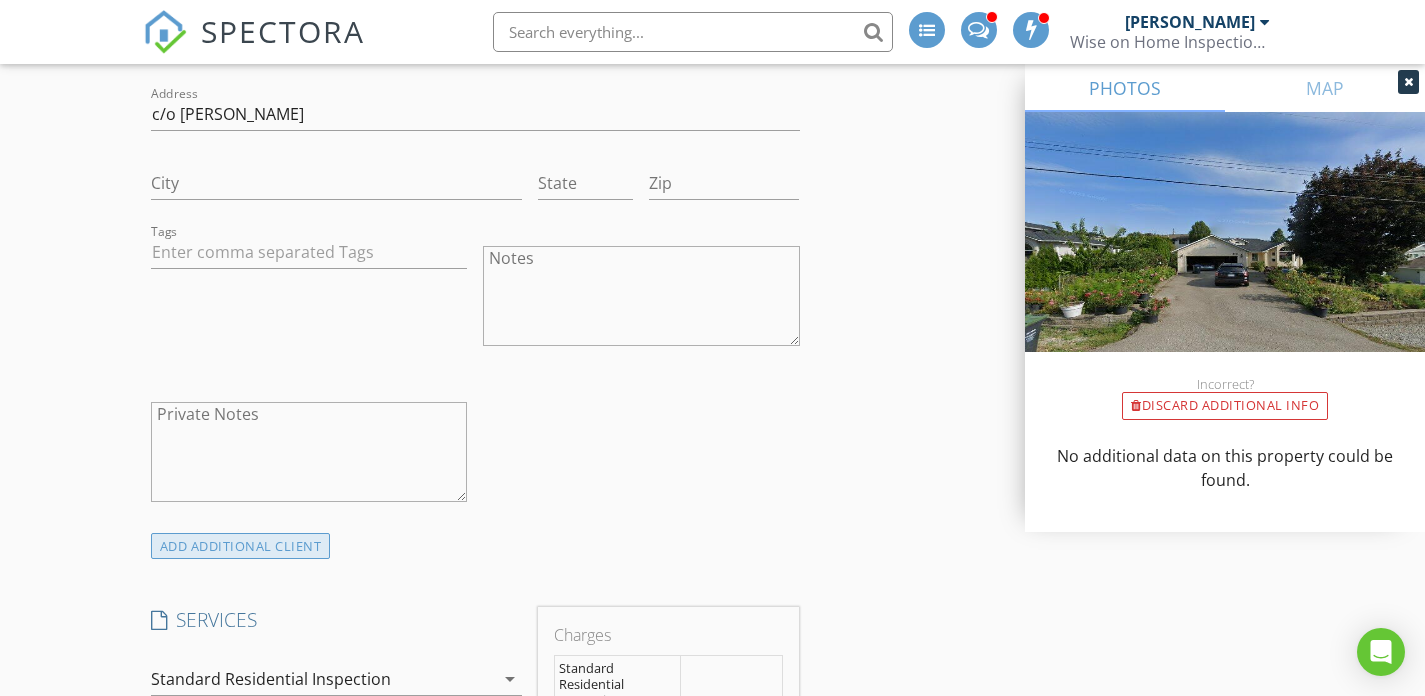 type on "306-201-7449" 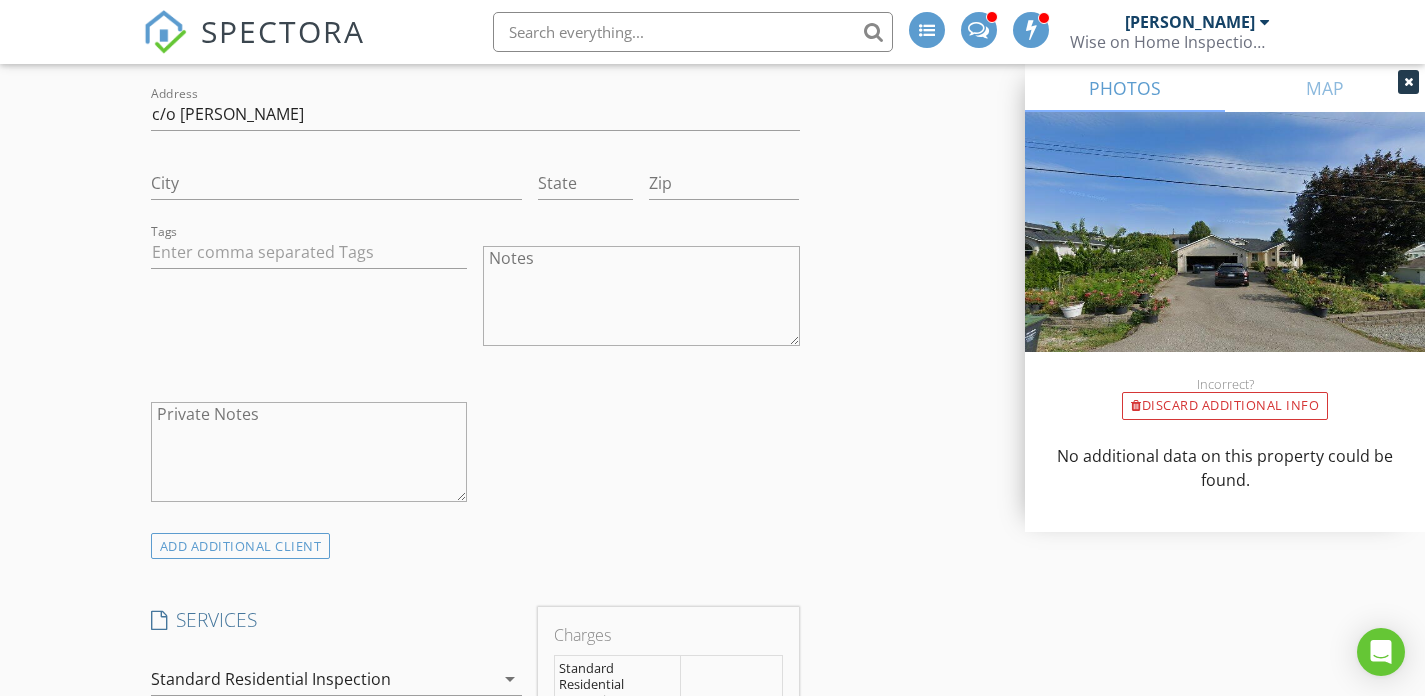 click on "ADD ADDITIONAL client" at bounding box center [241, 546] 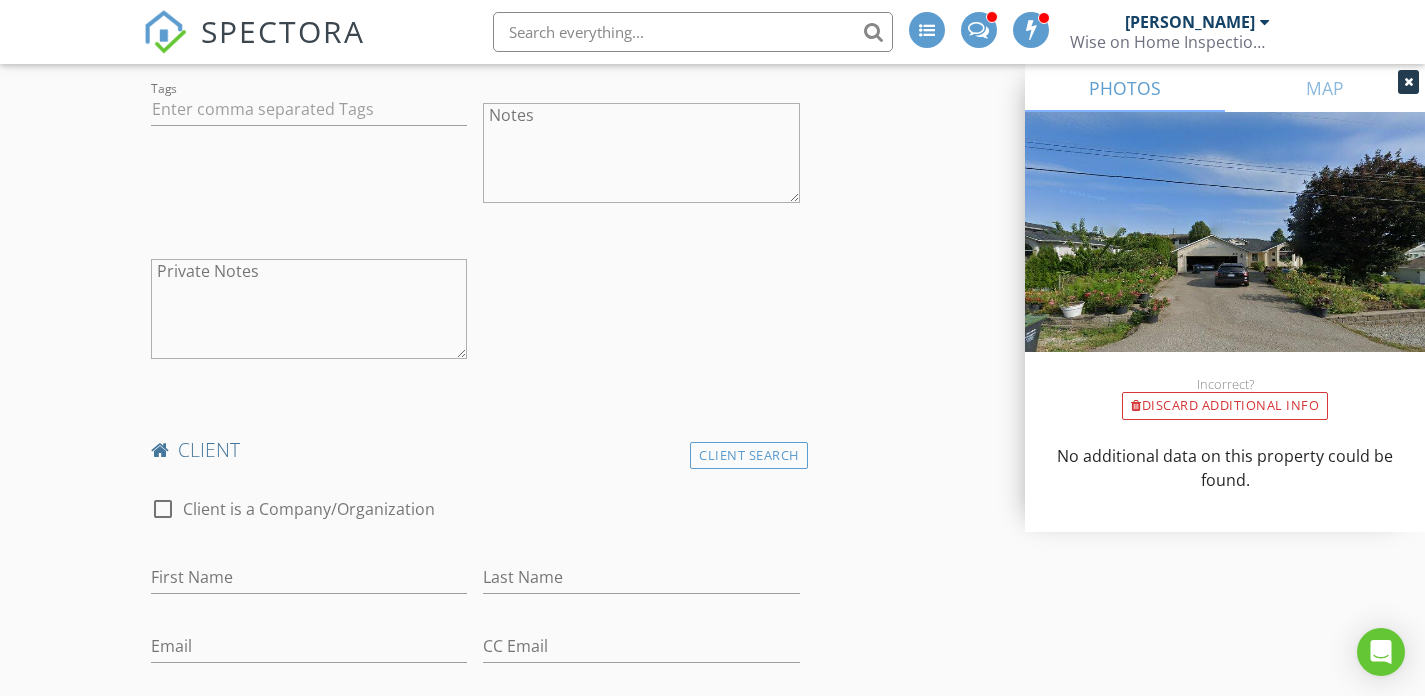 scroll, scrollTop: 1561, scrollLeft: 0, axis: vertical 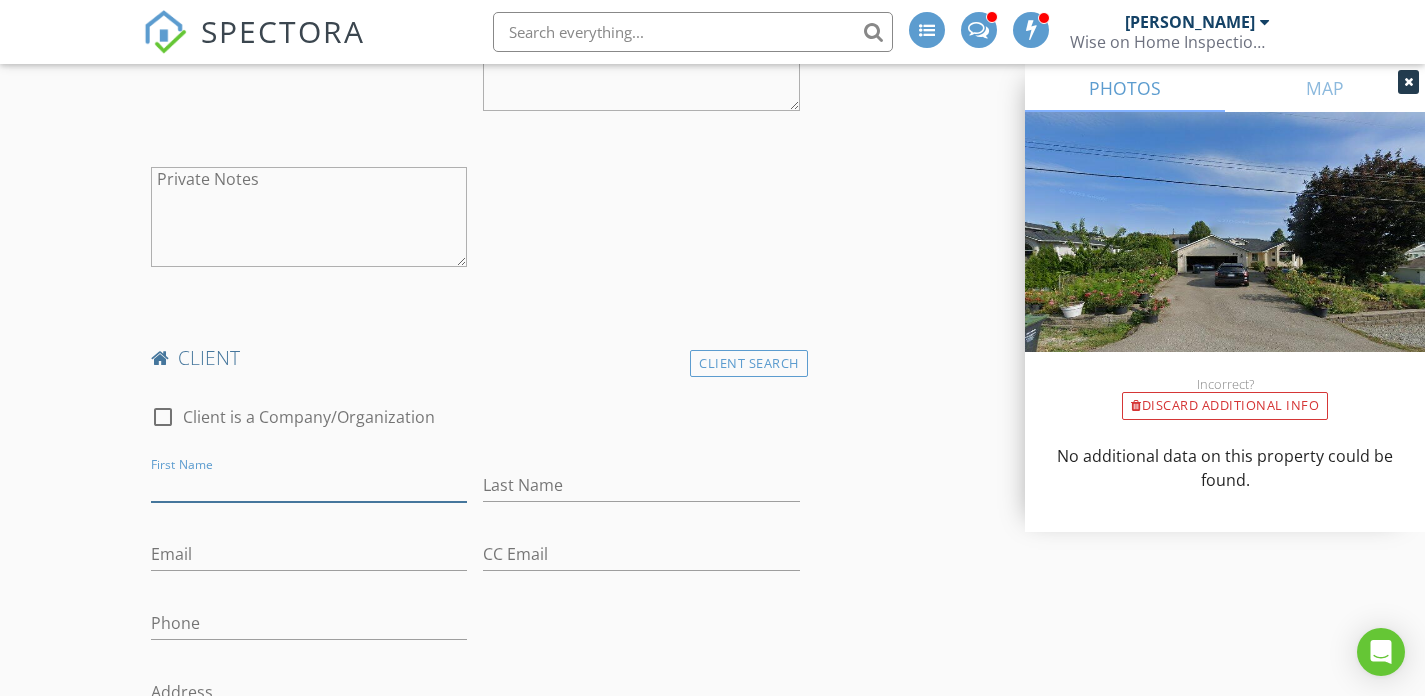 click on "First Name" at bounding box center [309, 485] 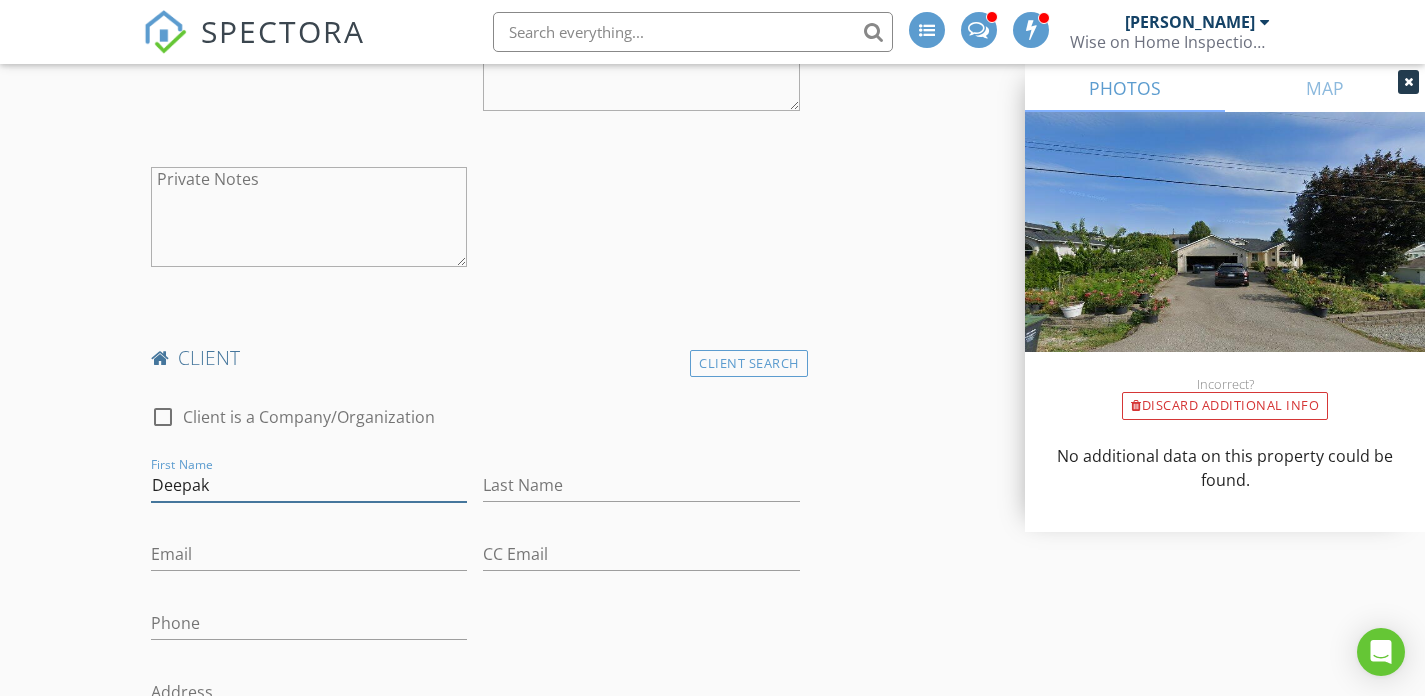 type on "Deepak" 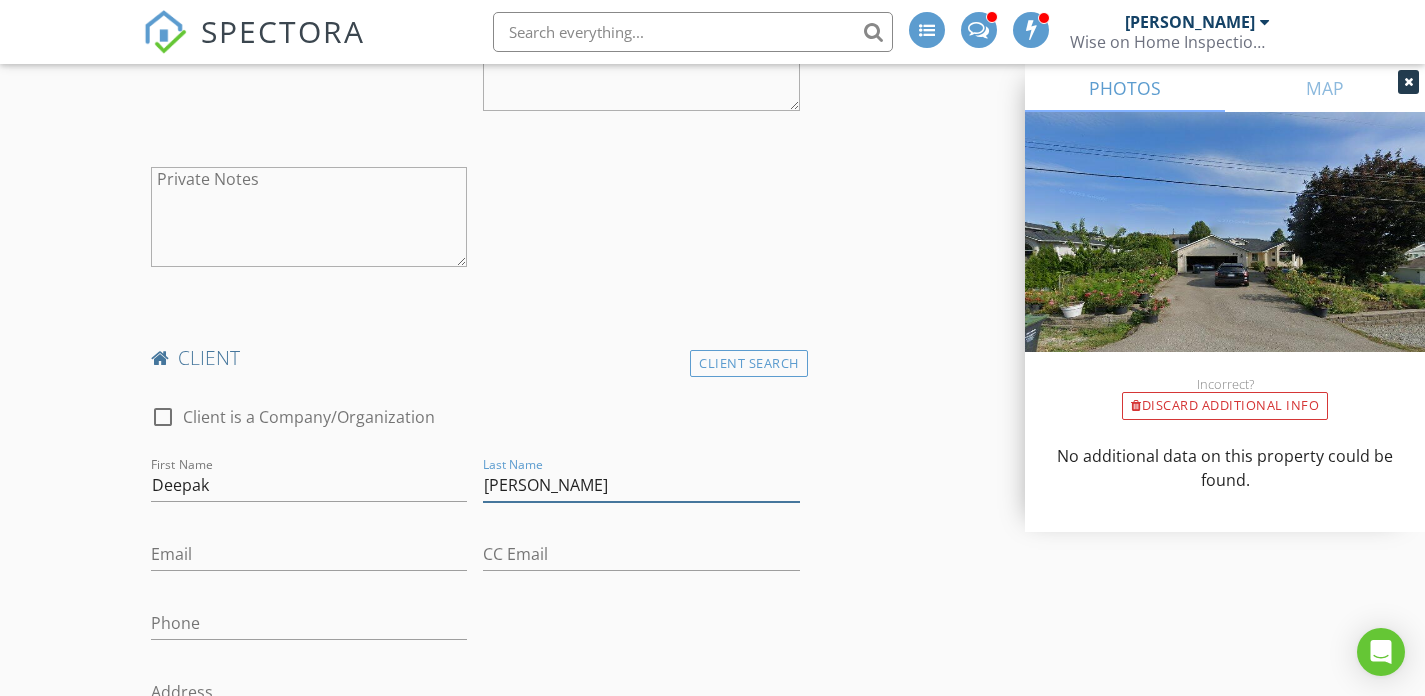 type on "Negi" 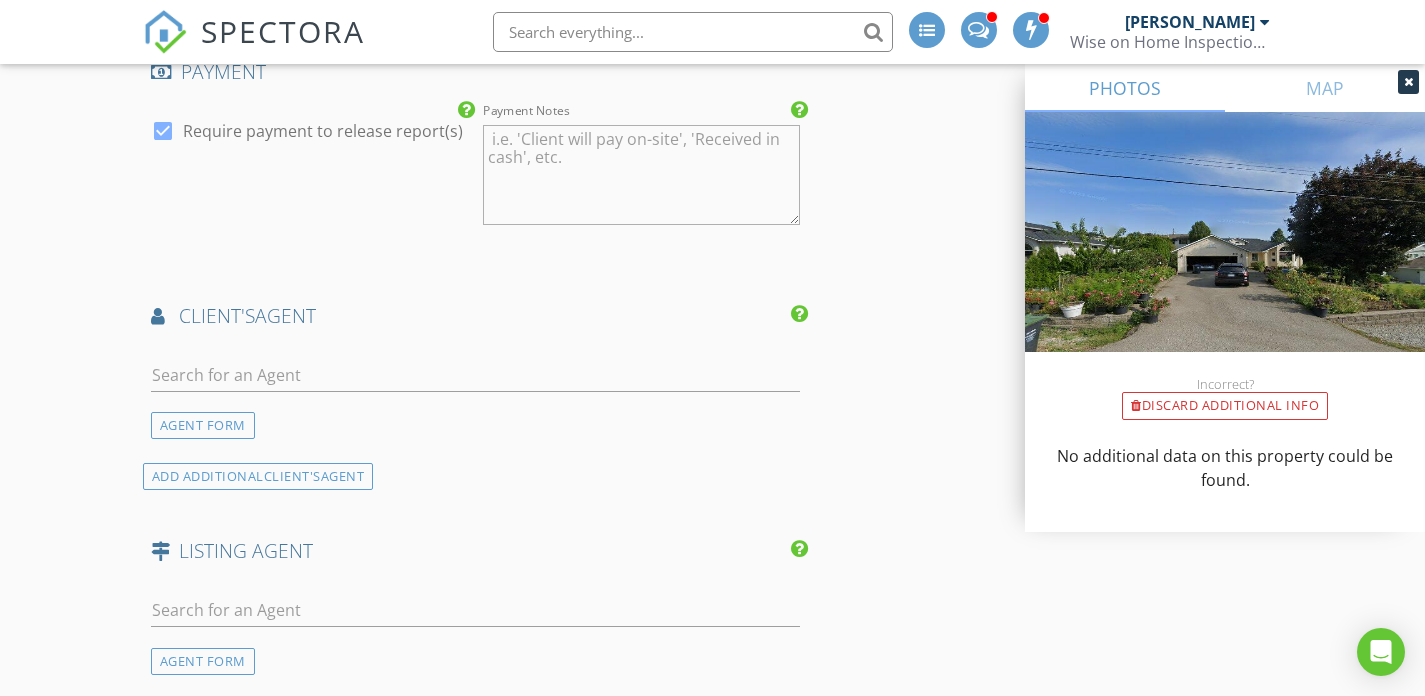 scroll, scrollTop: 3412, scrollLeft: 0, axis: vertical 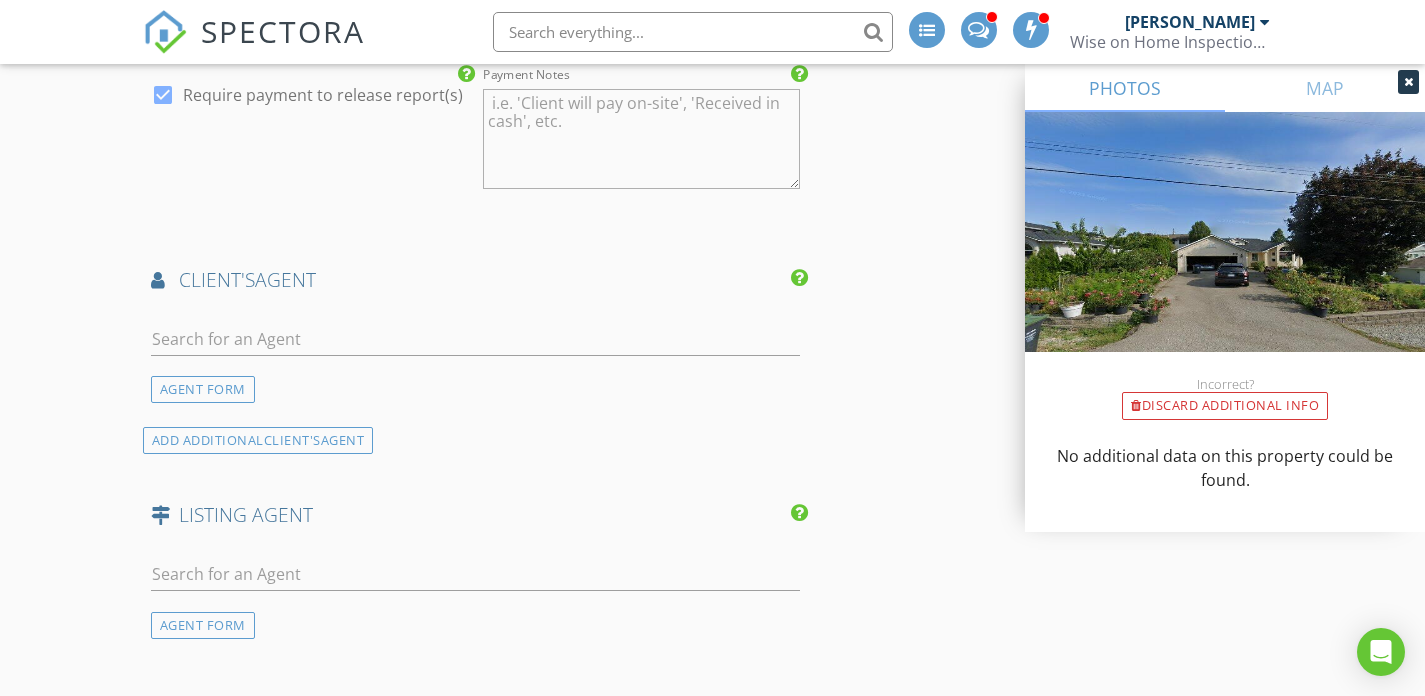 type on "deepaknegi100@yahoo.com" 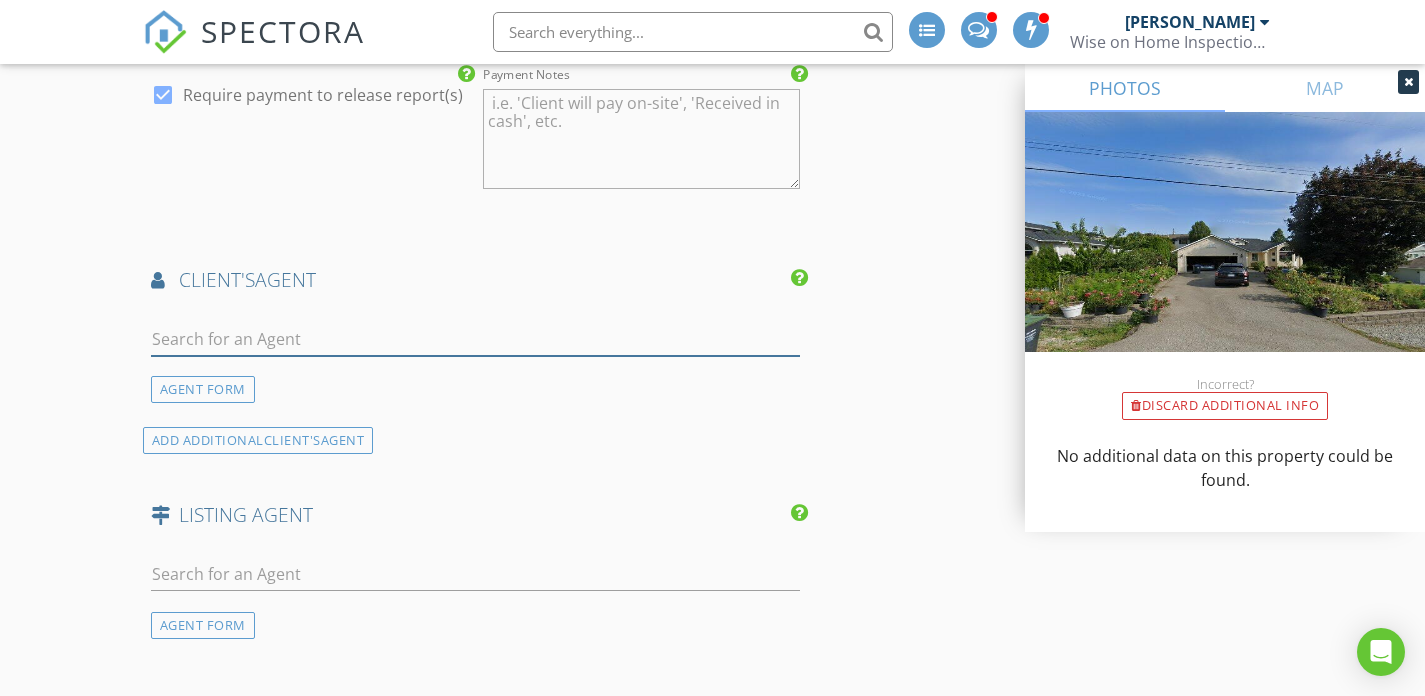 click at bounding box center (475, 339) 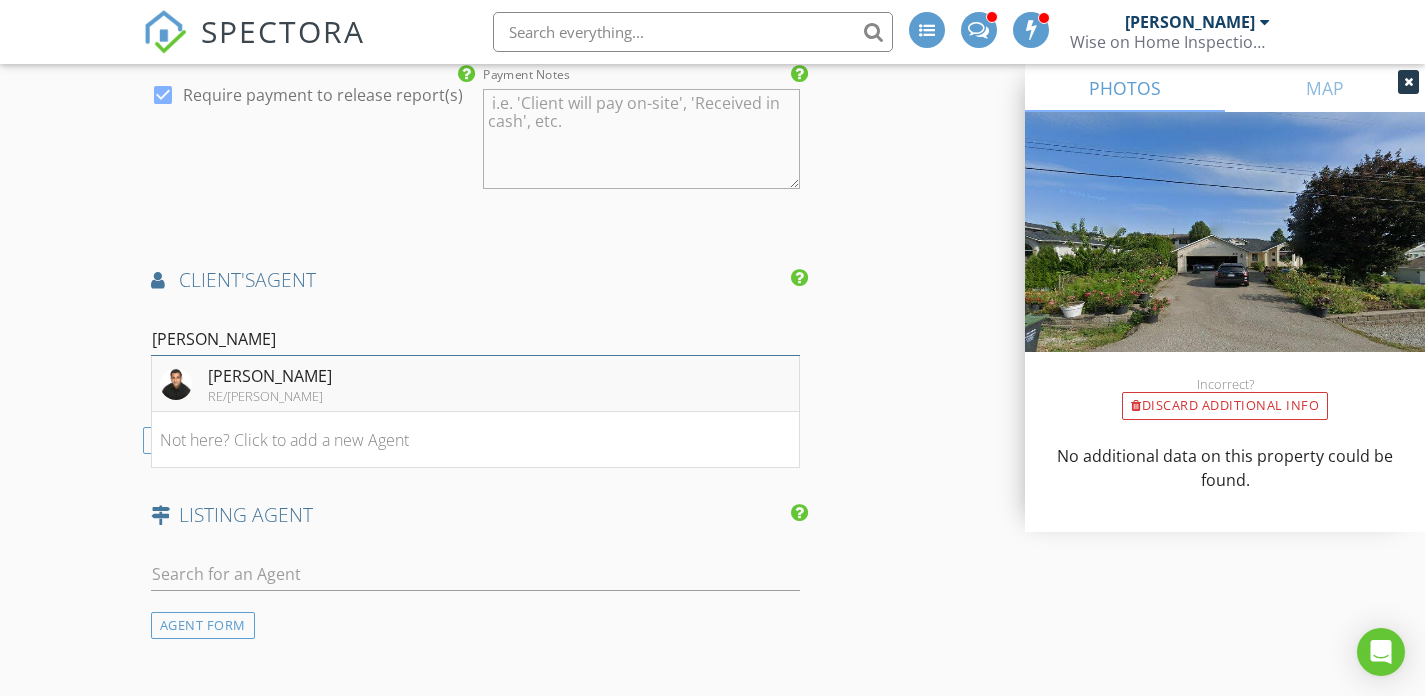 type on "Govind Sar" 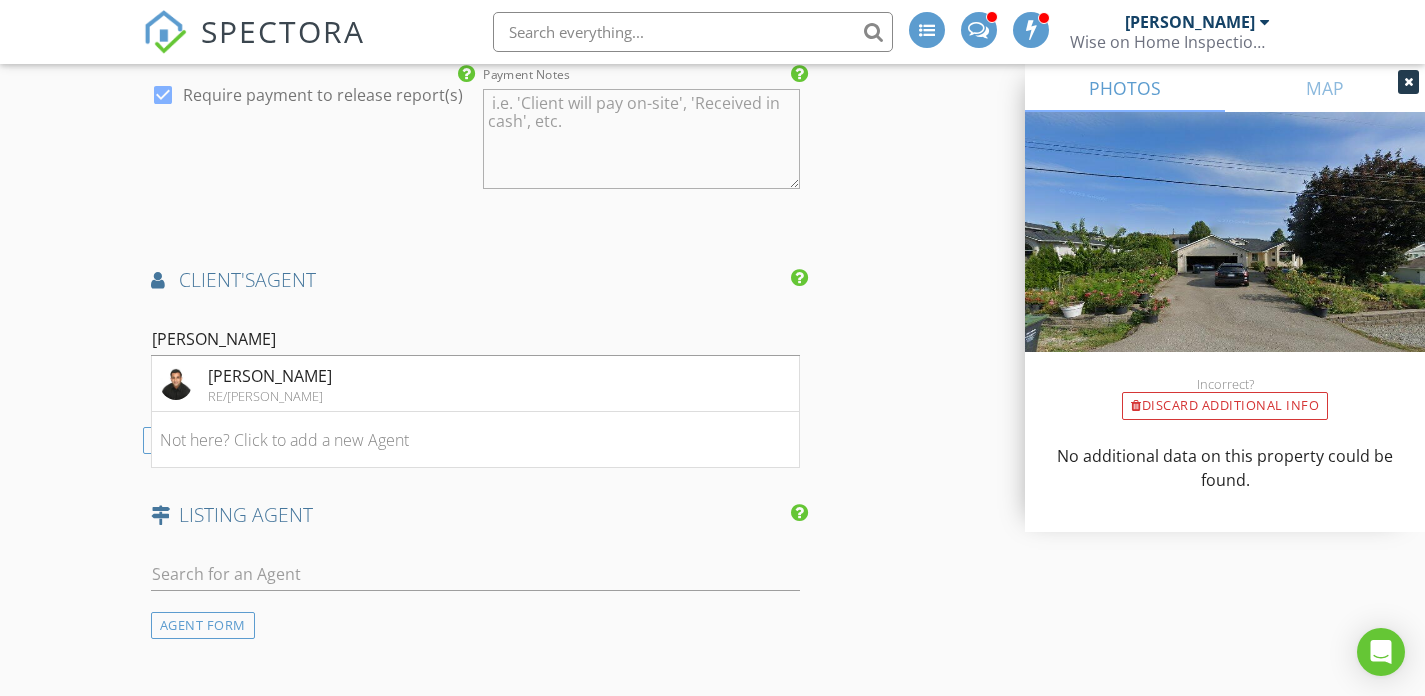 click on "Govind Saran" at bounding box center [270, 376] 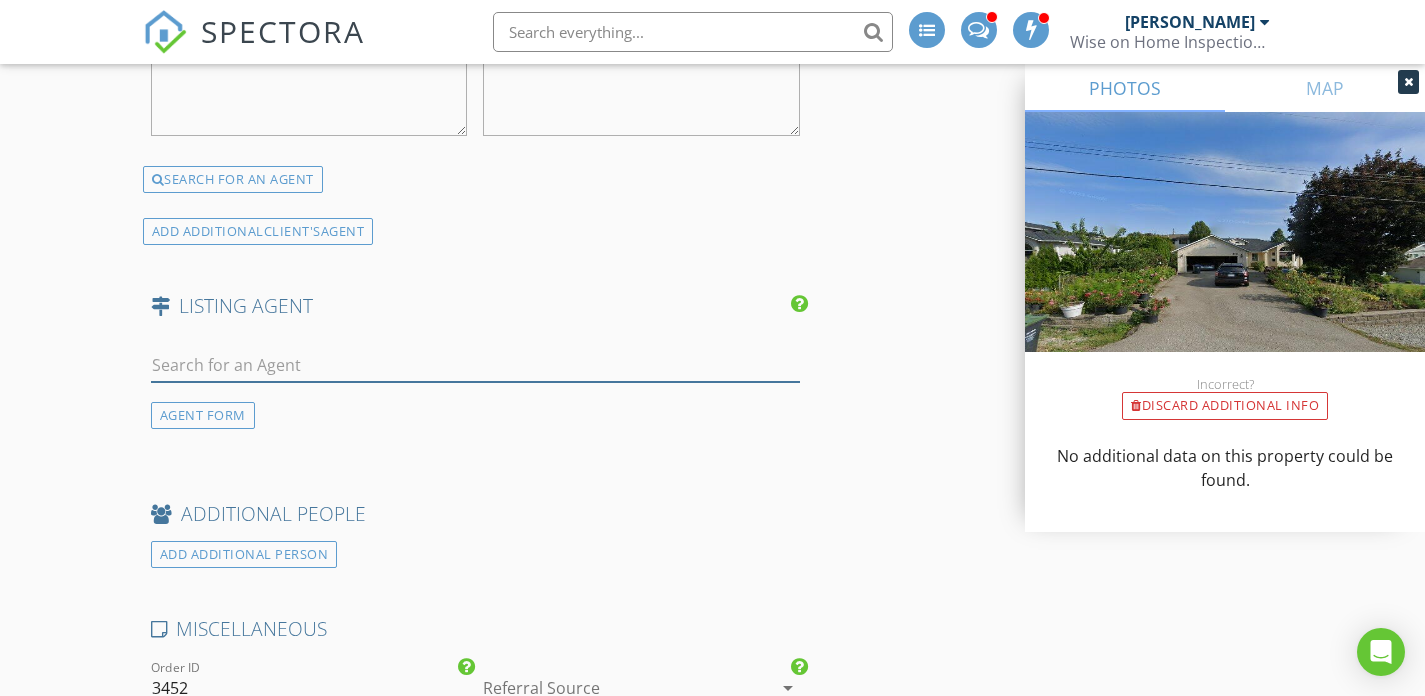 click at bounding box center [475, 365] 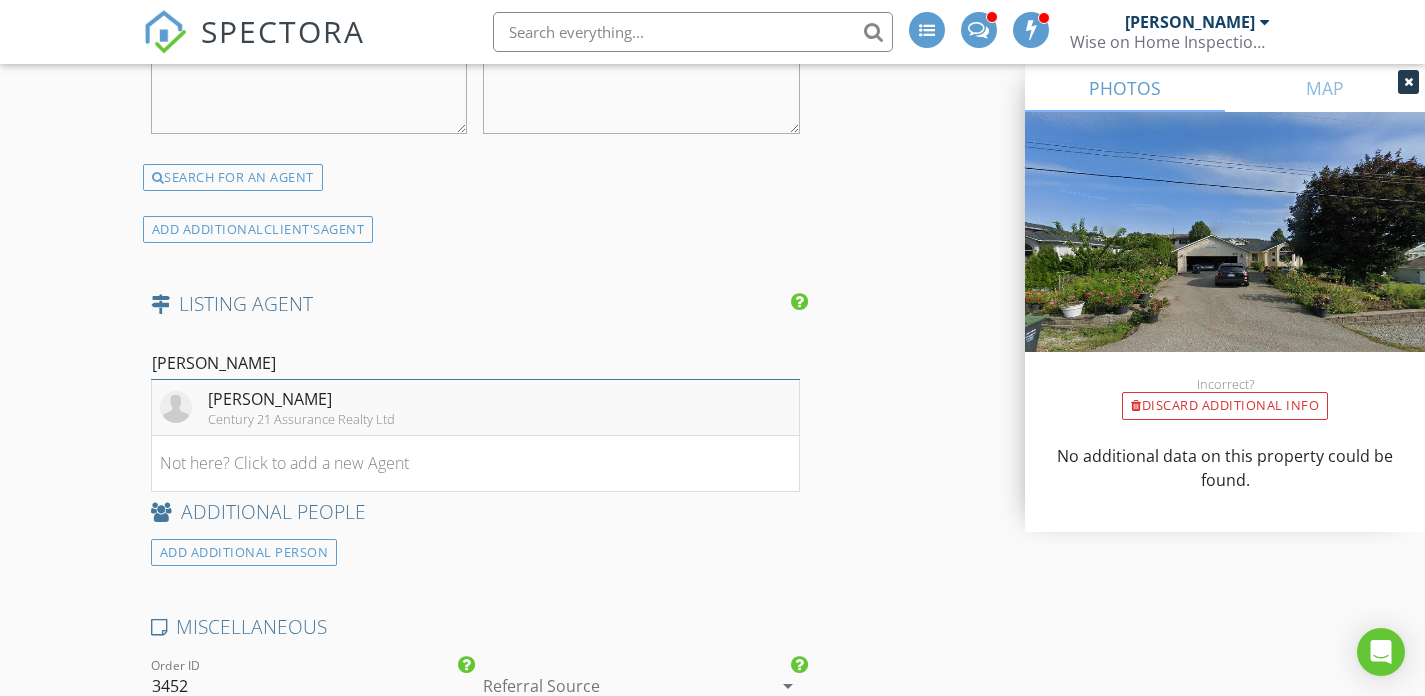 type on "Emily Zu" 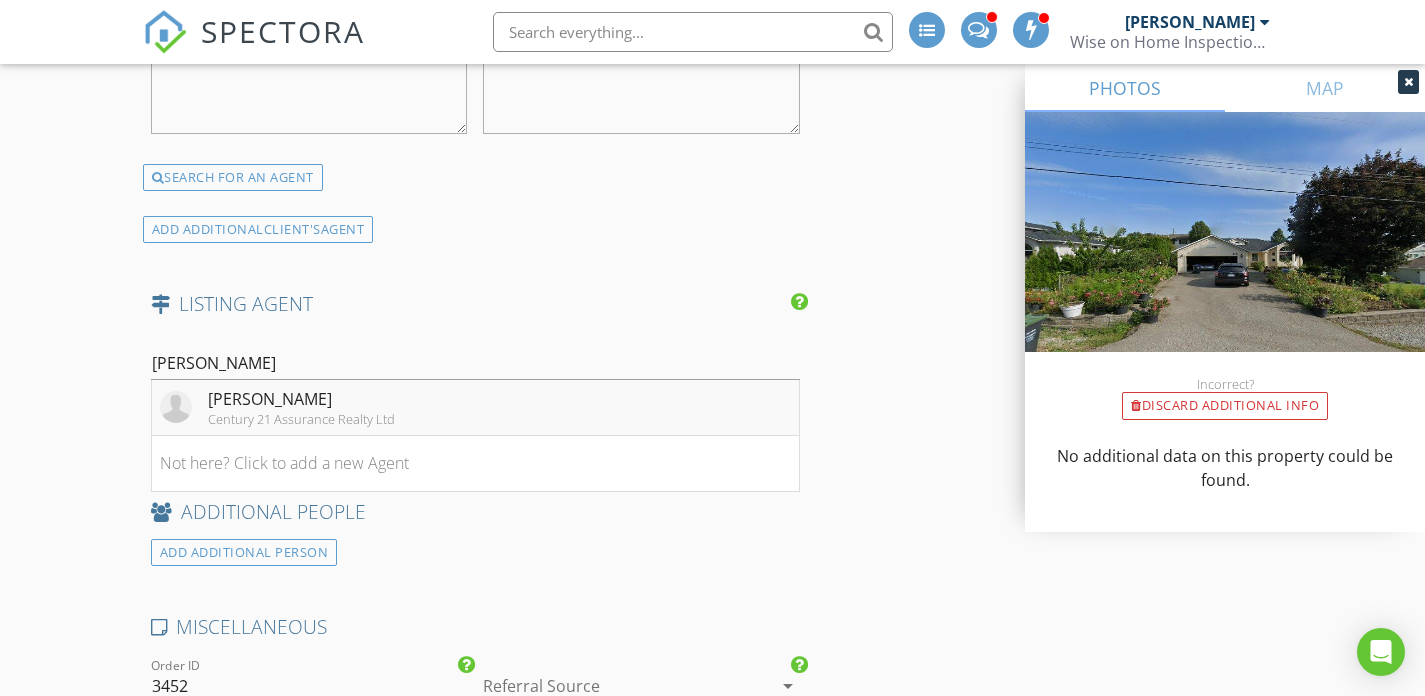 click on "Century 21 Assurance Realty Ltd" at bounding box center [301, 419] 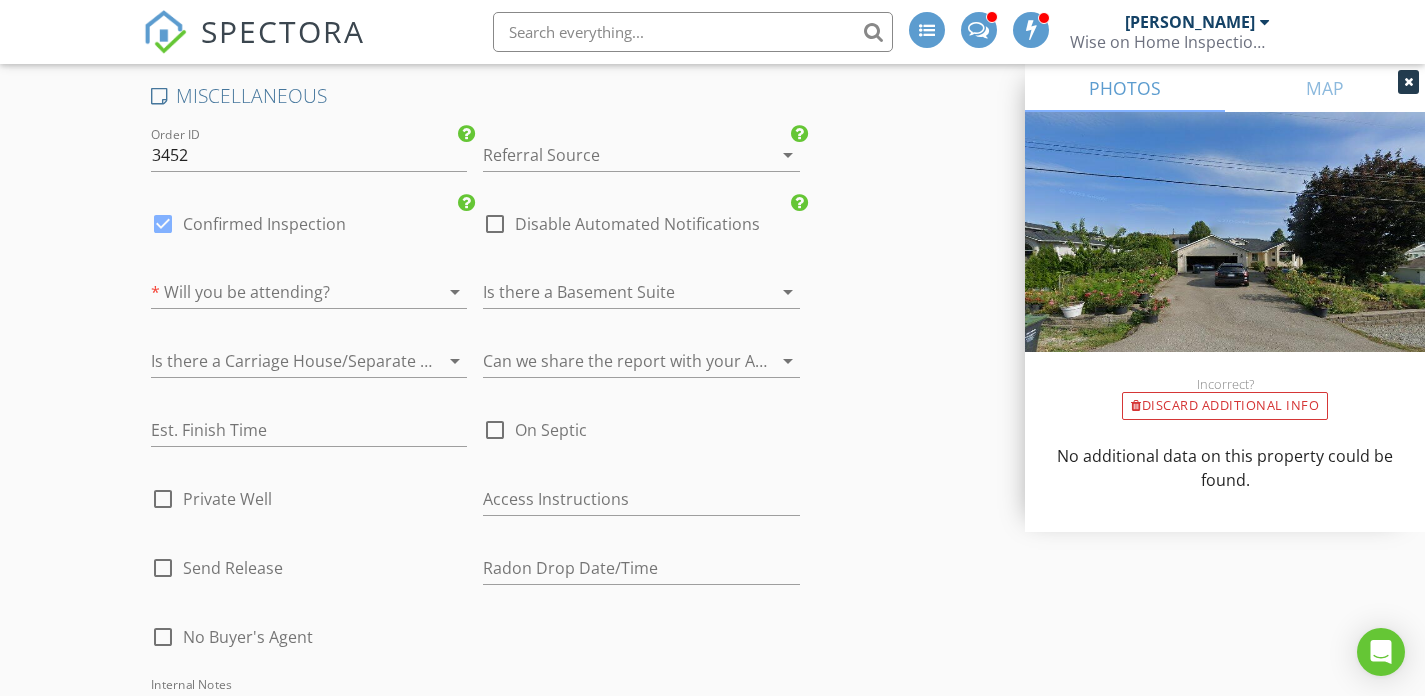 scroll, scrollTop: 4956, scrollLeft: 0, axis: vertical 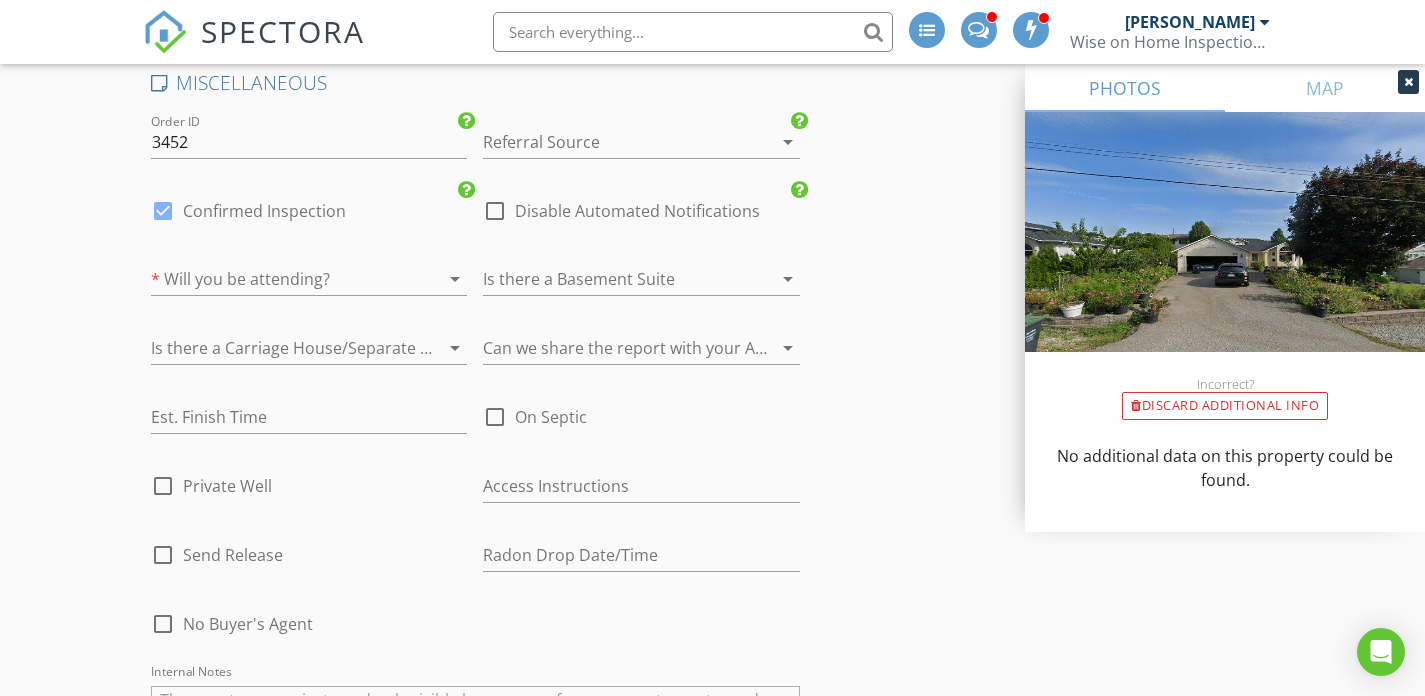 click at bounding box center [281, 279] 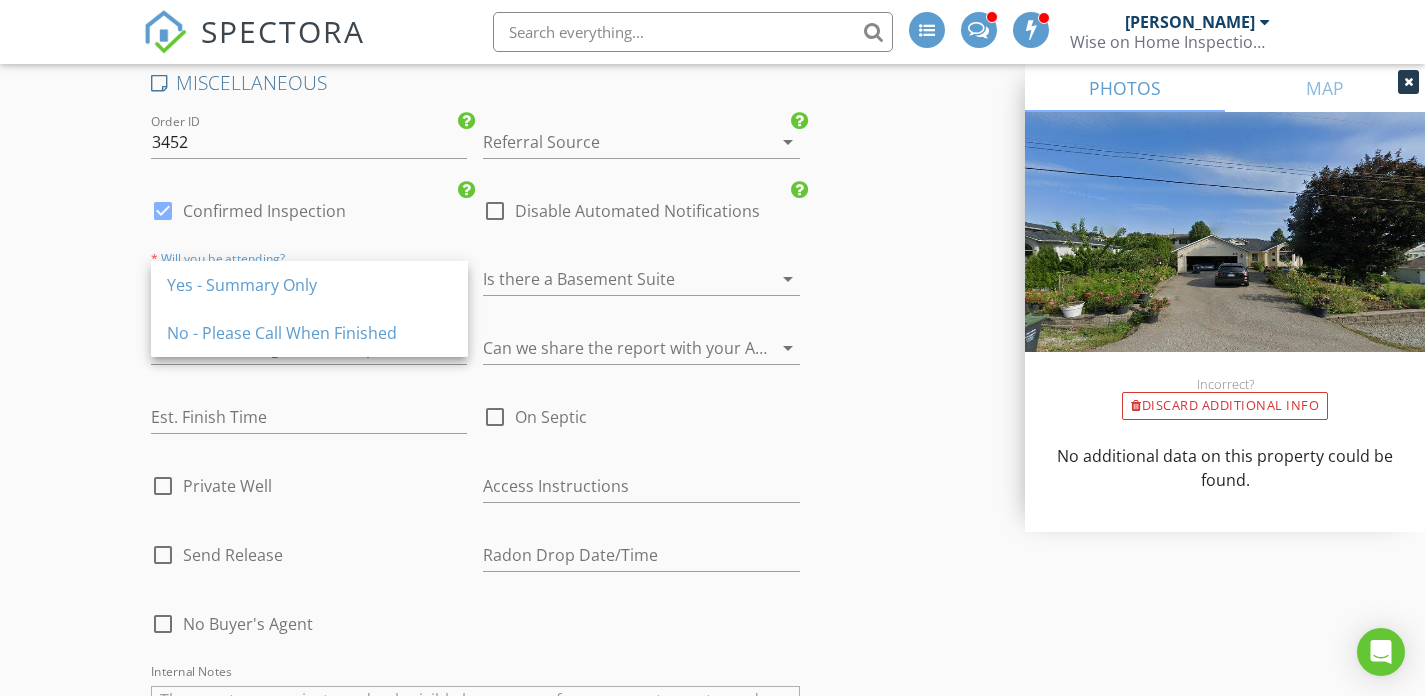 click on "Yes - Summary Only" at bounding box center (309, 285) 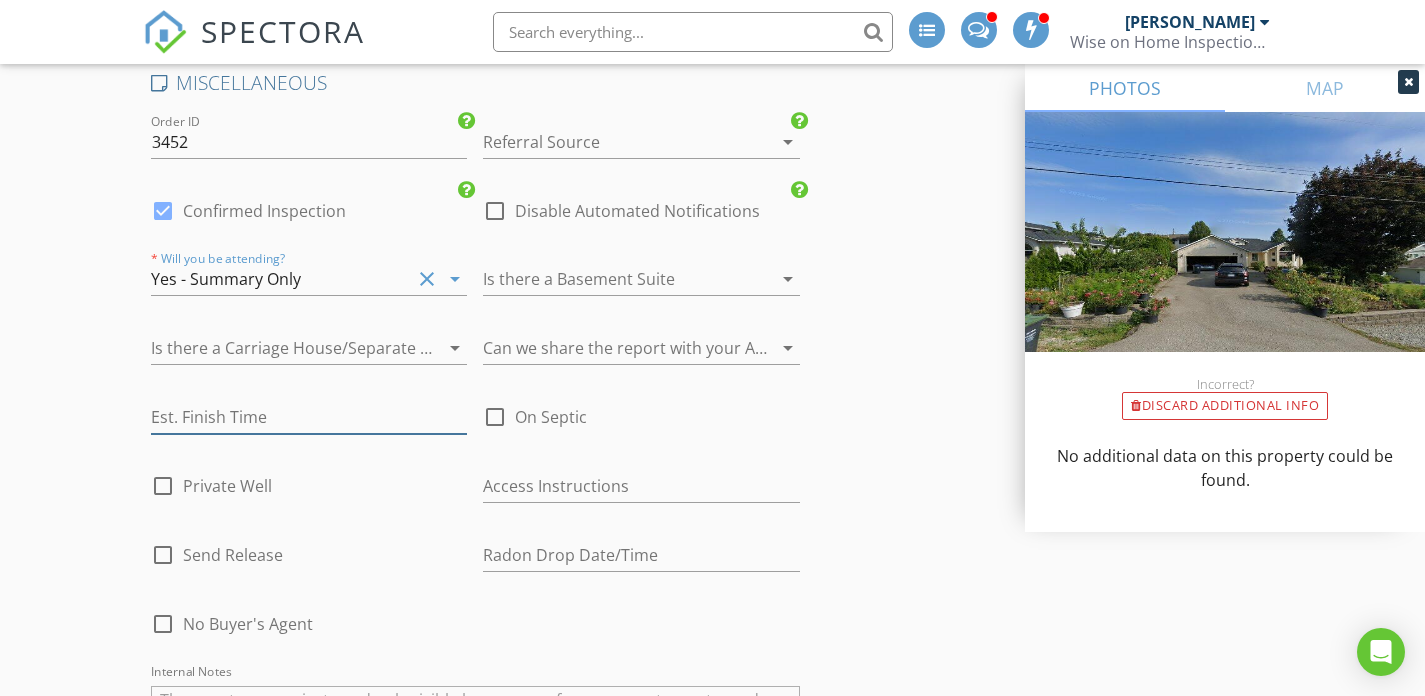 click at bounding box center [309, 417] 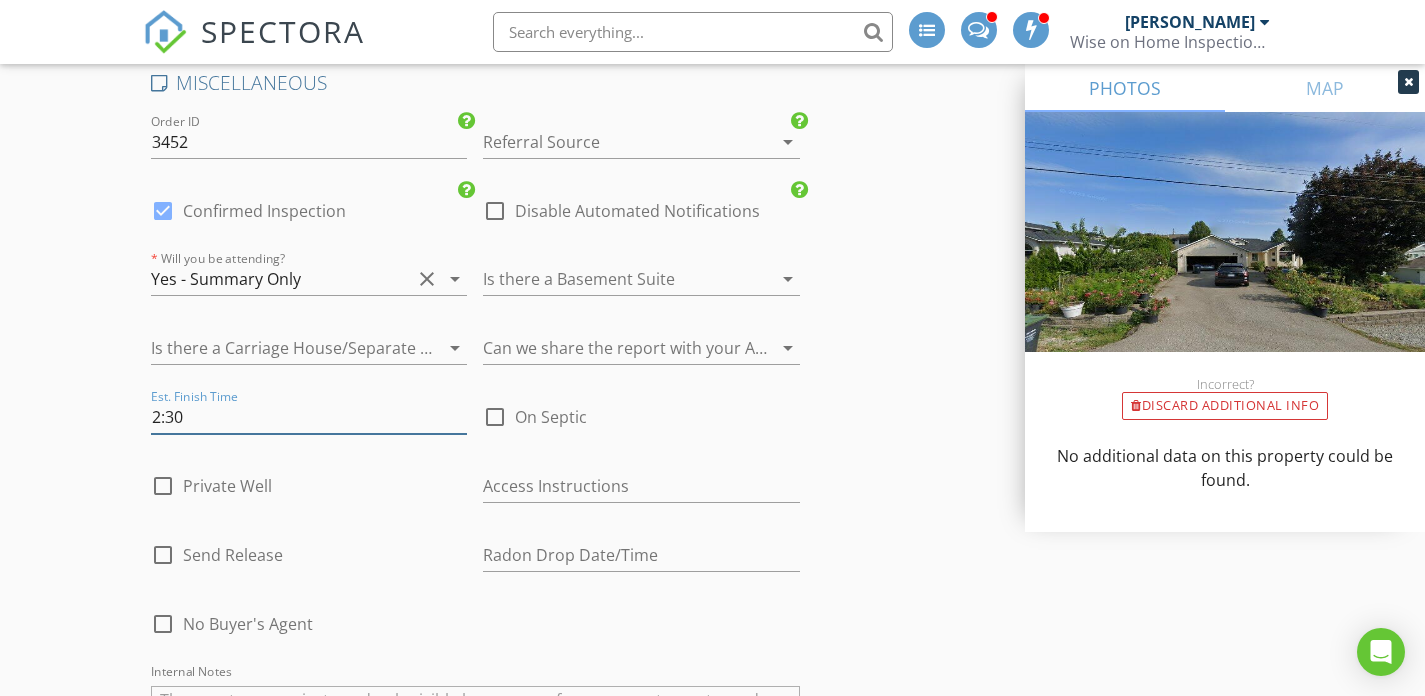 scroll, scrollTop: 4956, scrollLeft: 0, axis: vertical 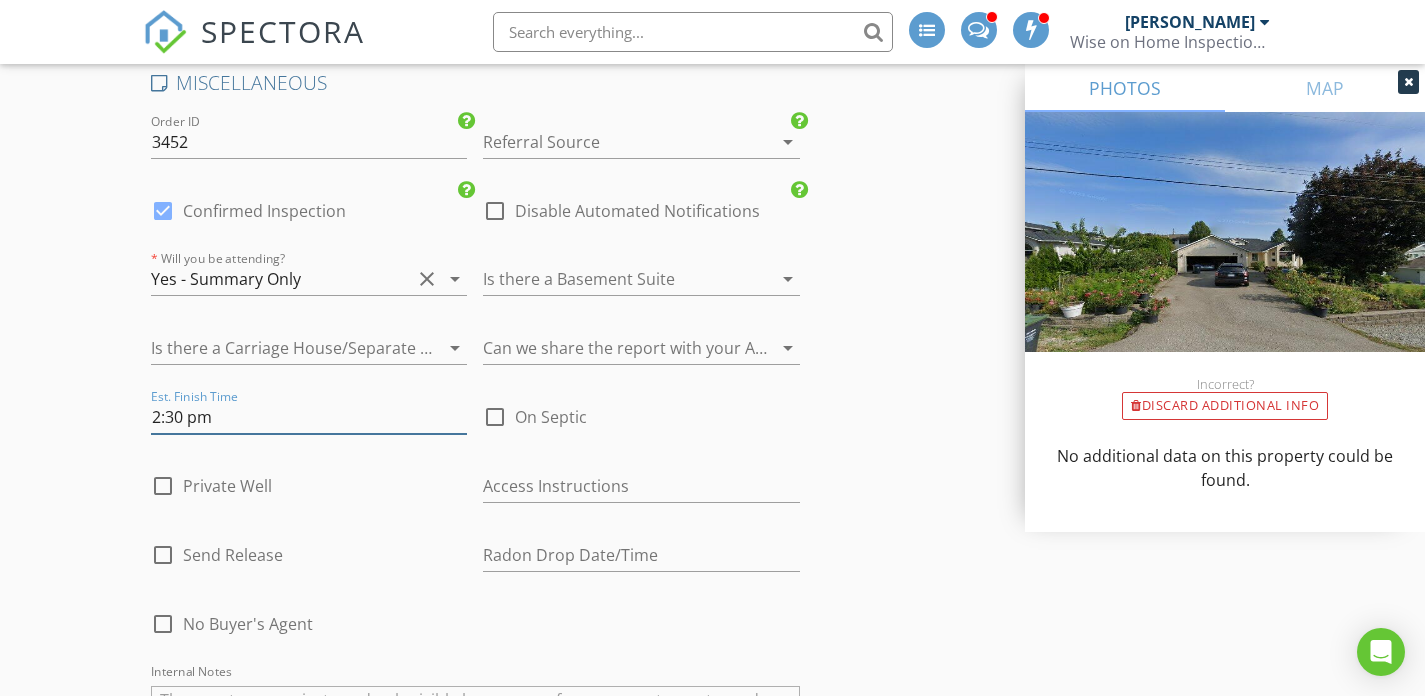 type on "2:30 pm" 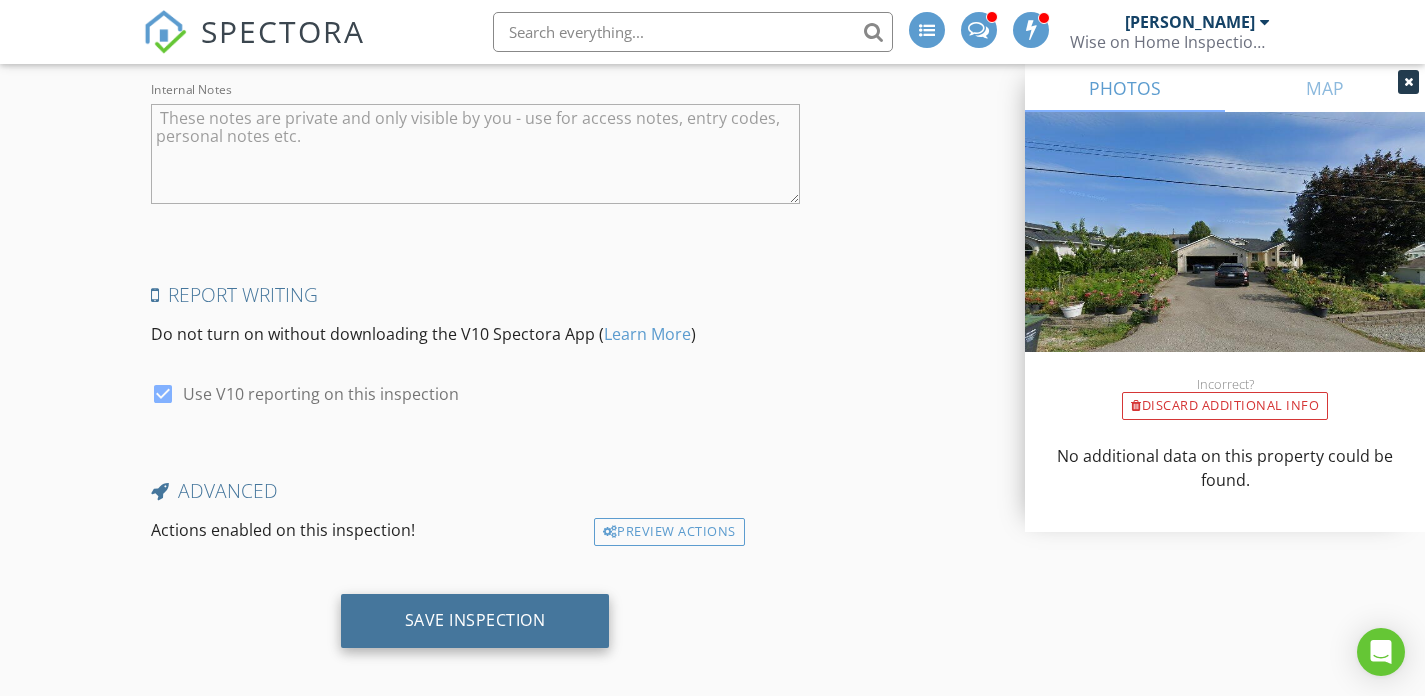 scroll, scrollTop: 5550, scrollLeft: 0, axis: vertical 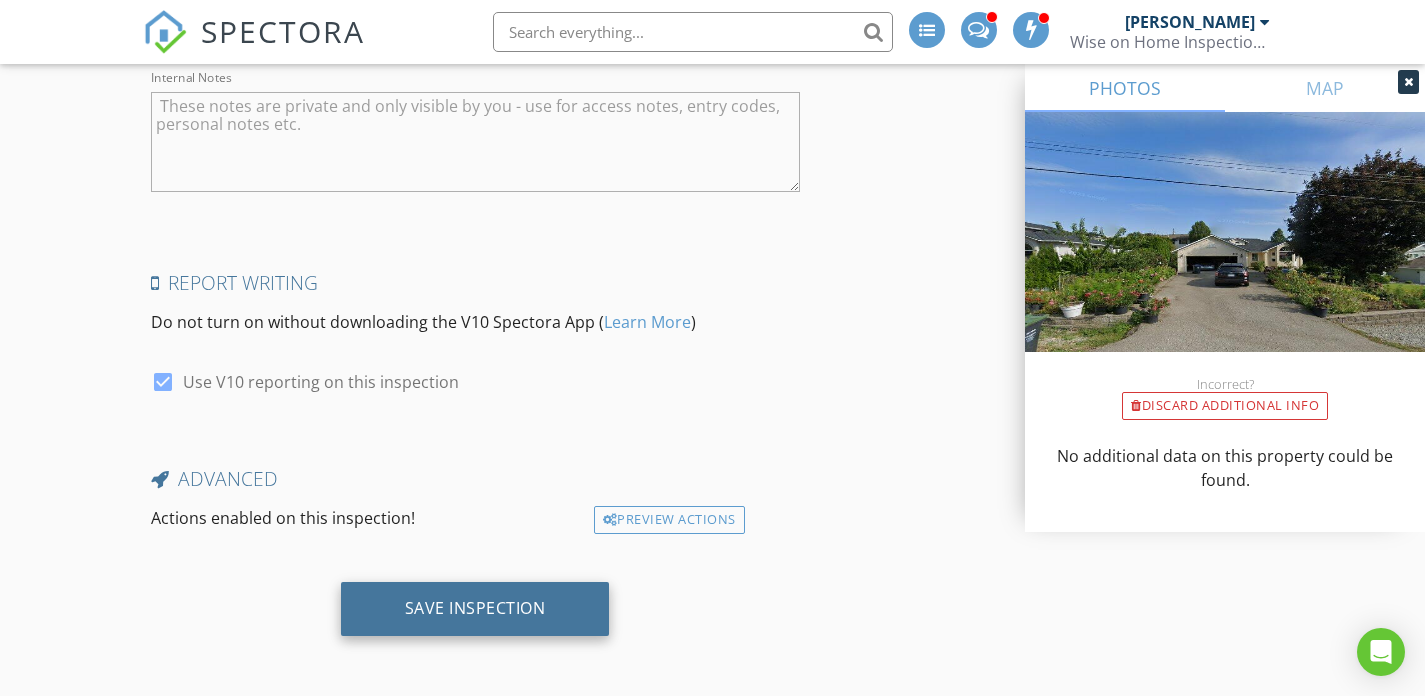 click on "Save Inspection" at bounding box center [475, 608] 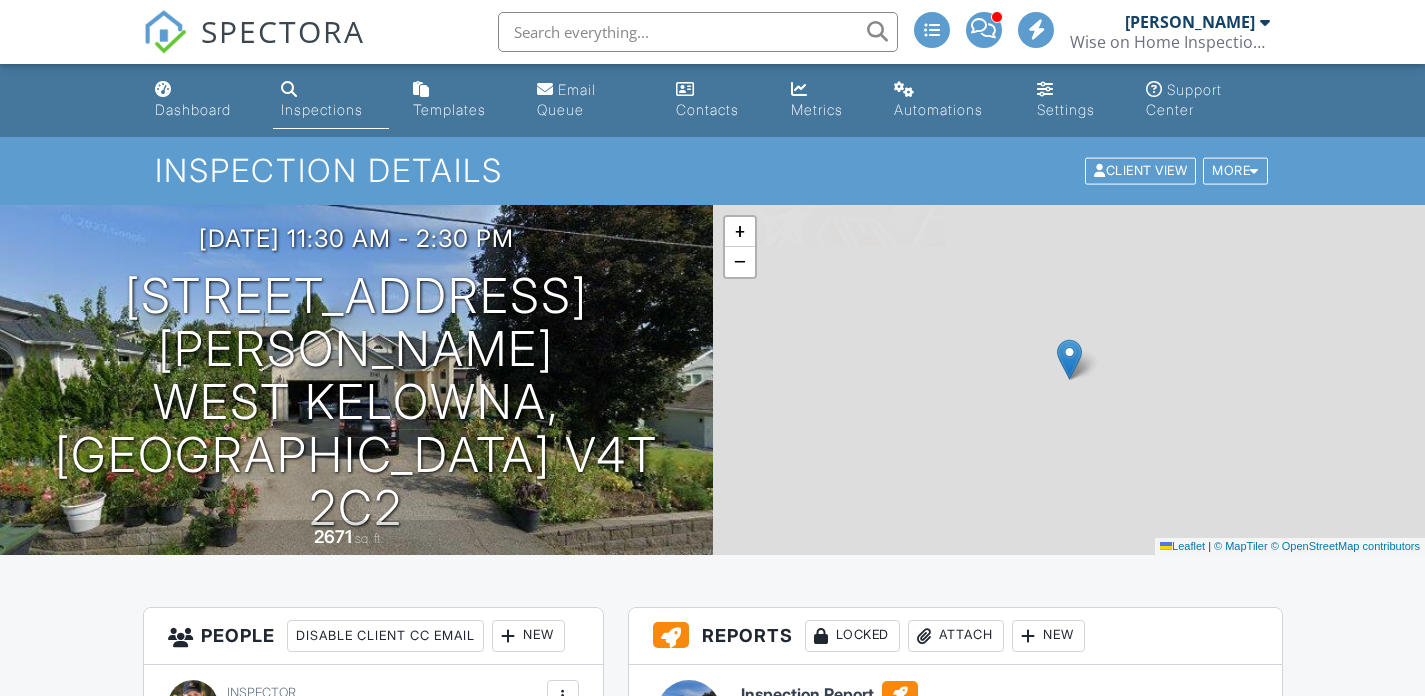 scroll, scrollTop: 0, scrollLeft: 0, axis: both 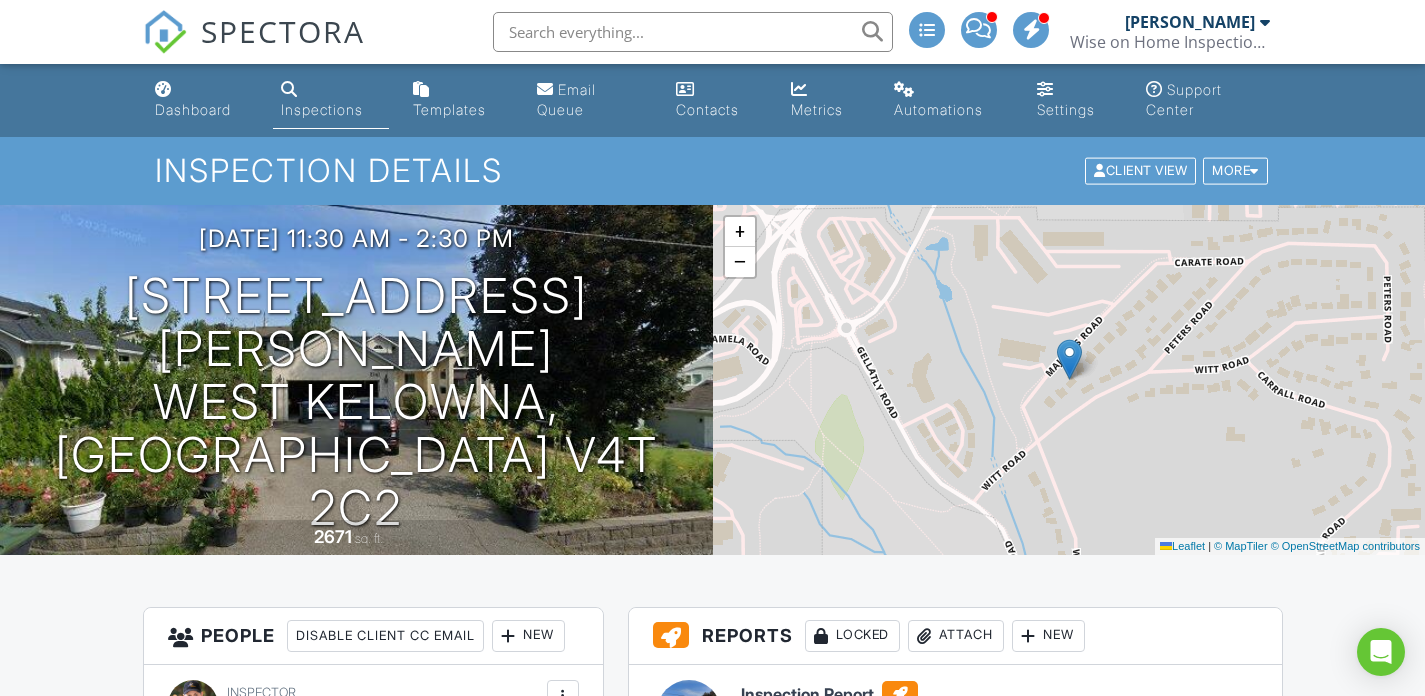 click on "Dashboard" at bounding box center [193, 109] 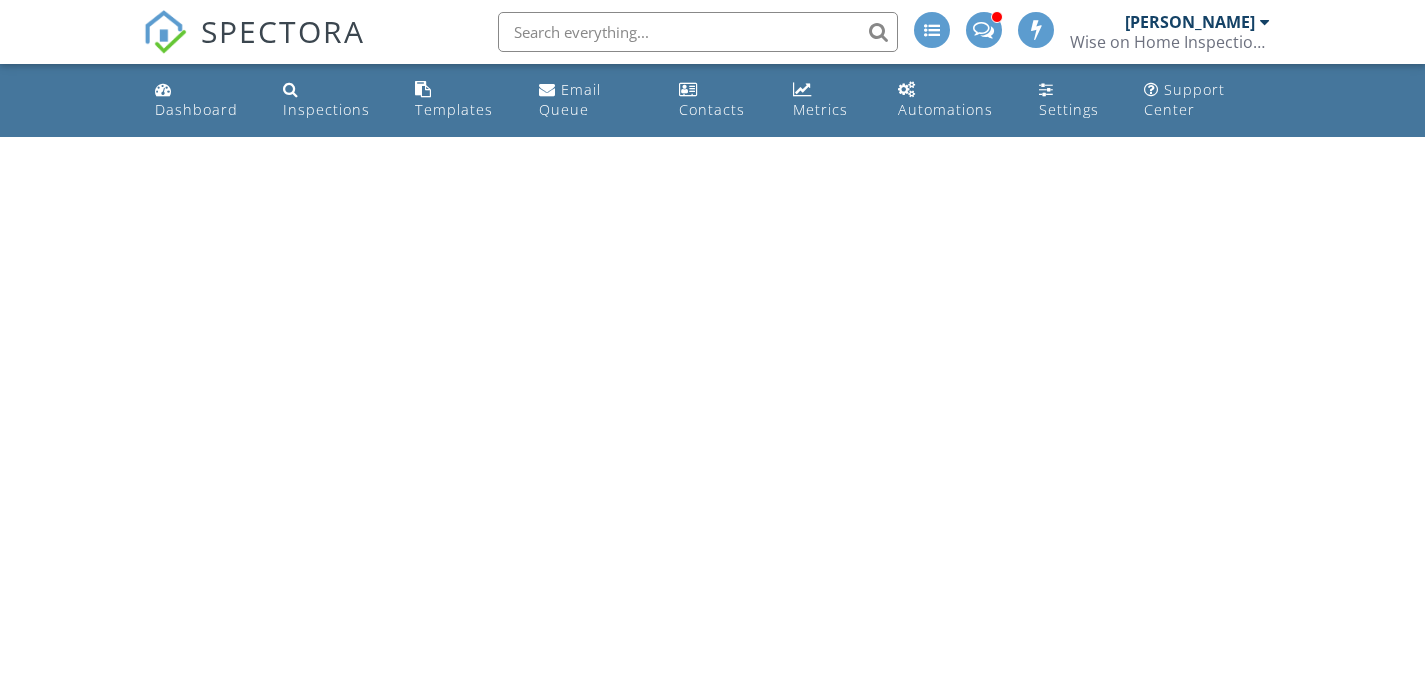 scroll, scrollTop: 0, scrollLeft: 0, axis: both 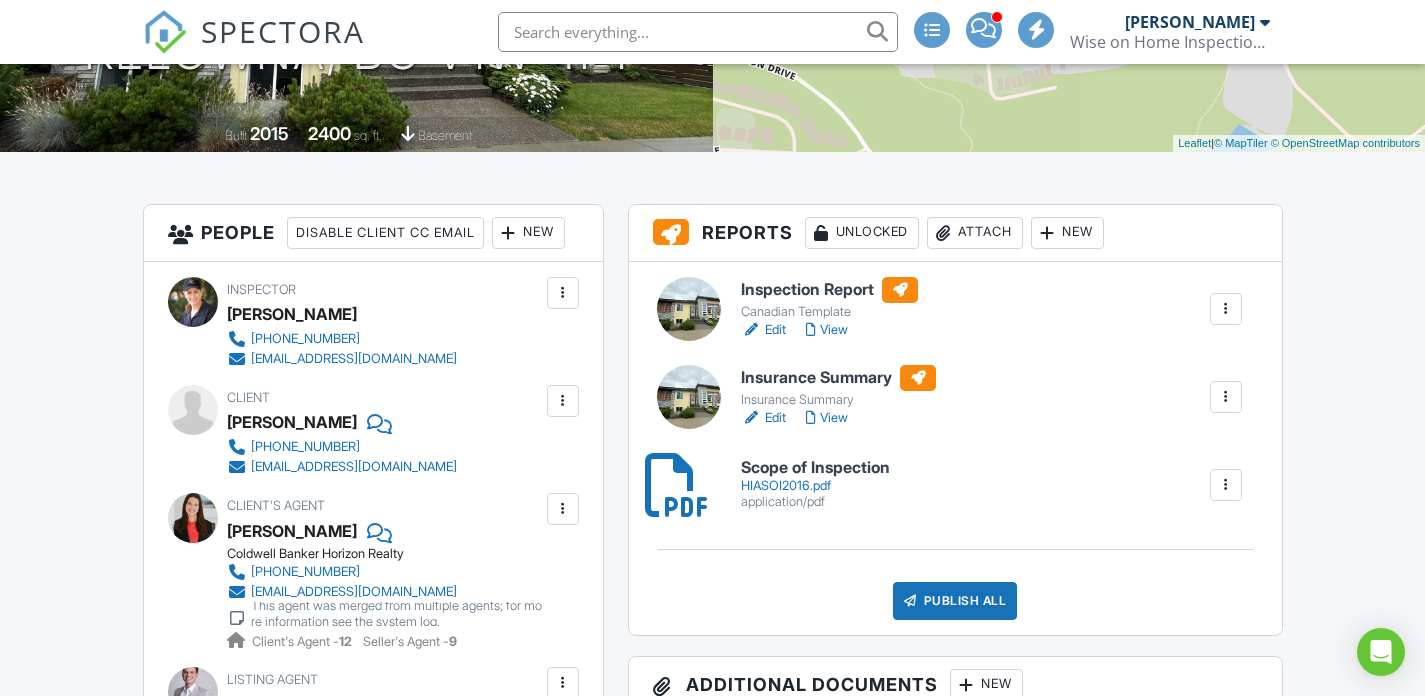 click on "Publish All" at bounding box center (955, 601) 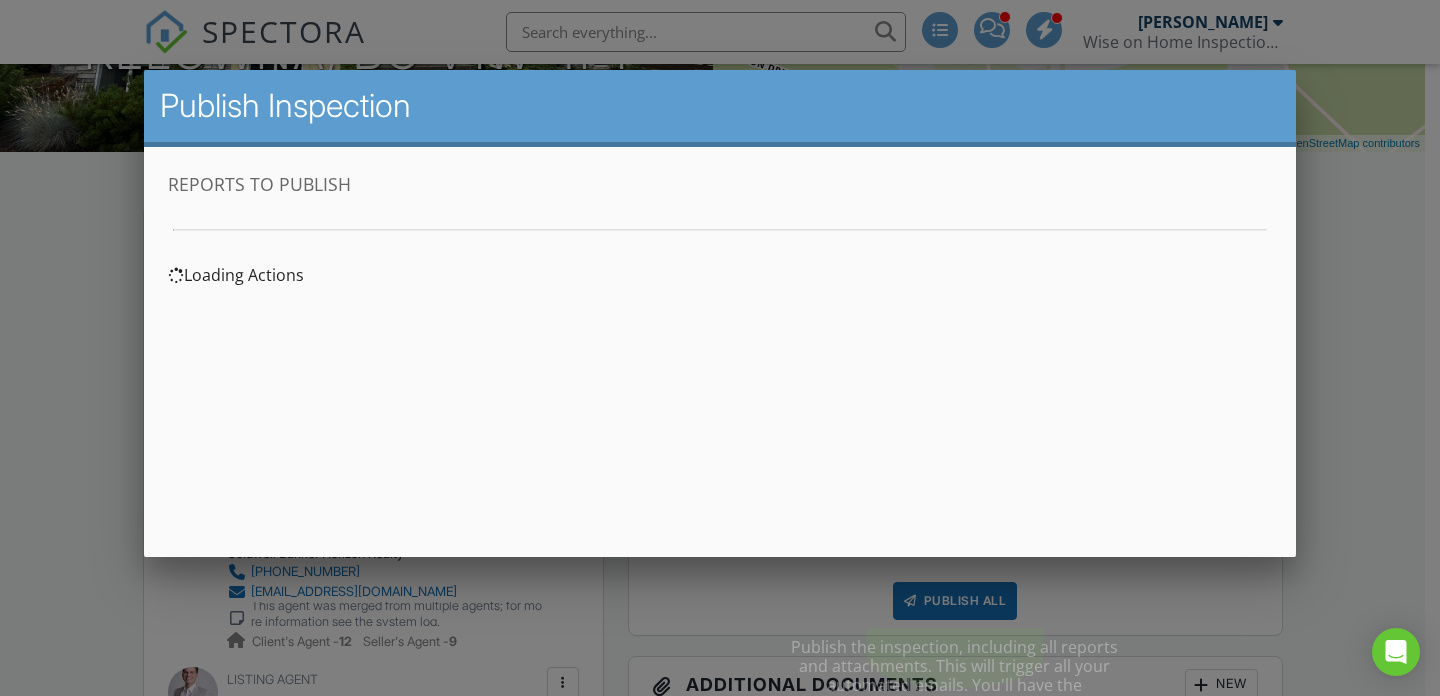 scroll, scrollTop: 0, scrollLeft: 0, axis: both 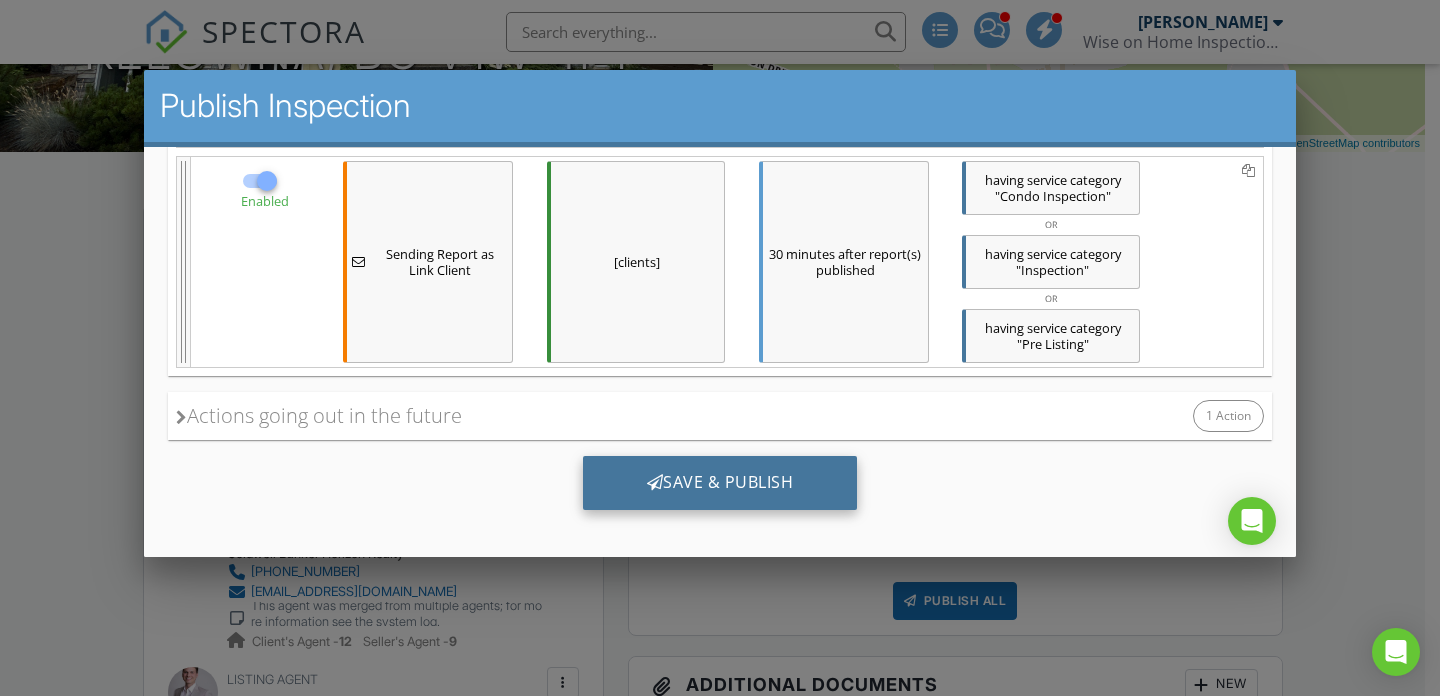 drag, startPoint x: 705, startPoint y: 486, endPoint x: 732, endPoint y: 486, distance: 27 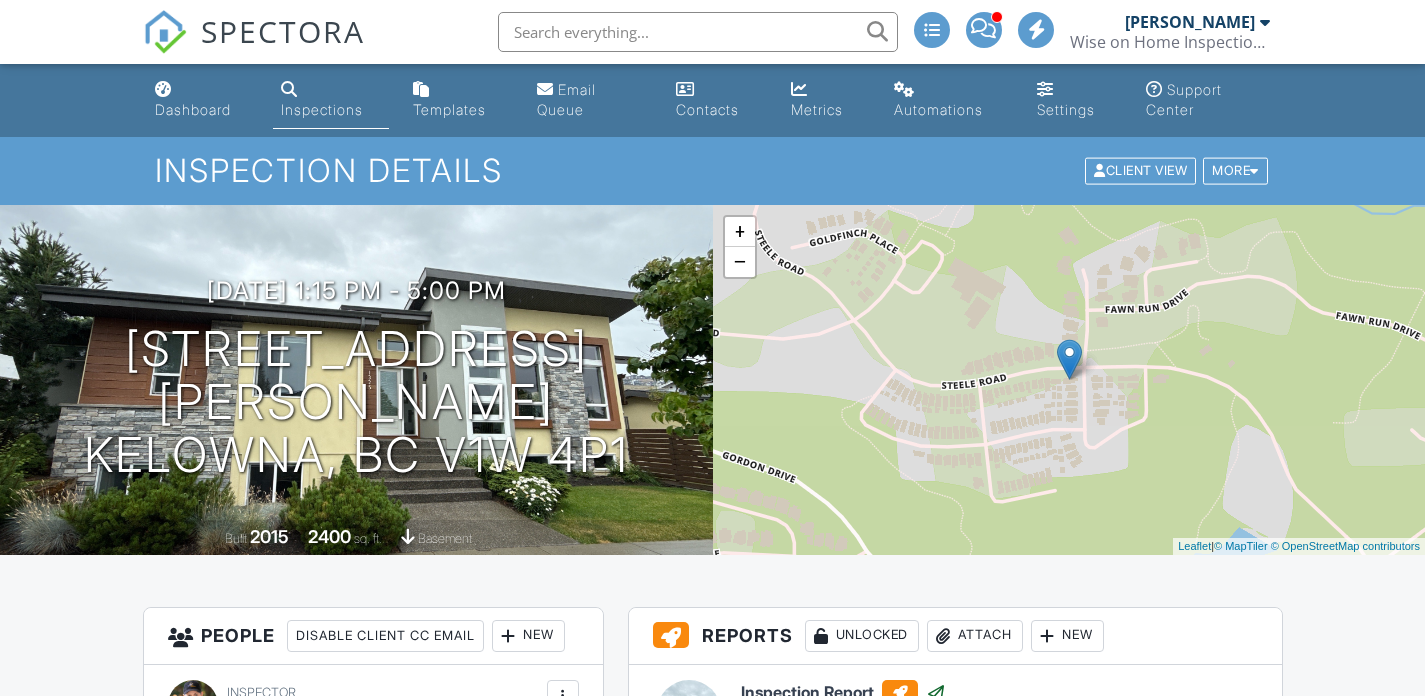 scroll, scrollTop: 0, scrollLeft: 0, axis: both 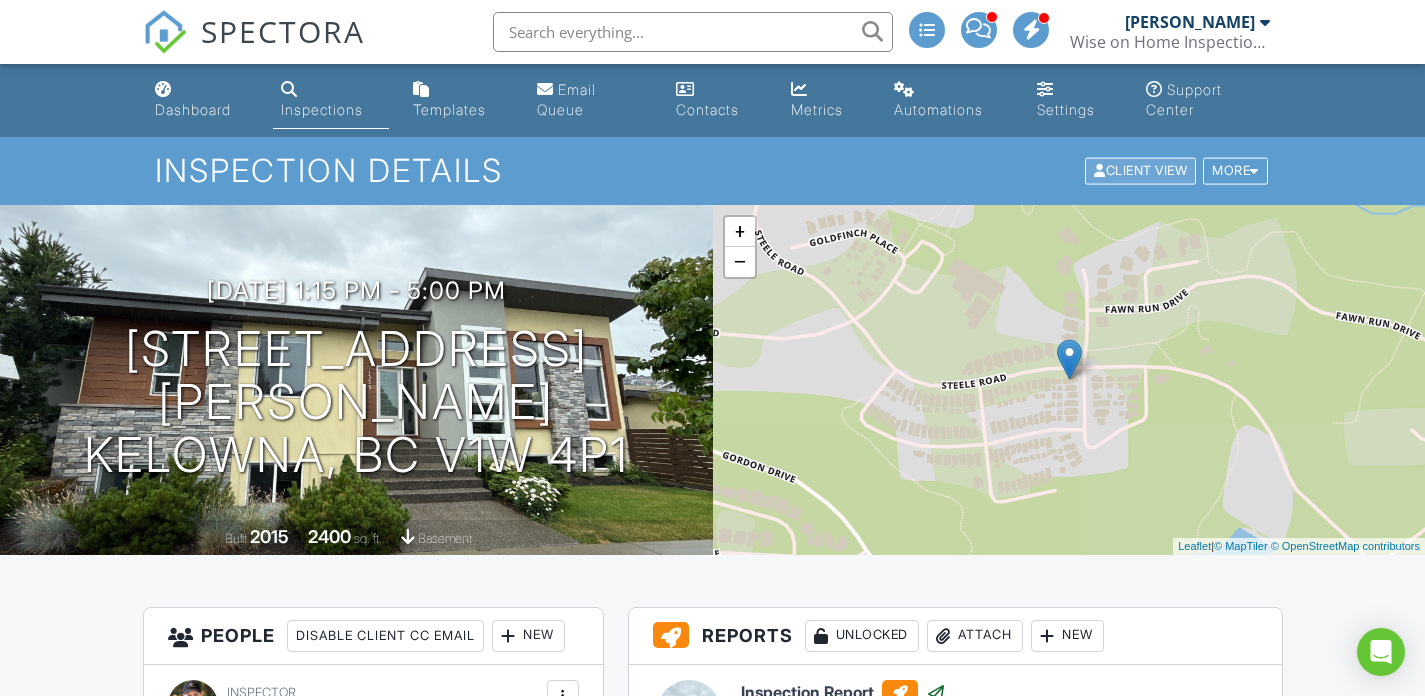 click on "Client View" at bounding box center (1140, 171) 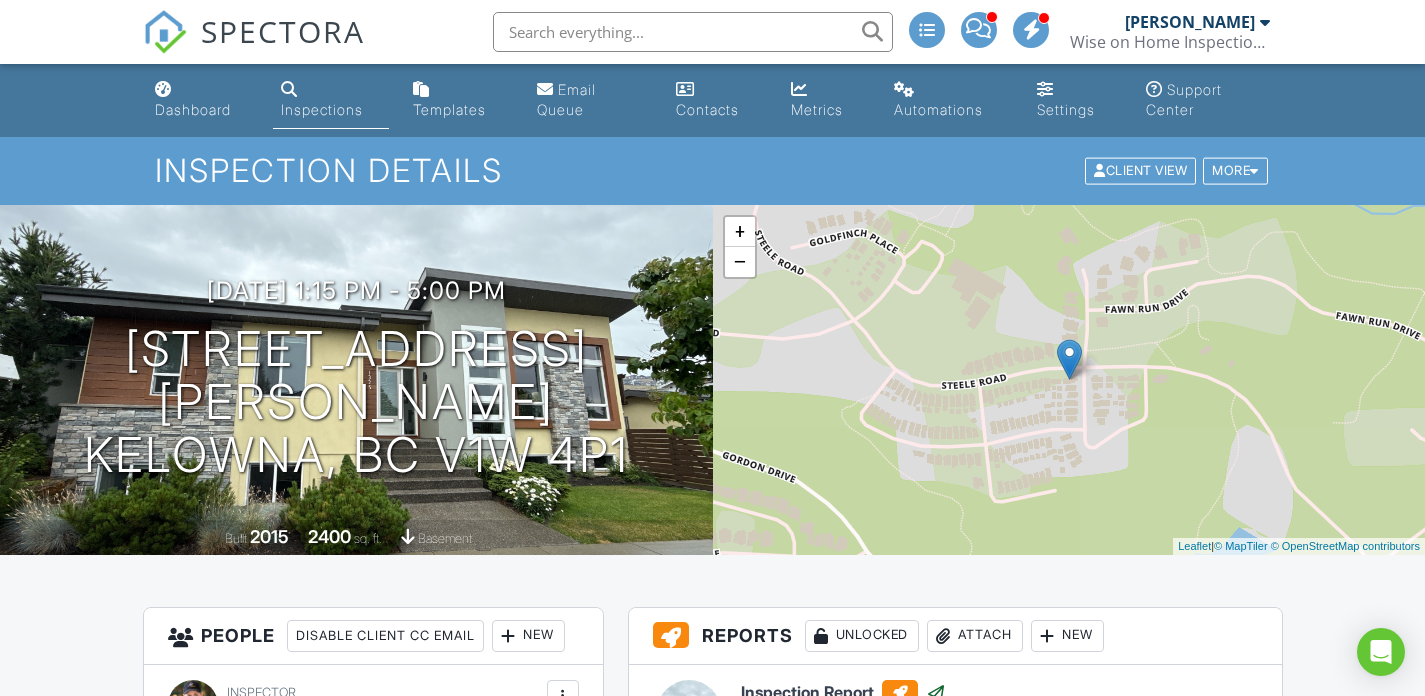 click on "Contacts" at bounding box center [718, 100] 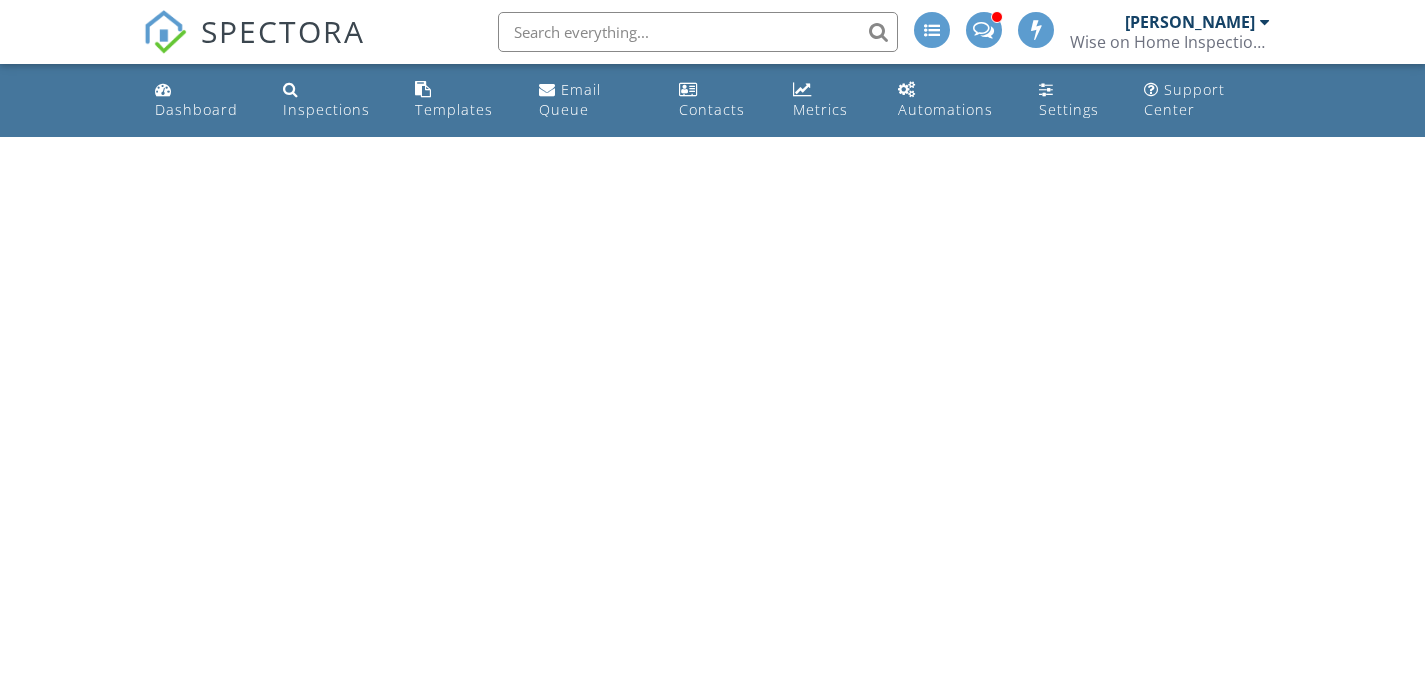 scroll, scrollTop: 0, scrollLeft: 0, axis: both 